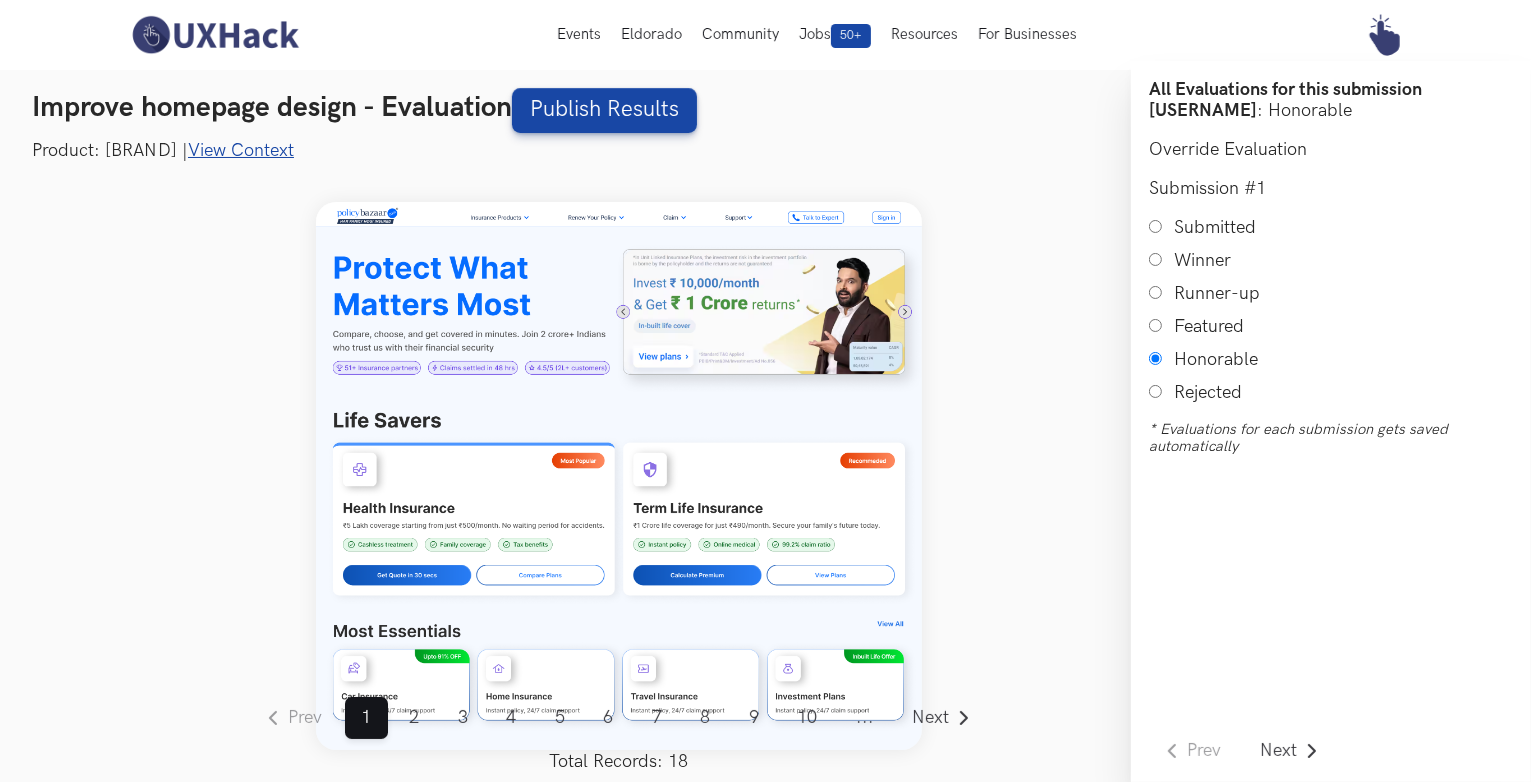 scroll, scrollTop: 24, scrollLeft: 0, axis: vertical 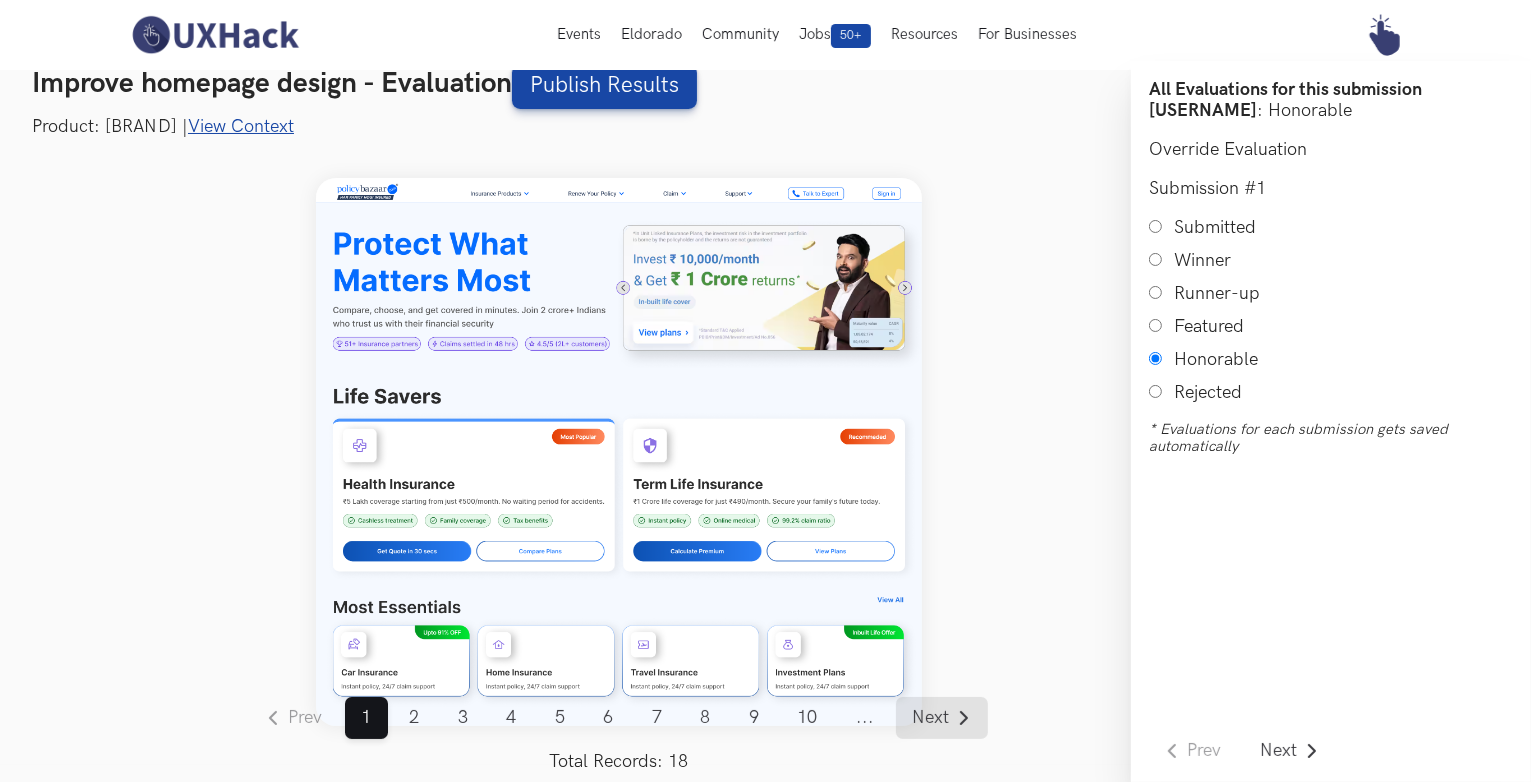 click on "Next" at bounding box center (931, 718) 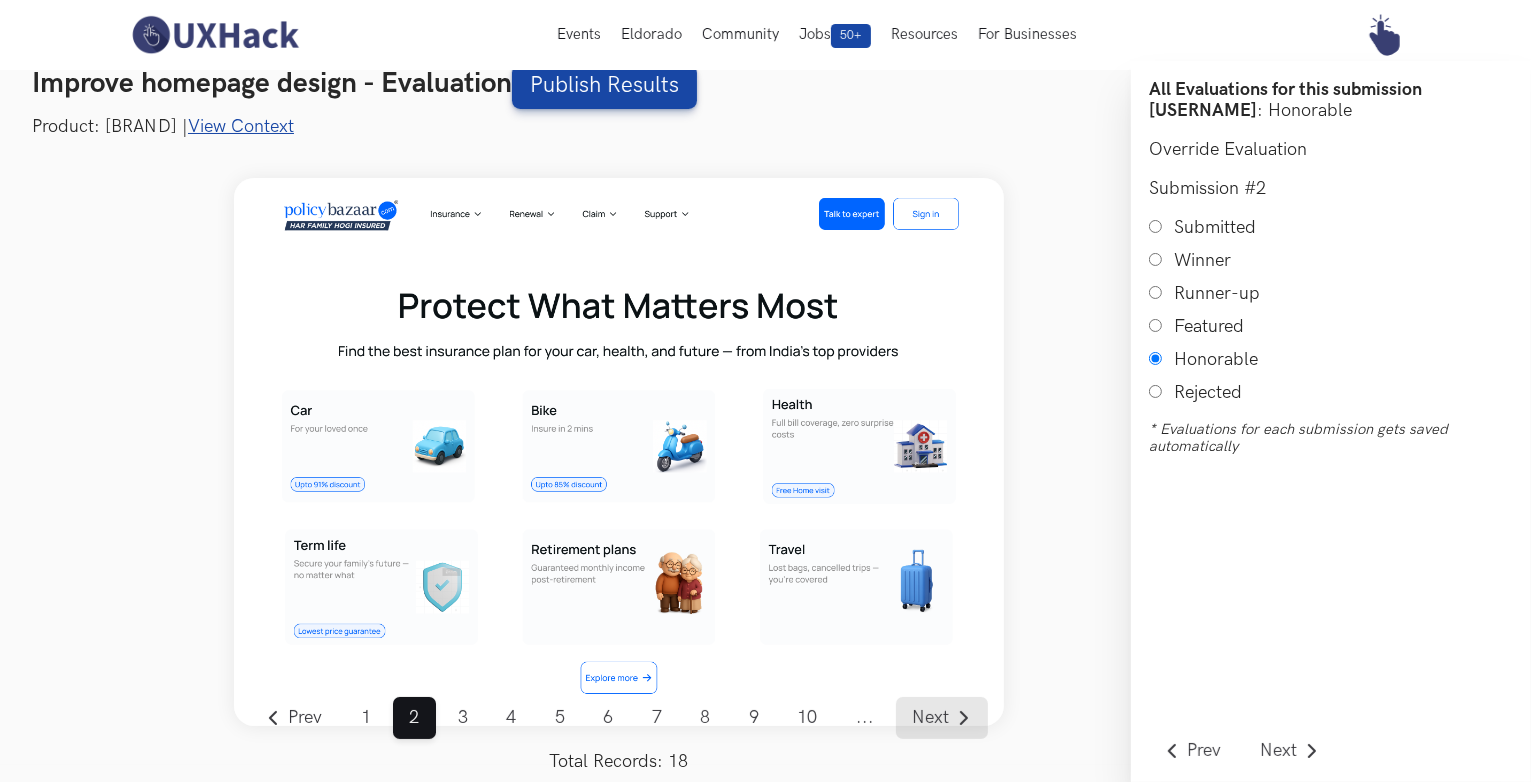 click on "Next" at bounding box center [931, 718] 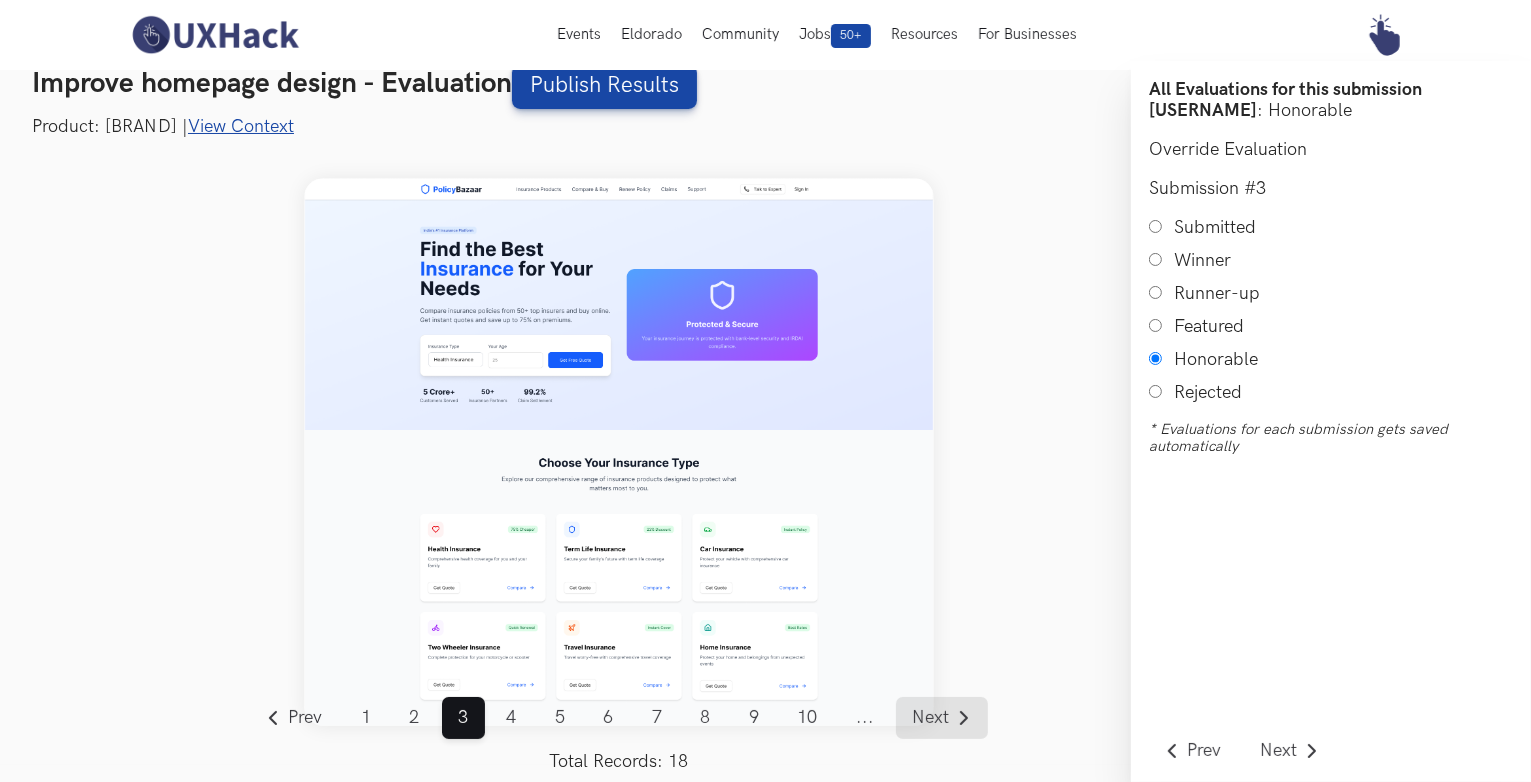 click on "Next" at bounding box center (931, 718) 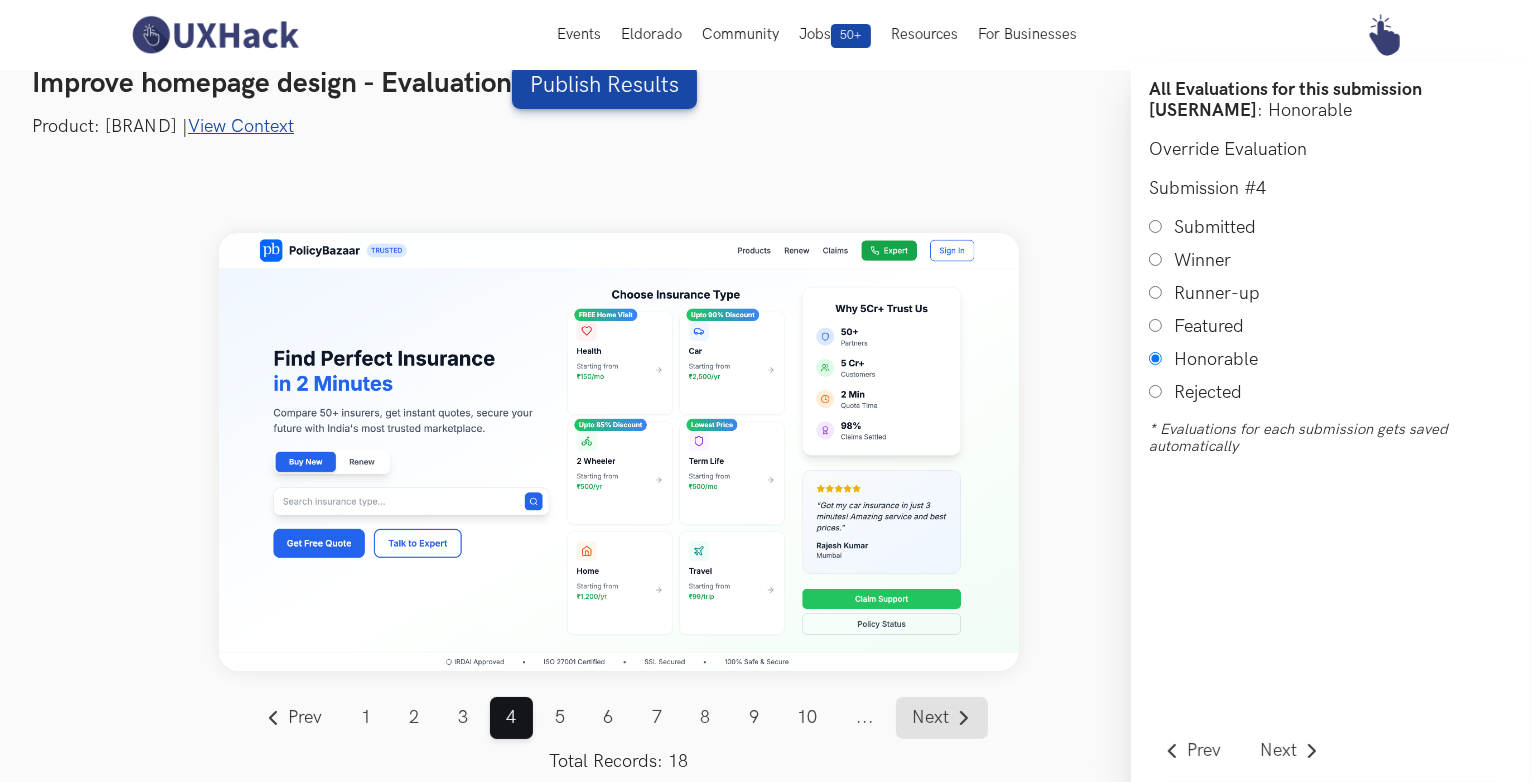 click on "Next" at bounding box center (931, 718) 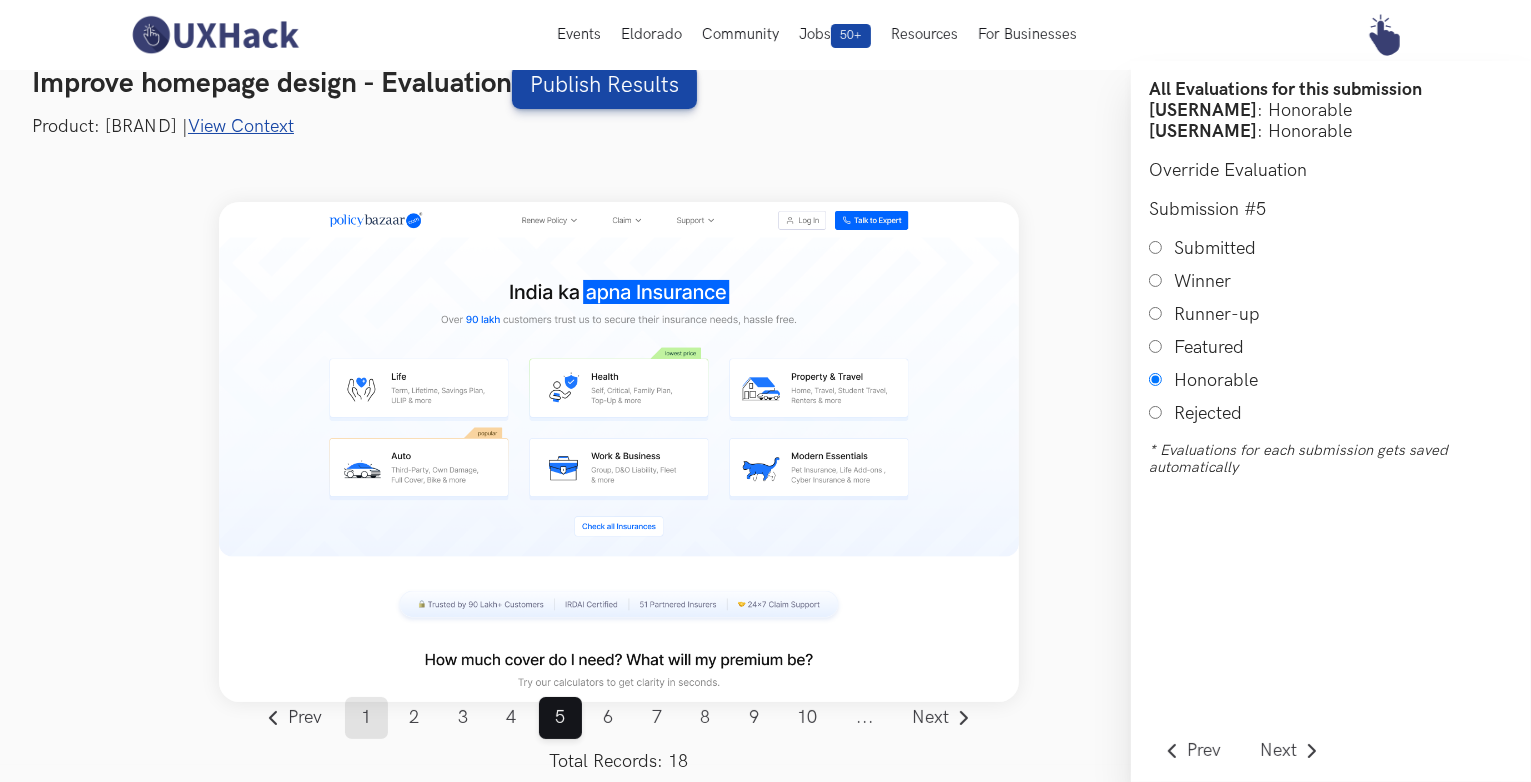 click on "1" at bounding box center [366, 718] 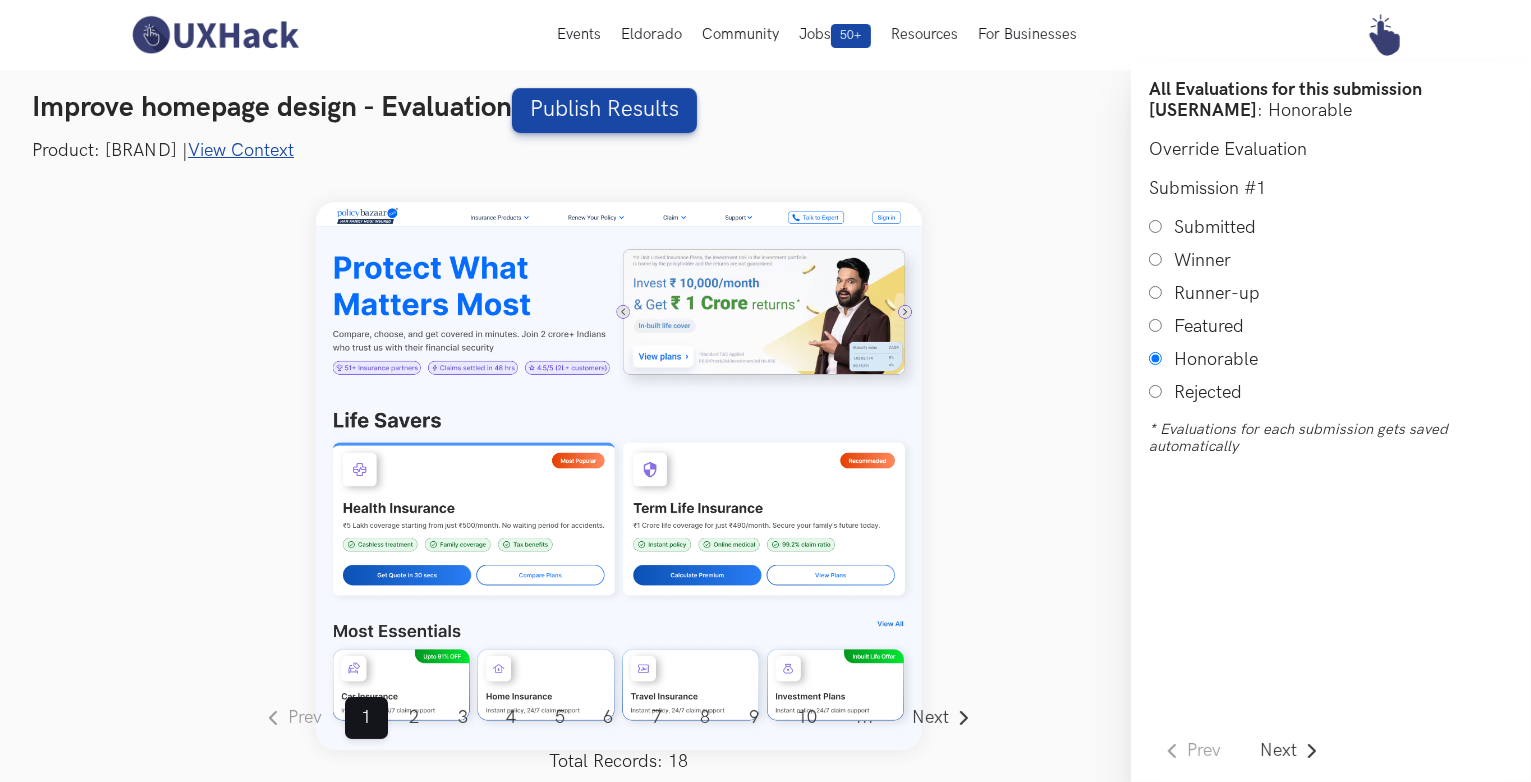 scroll, scrollTop: 24, scrollLeft: 0, axis: vertical 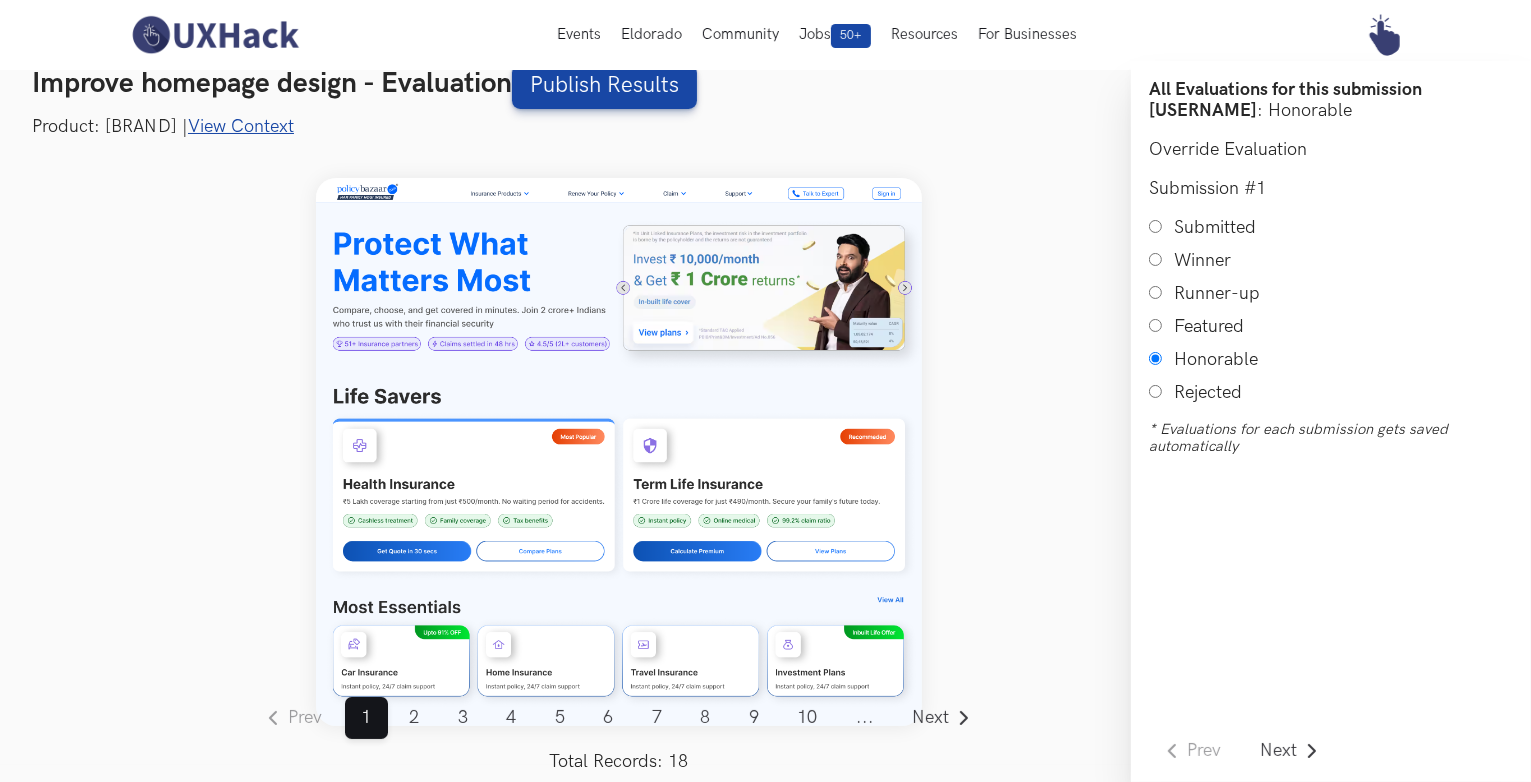 click on "View Context" at bounding box center [241, 126] 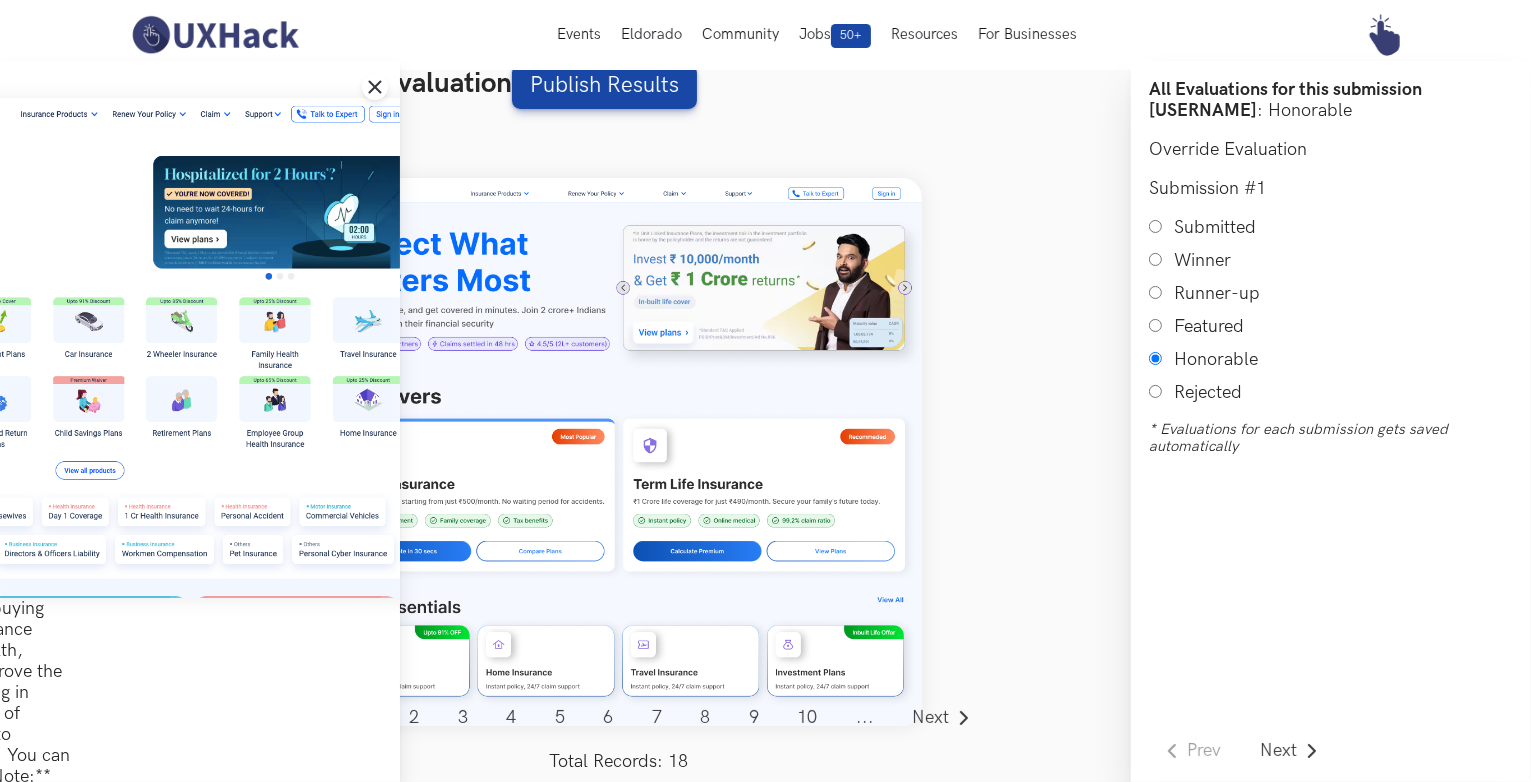 scroll, scrollTop: 0, scrollLeft: 322, axis: horizontal 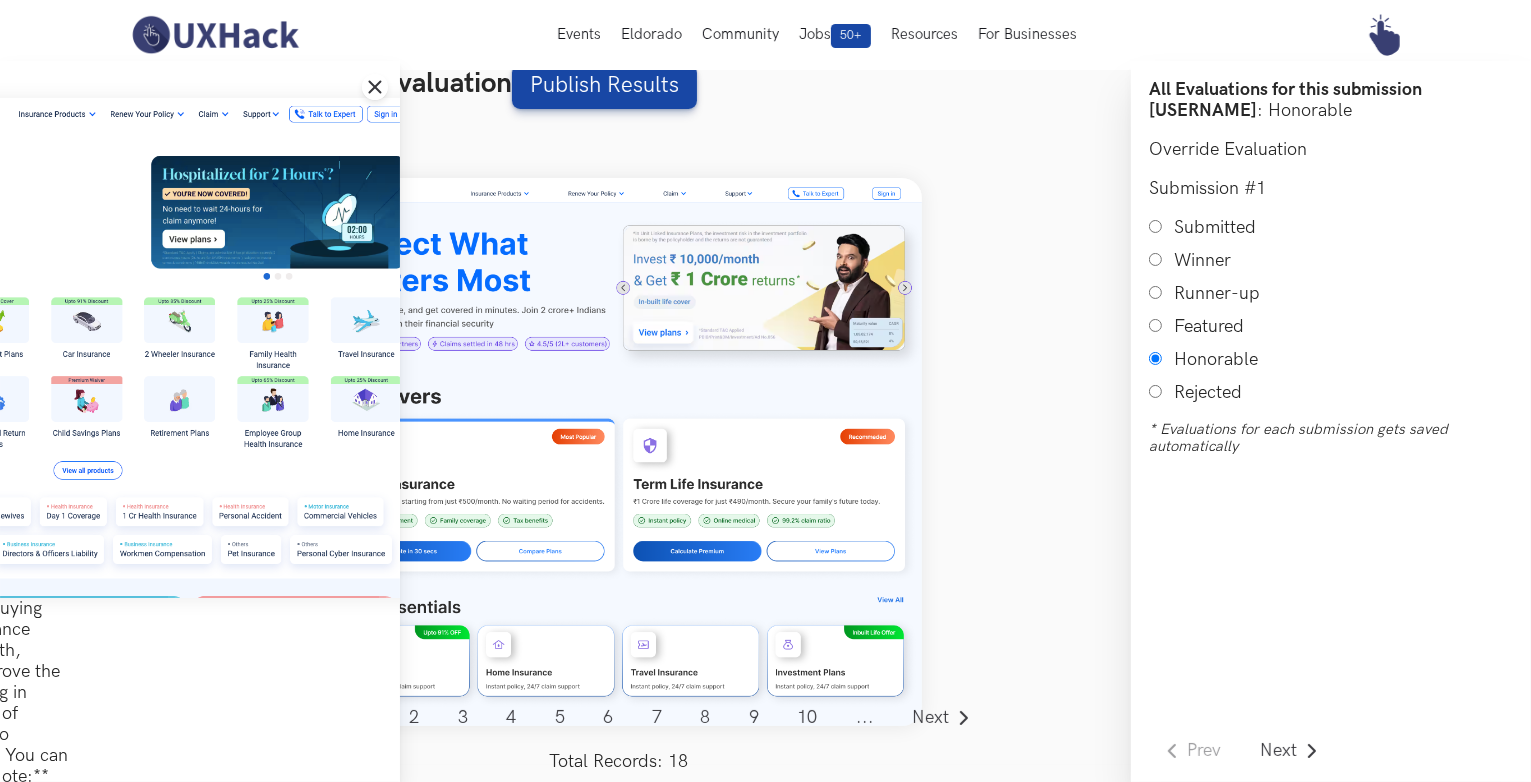 click on "Prev ... 1 2 3 4 5 6 7 8 9 10 11 12 13 14 15 16 17 18 ... Next Total Records: 18" at bounding box center (619, 452) 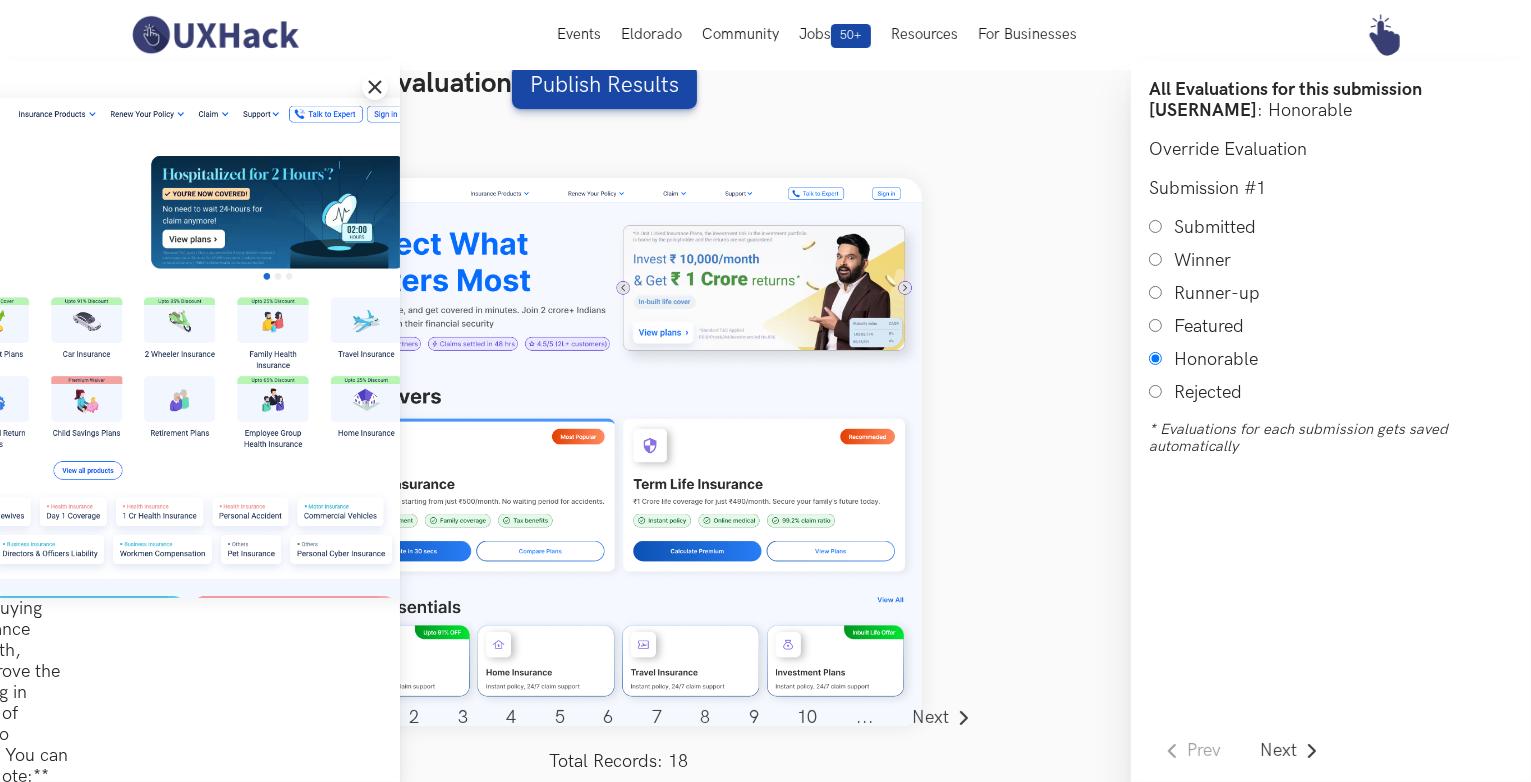 click on "Close drawer panel" at bounding box center [375, 87] 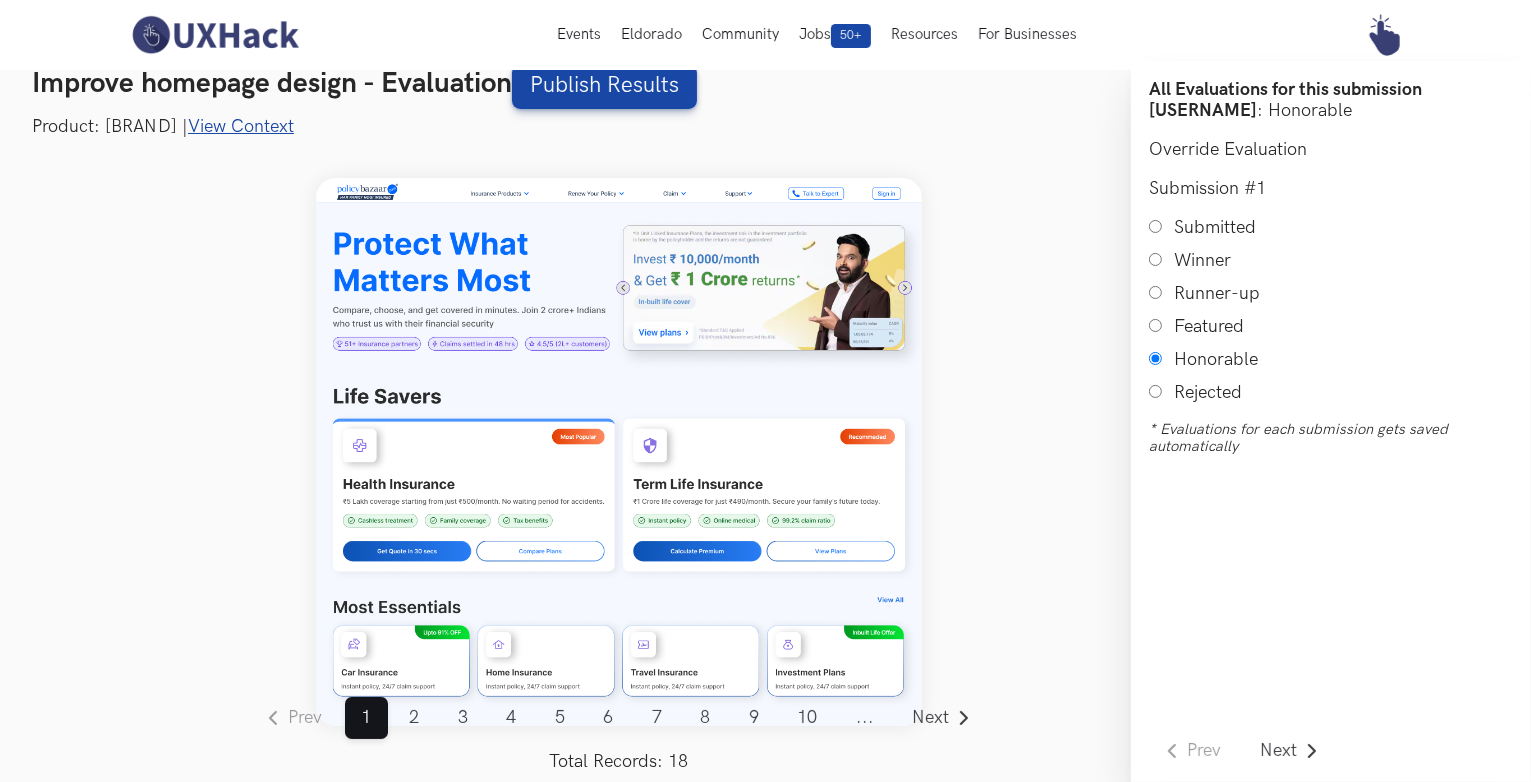 click on "View Context" at bounding box center (241, 126) 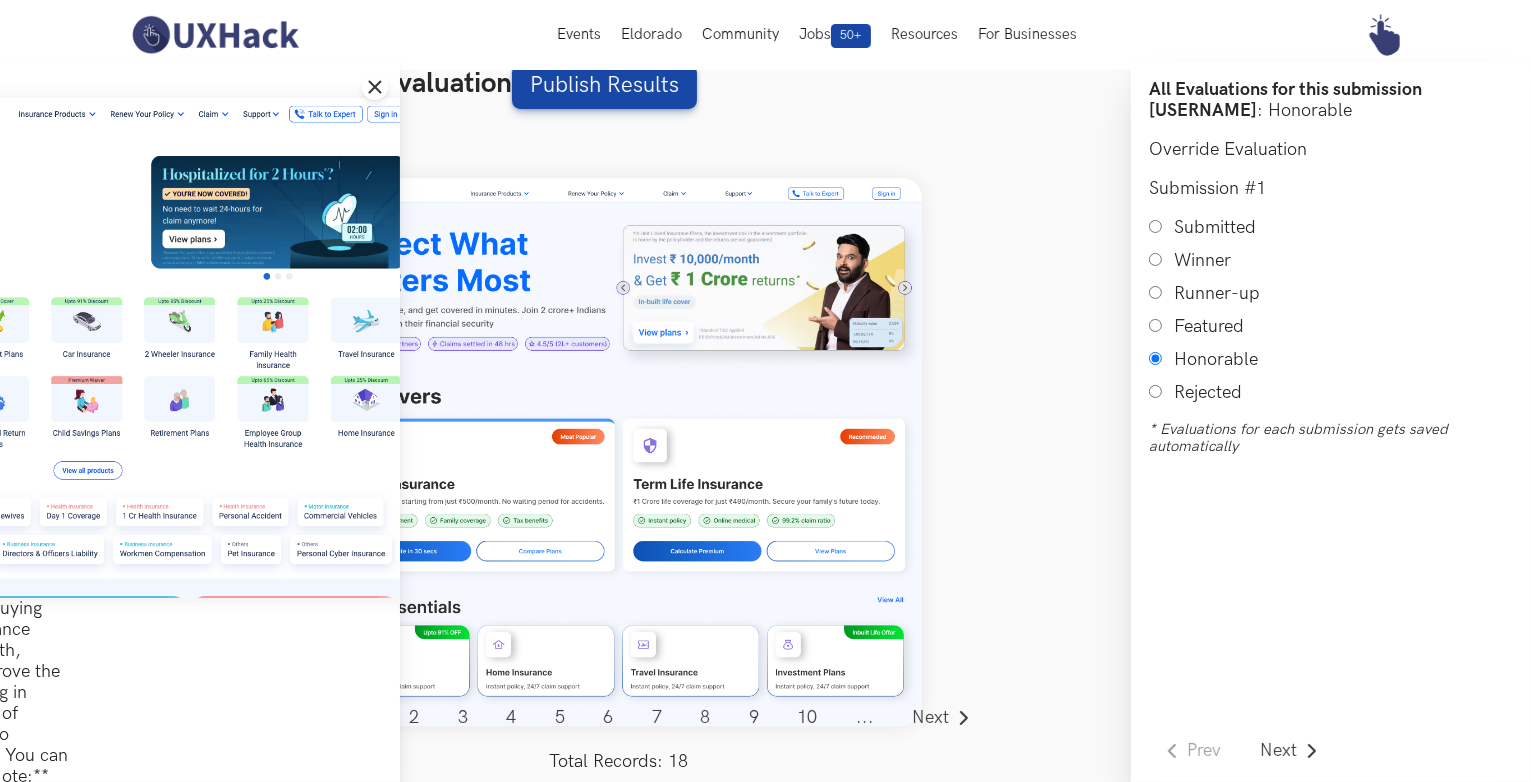 click on "Prev ... 1 2 3 4 5 6 7 8 9 10 11 12 13 14 15 16 17 18 ... Next Total Records: 18" at bounding box center (619, 452) 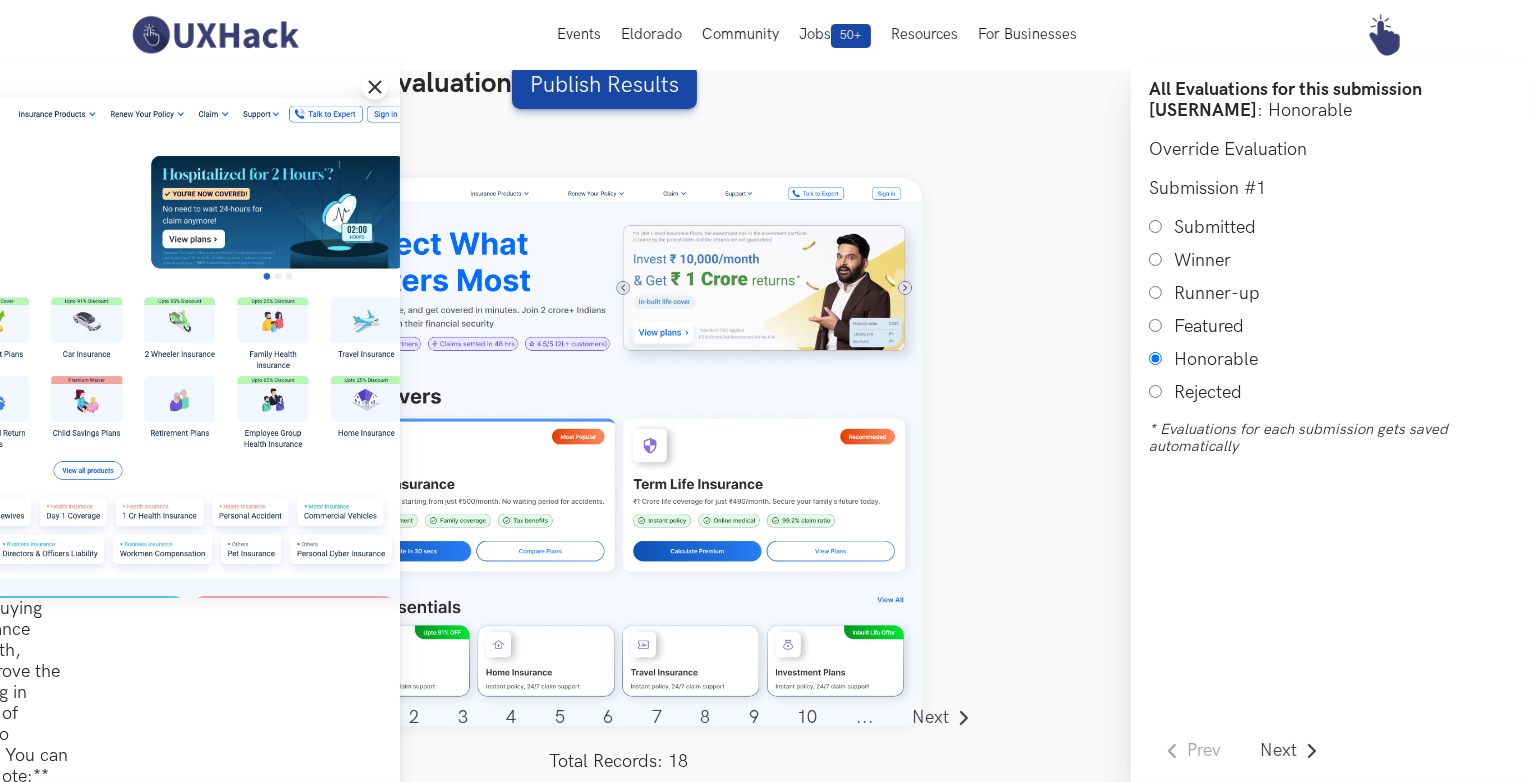 click on "Close drawer panel" at bounding box center (375, 87) 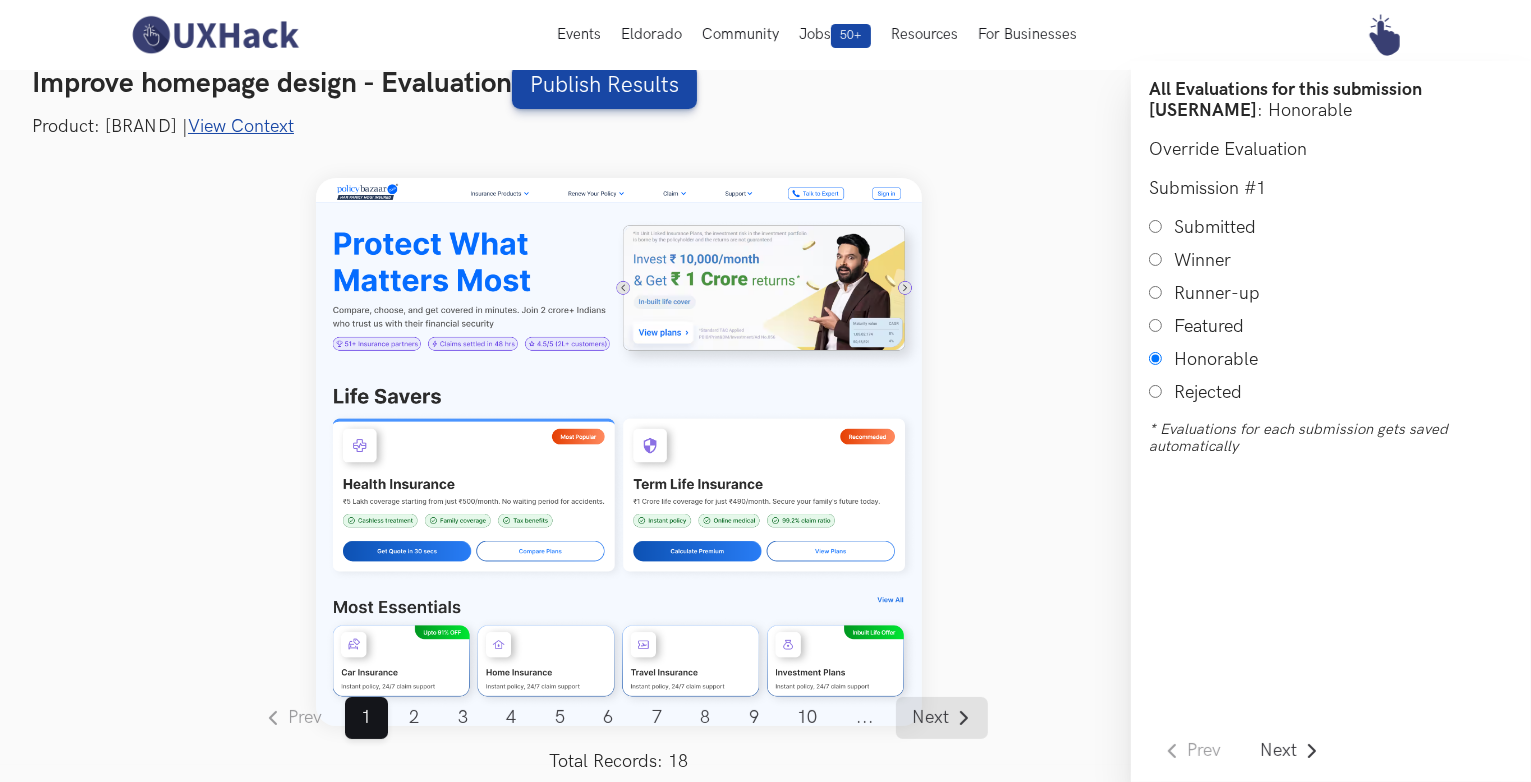 click on "Next" at bounding box center (931, 718) 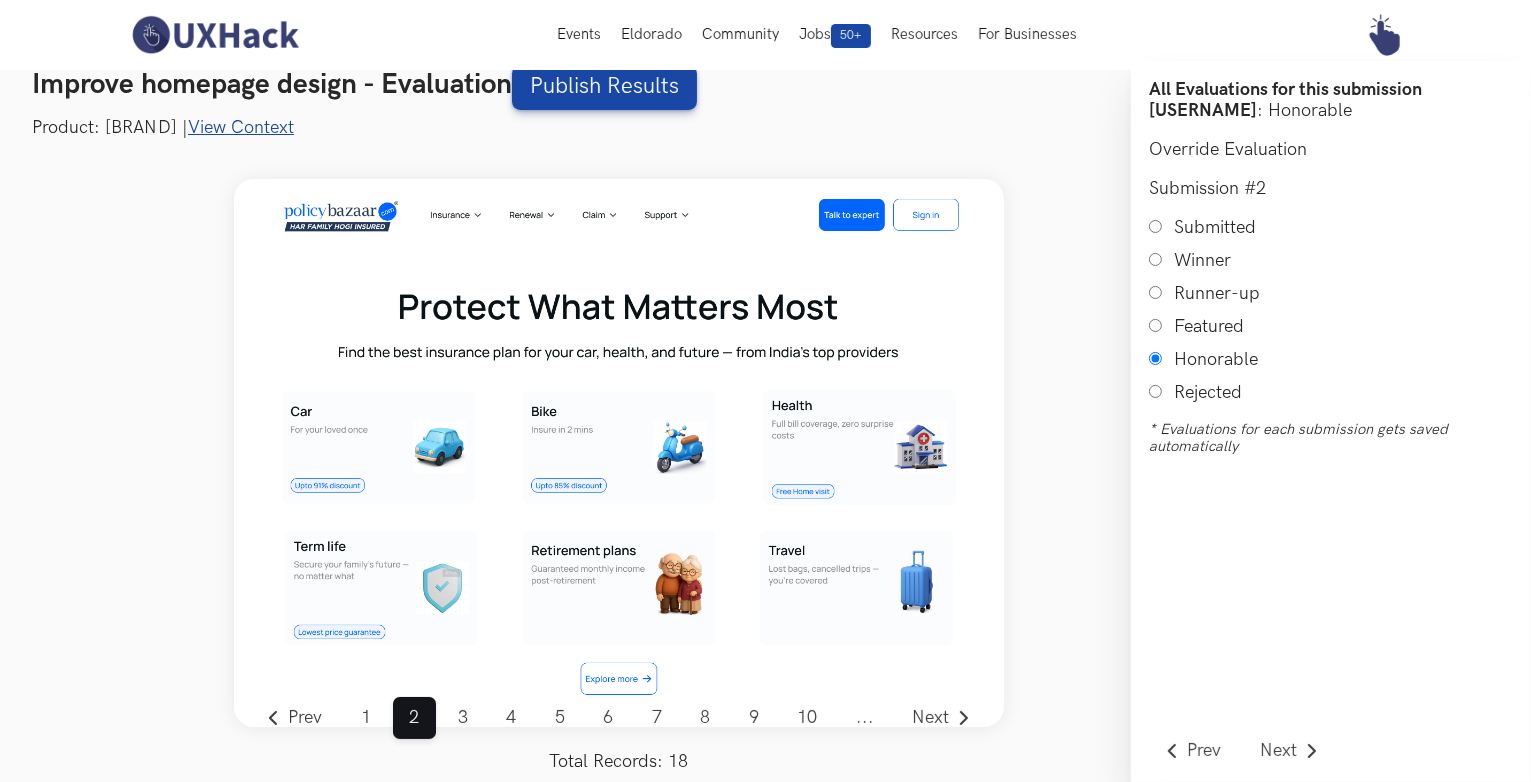 scroll, scrollTop: 24, scrollLeft: 0, axis: vertical 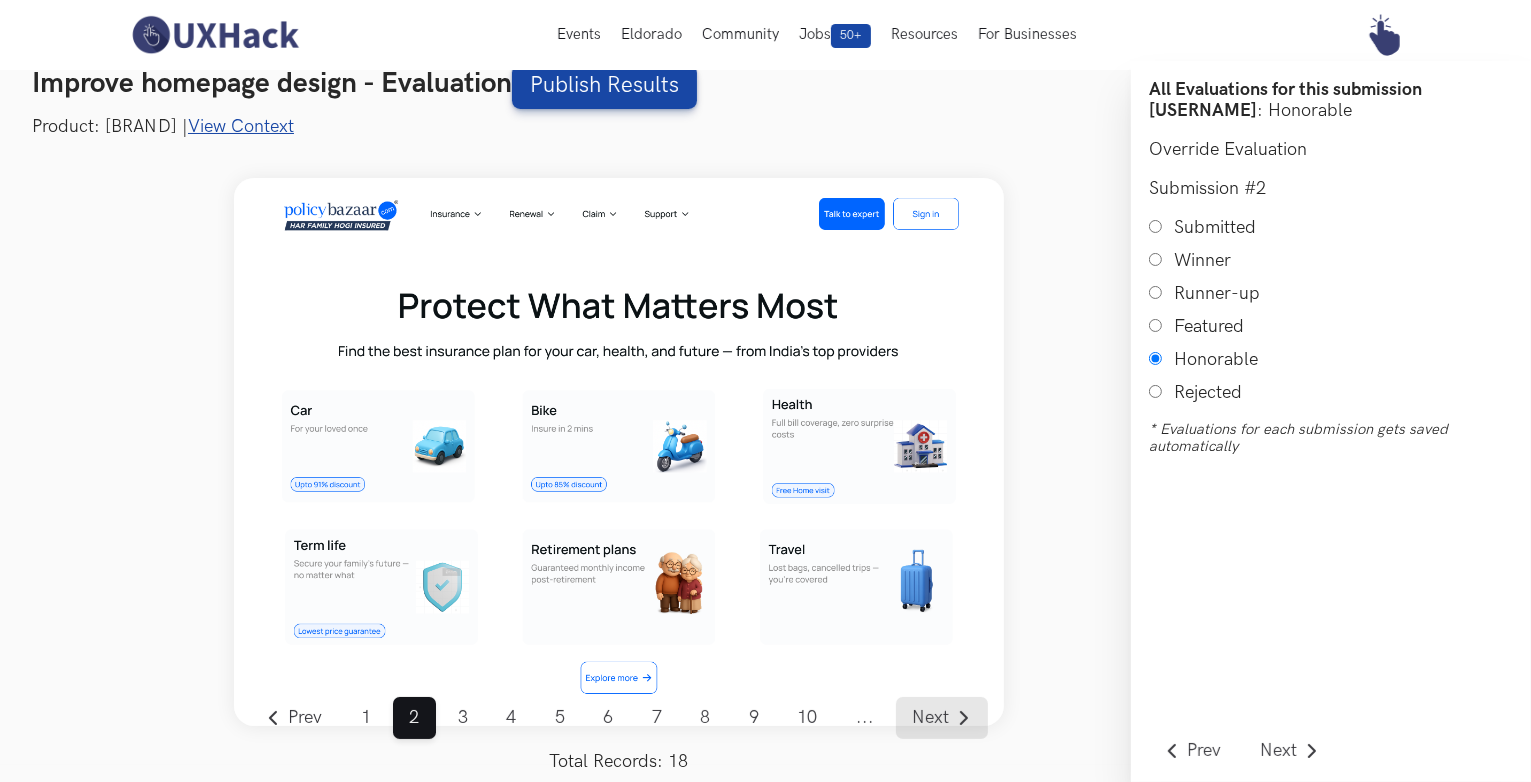 click on "Next" at bounding box center [931, 718] 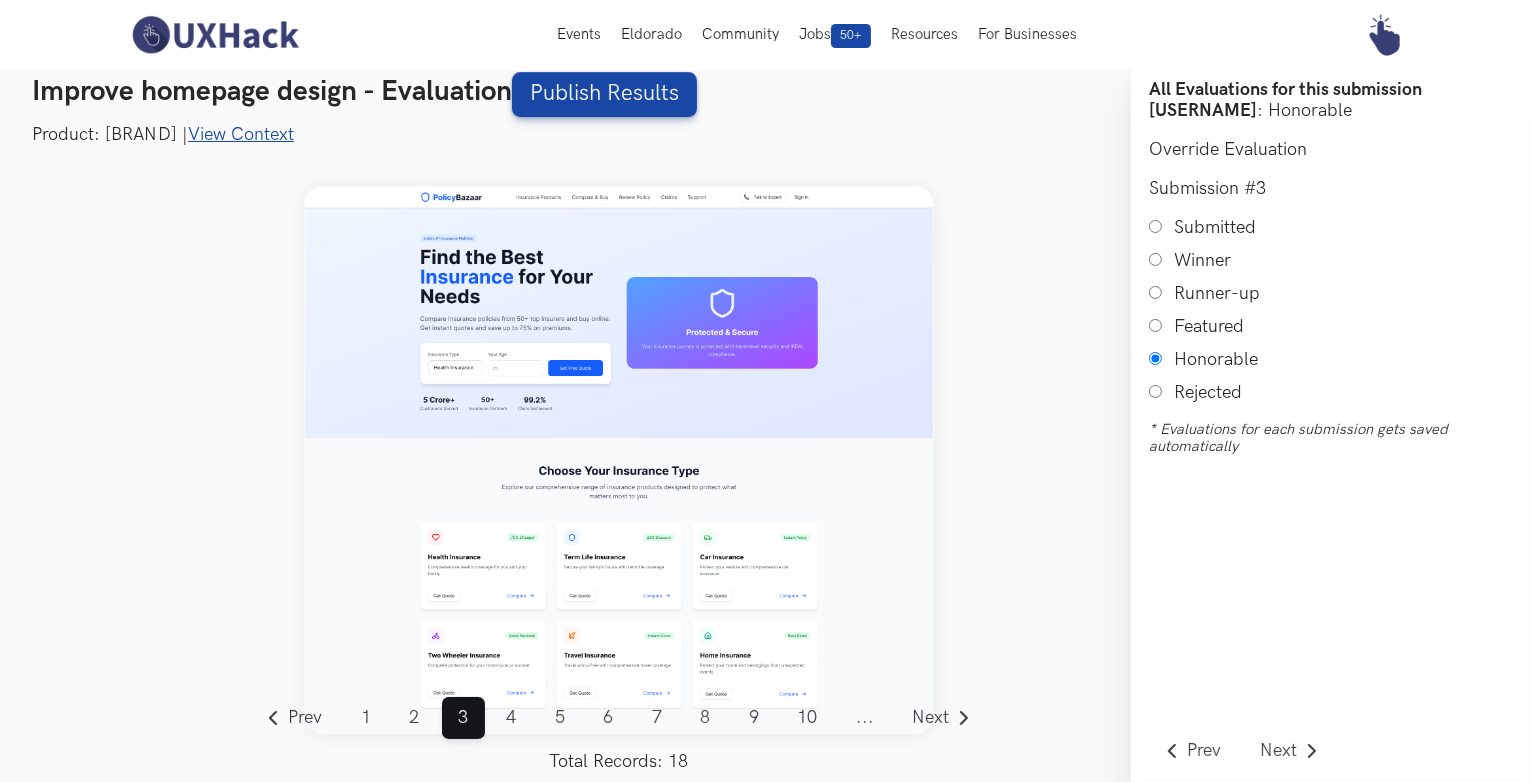 scroll, scrollTop: 24, scrollLeft: 0, axis: vertical 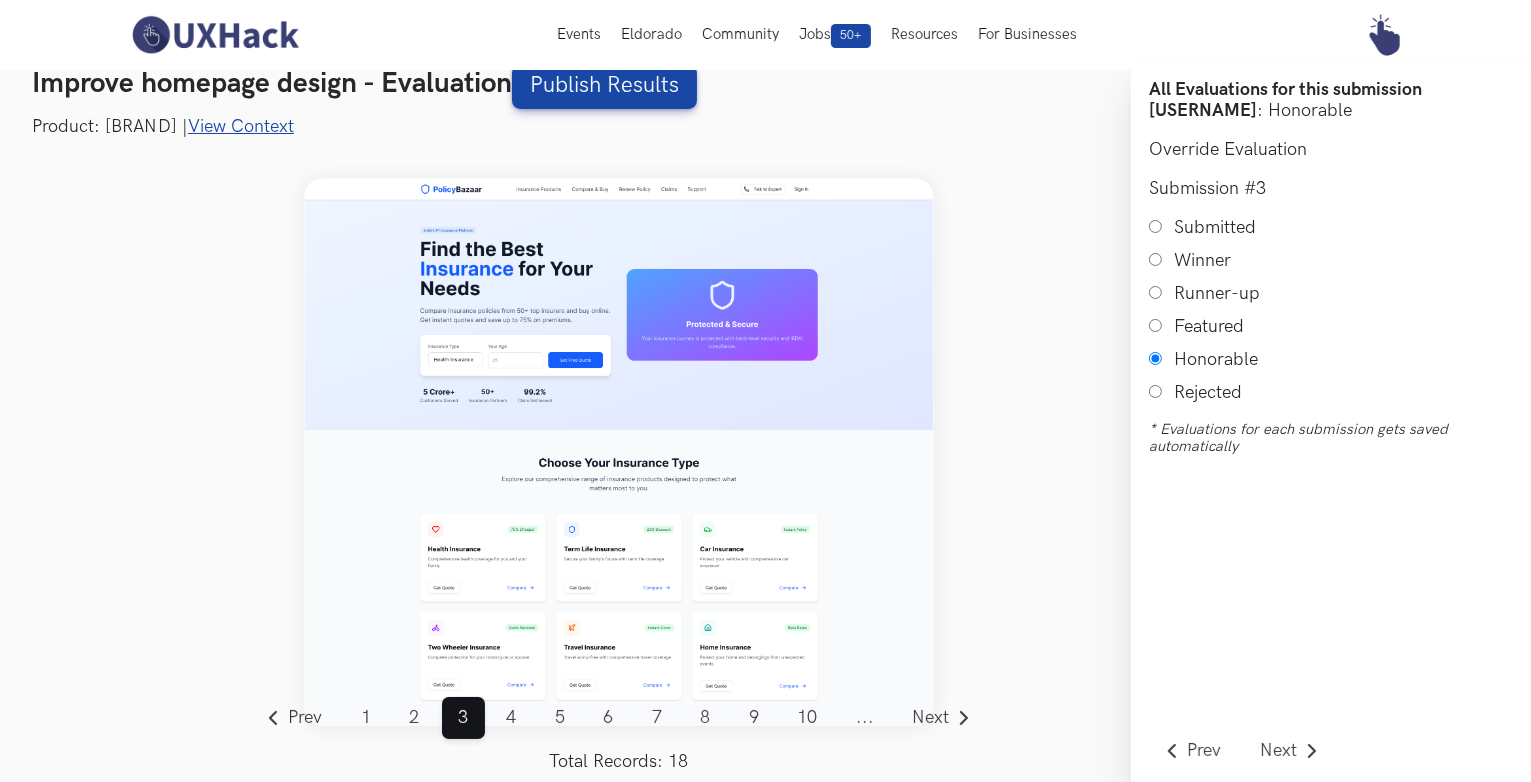 click on "View Context" at bounding box center [241, 126] 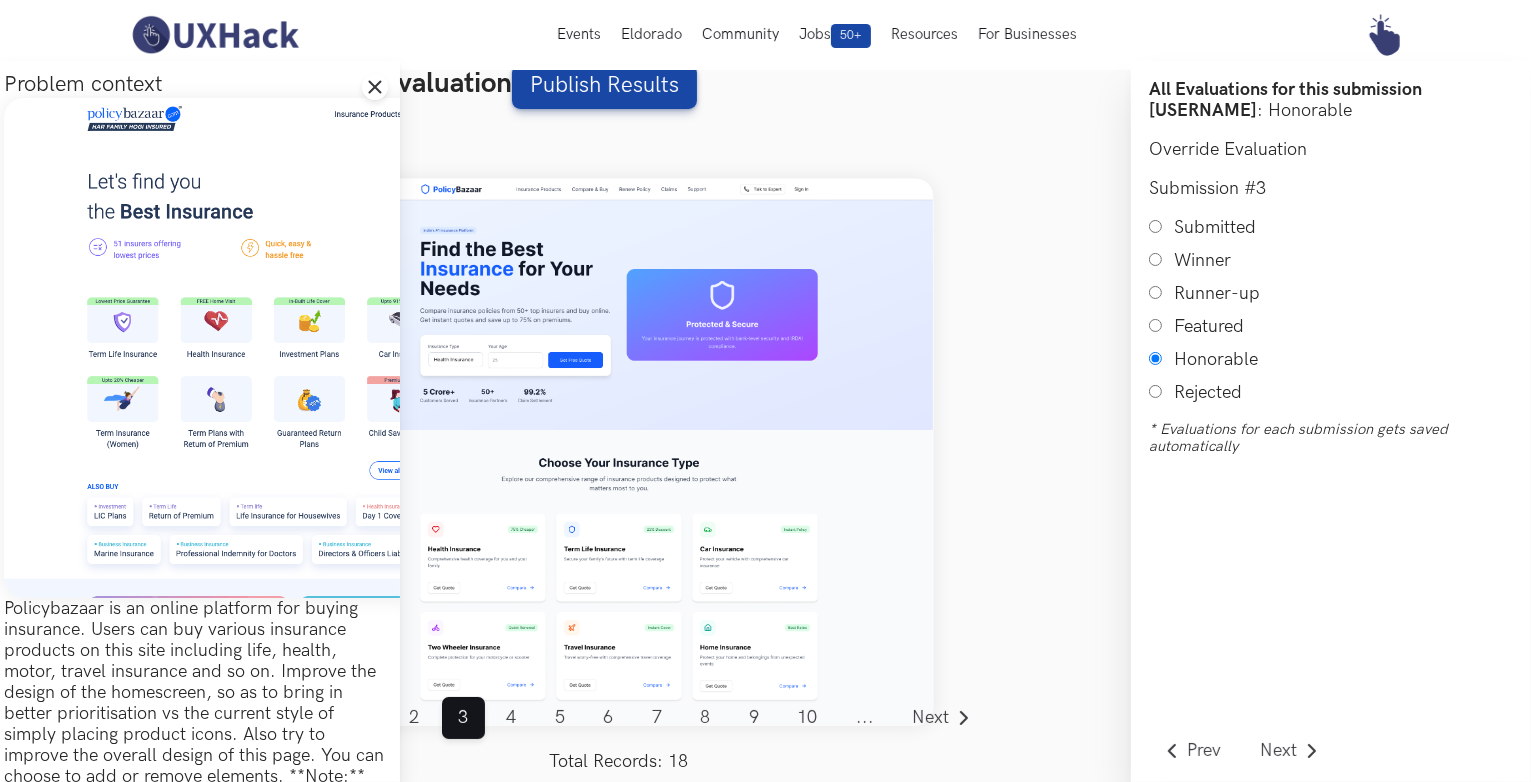 scroll, scrollTop: 0, scrollLeft: 0, axis: both 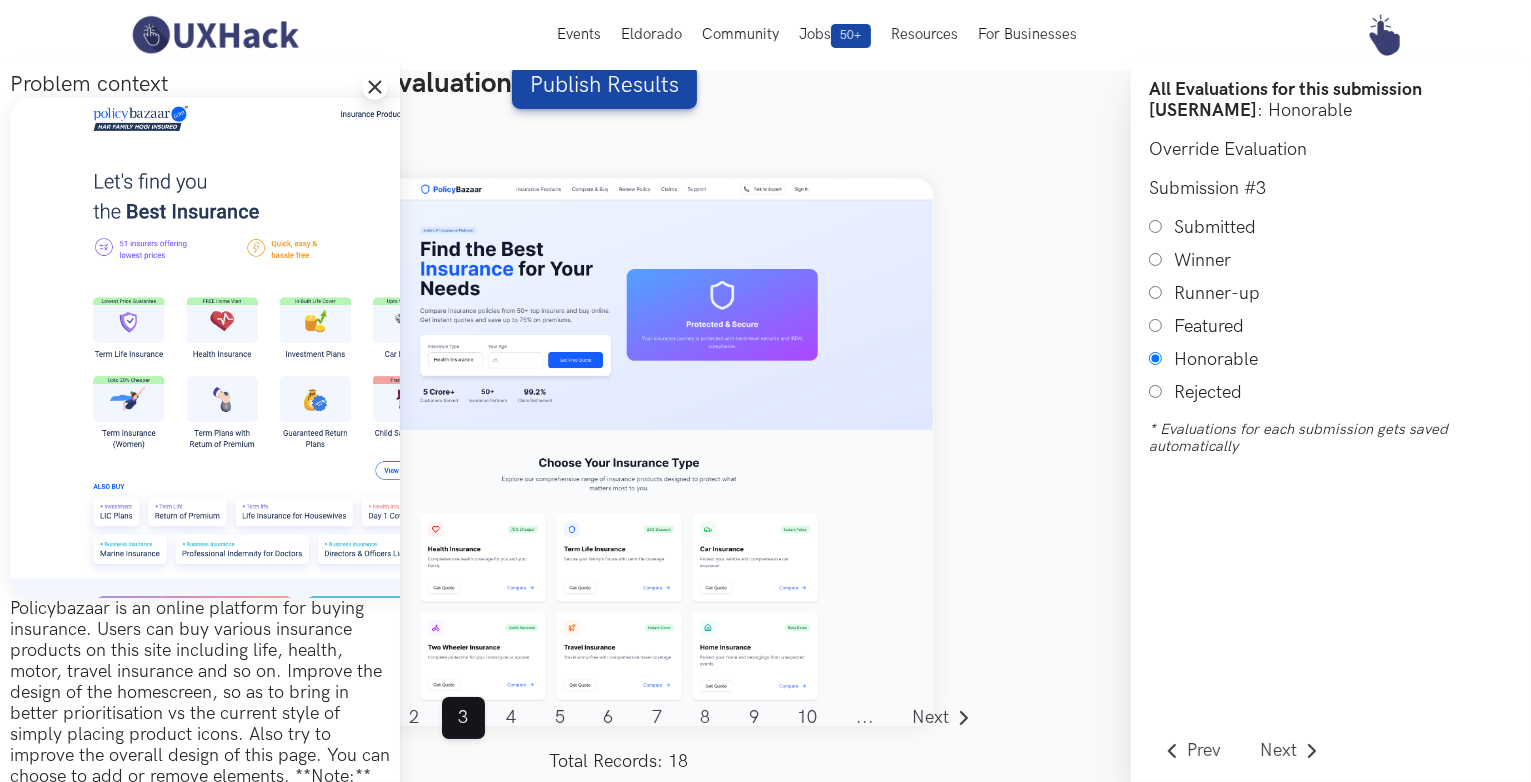click on "Close drawer panel" at bounding box center [375, 87] 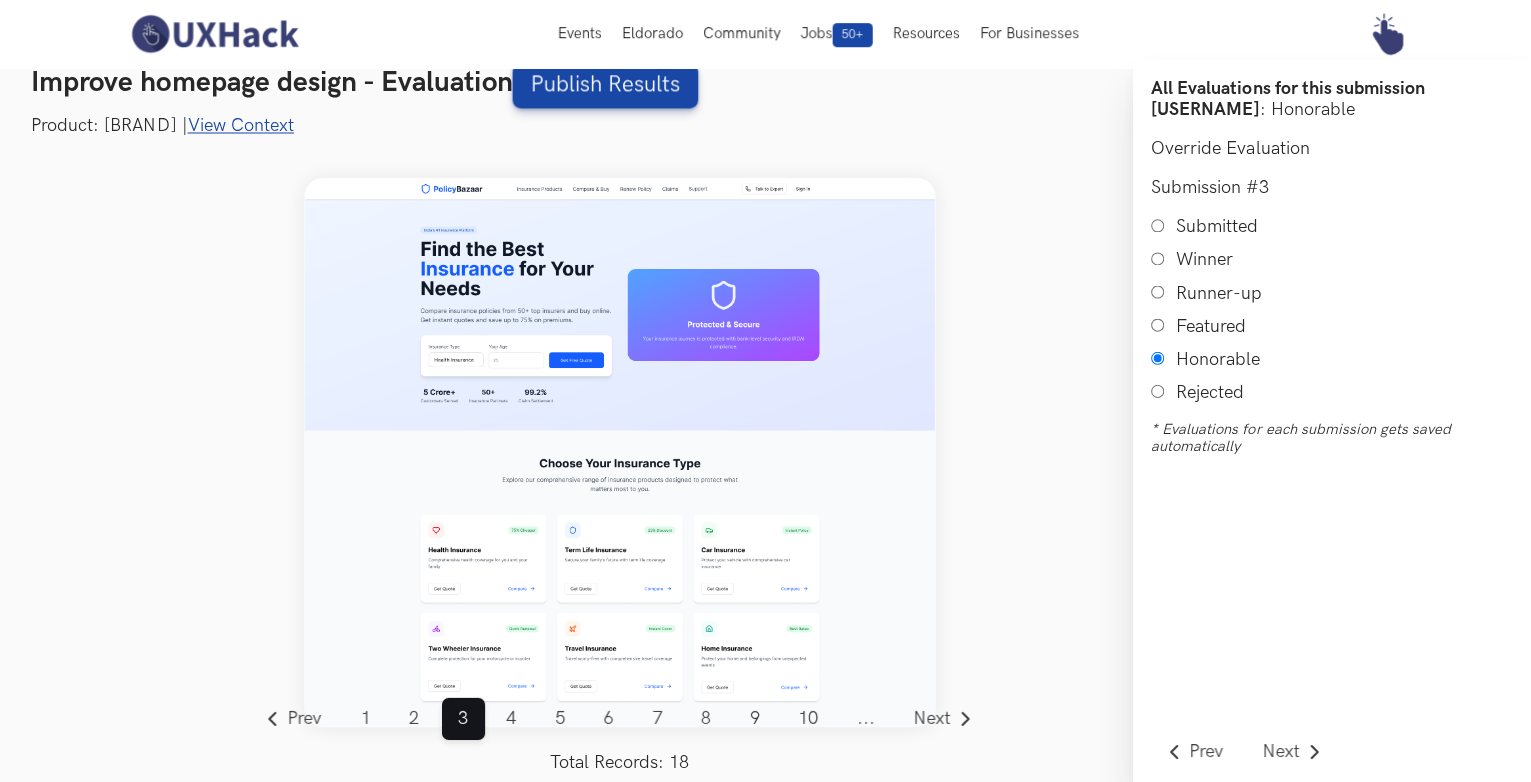 scroll, scrollTop: 24, scrollLeft: 0, axis: vertical 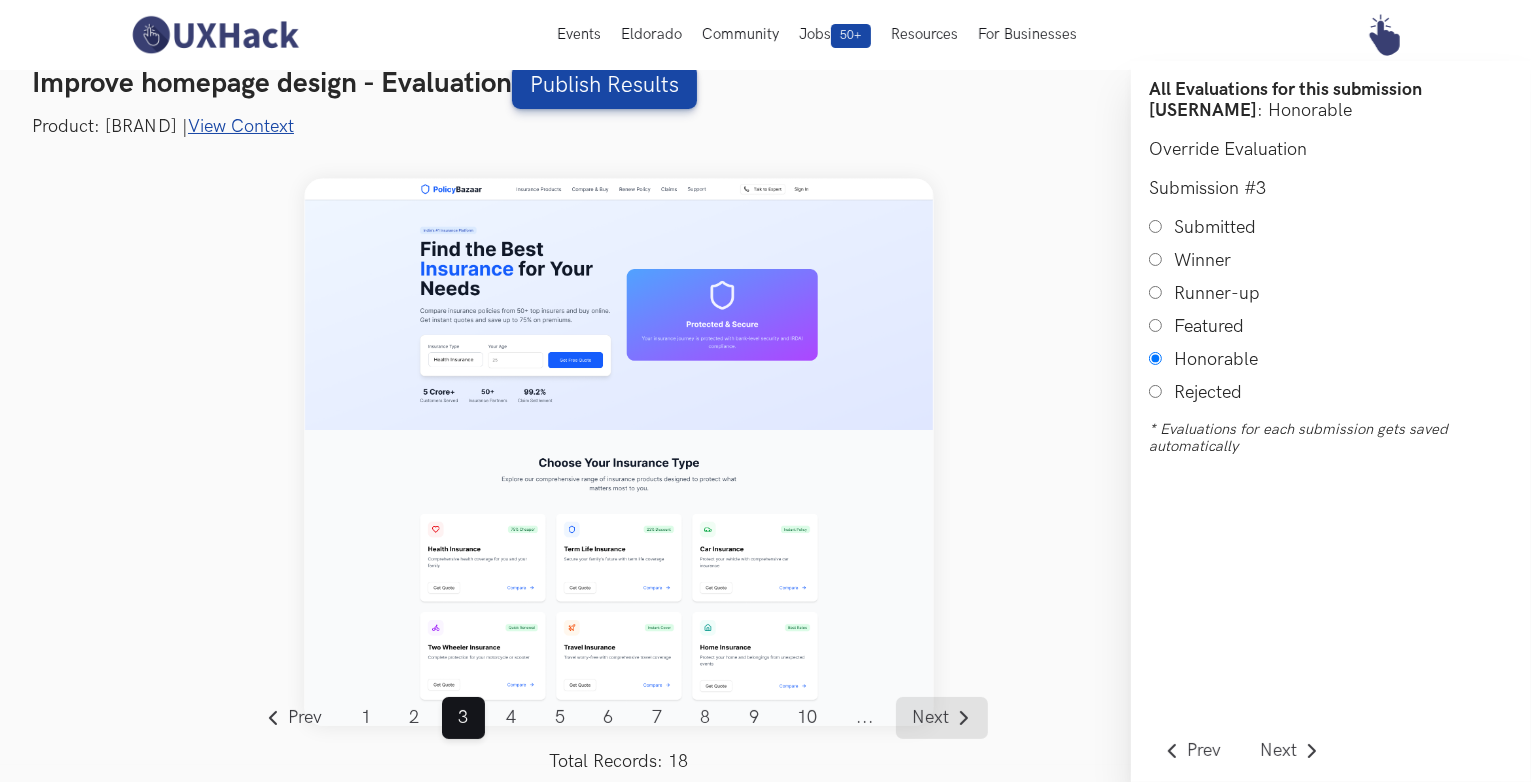 click on "Next" at bounding box center (931, 718) 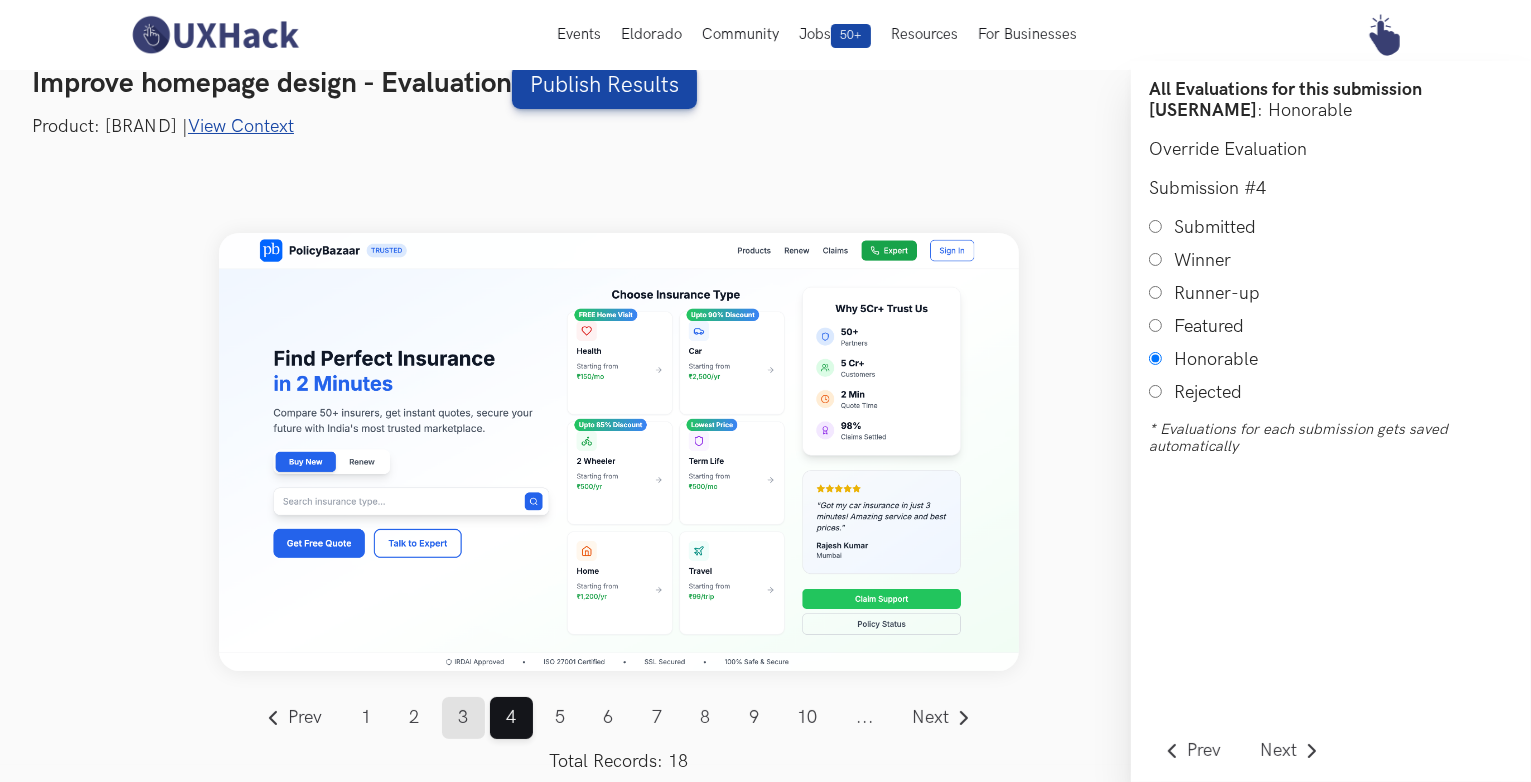 click on "3" at bounding box center [463, 718] 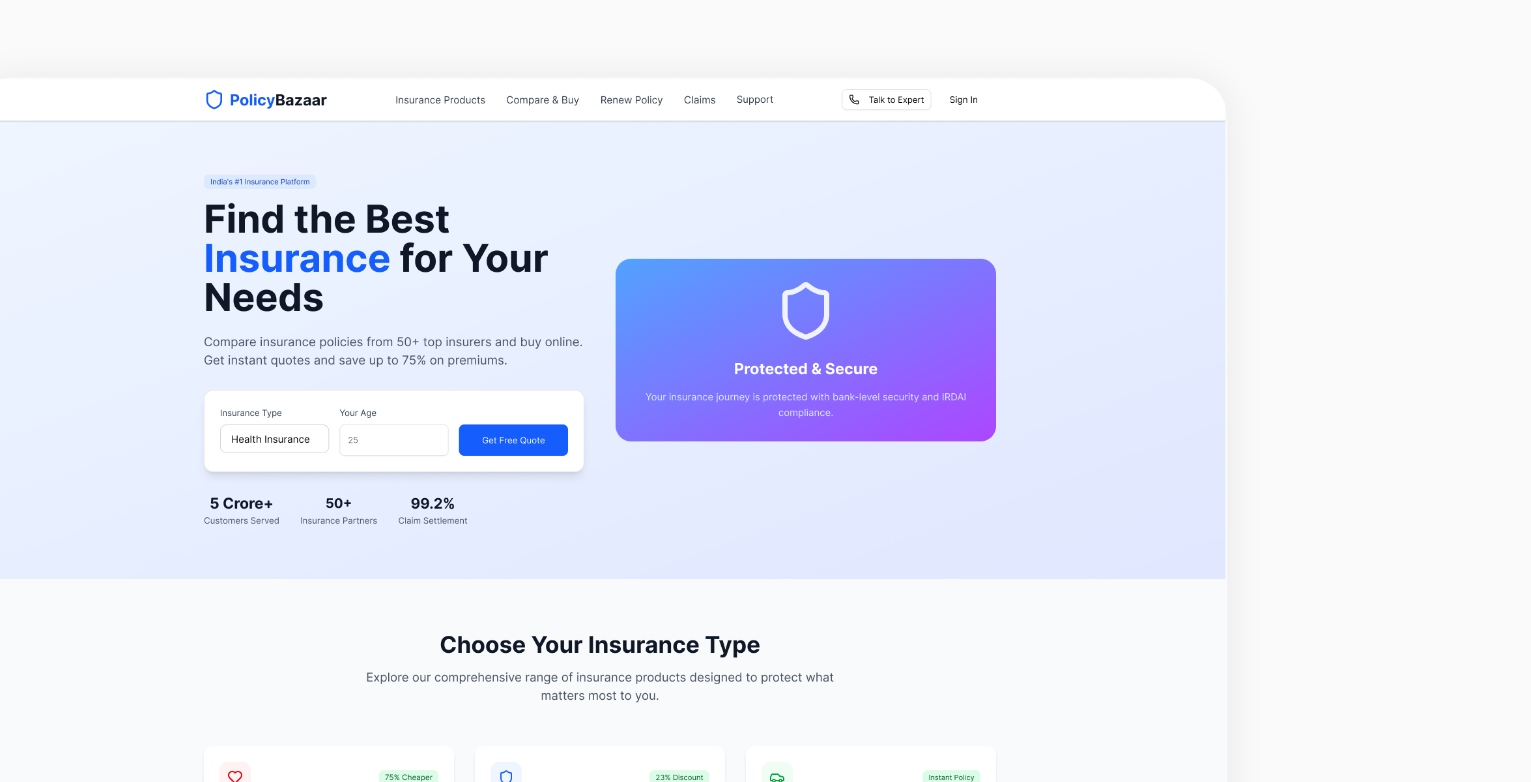scroll, scrollTop: 24, scrollLeft: 0, axis: vertical 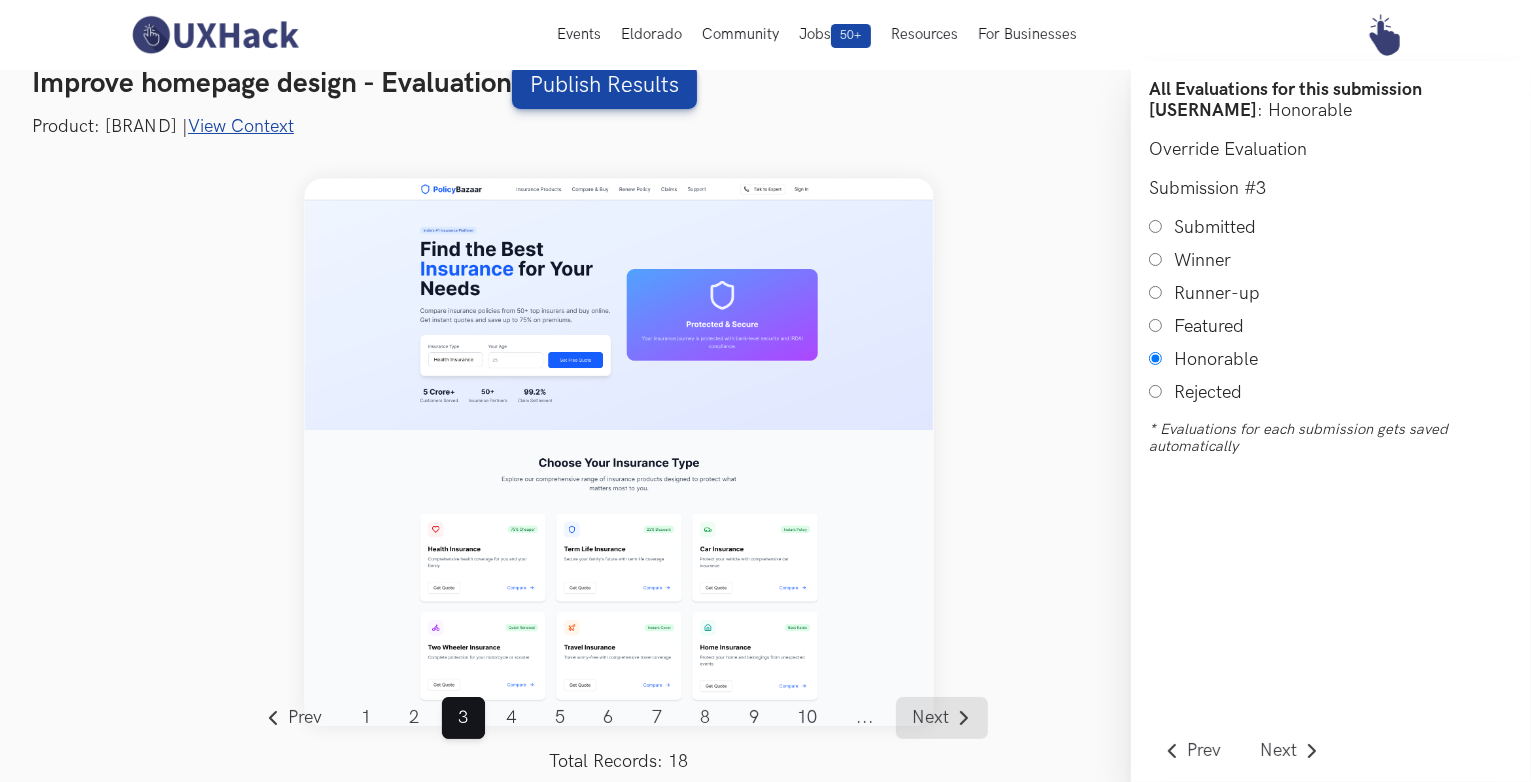 click on "Next" at bounding box center [931, 718] 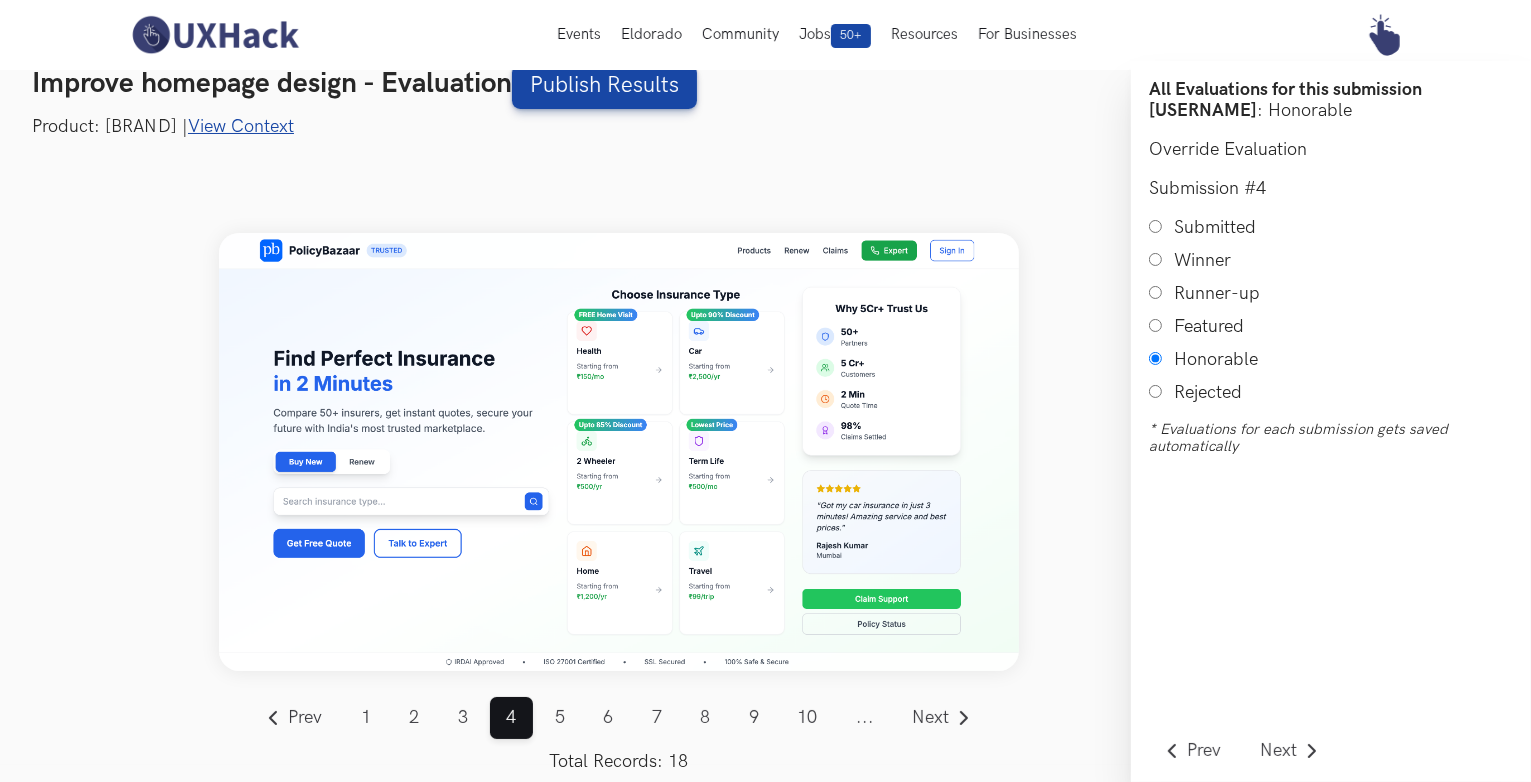 scroll, scrollTop: 24, scrollLeft: 0, axis: vertical 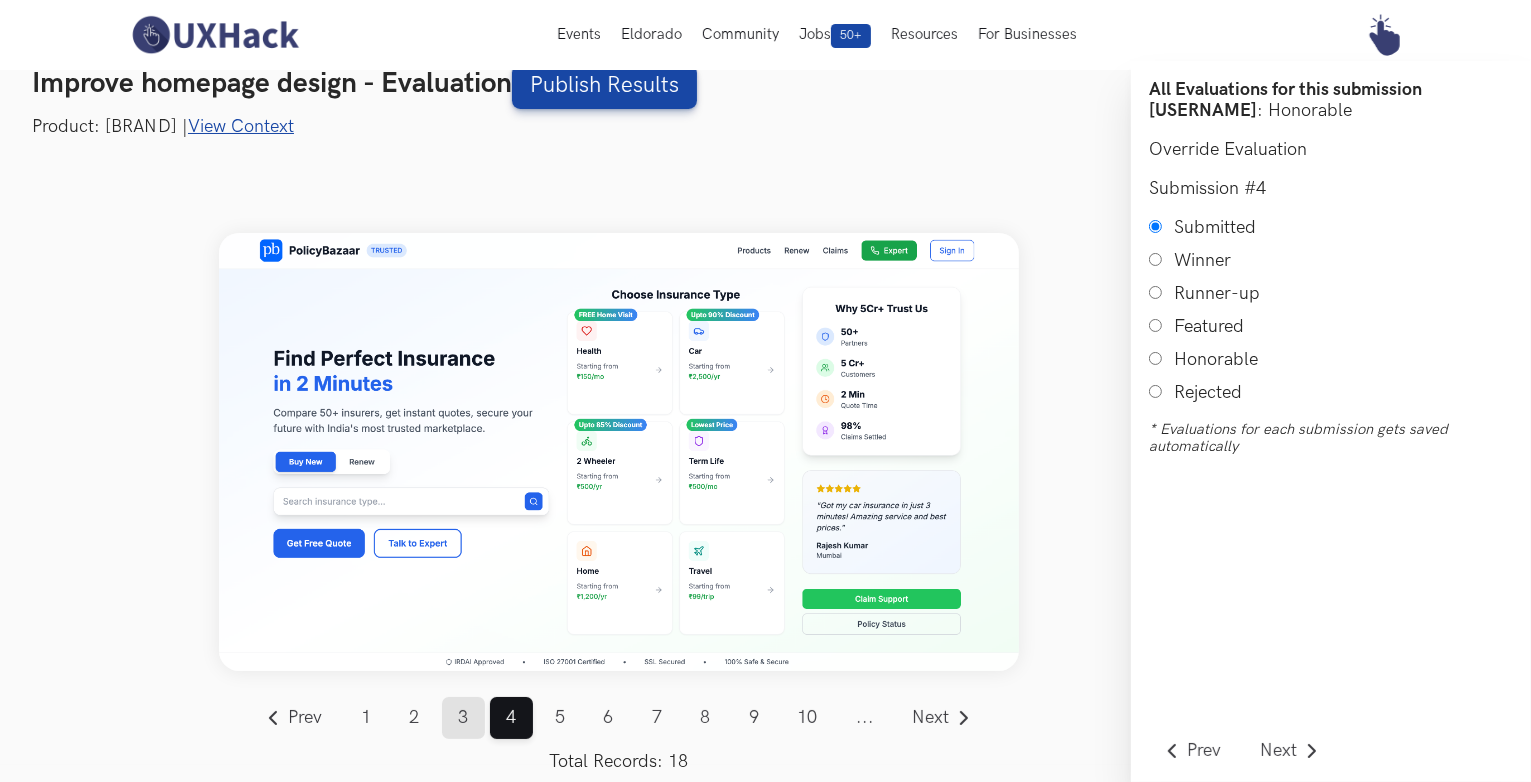 click on "3" at bounding box center [463, 718] 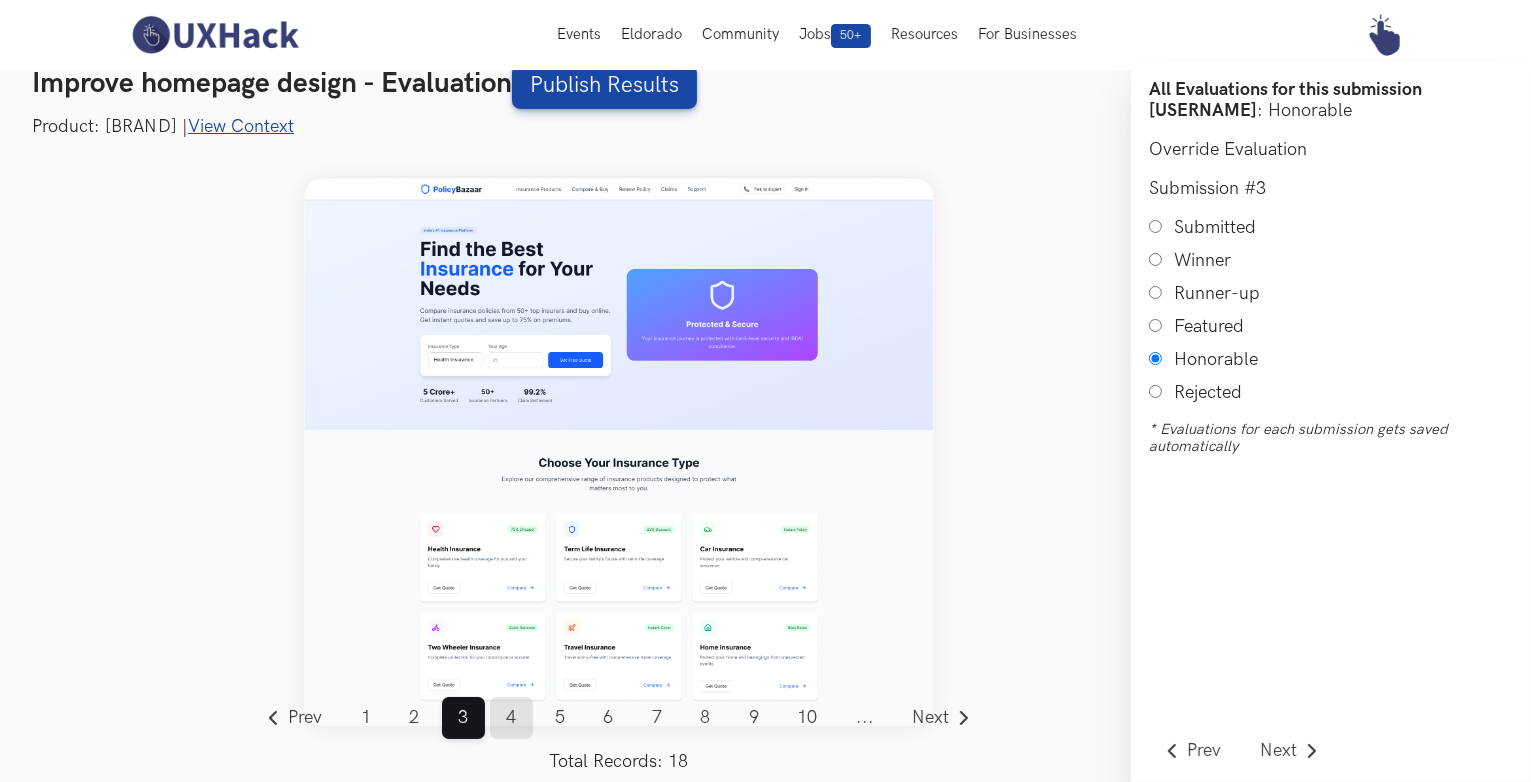click on "4" at bounding box center [511, 718] 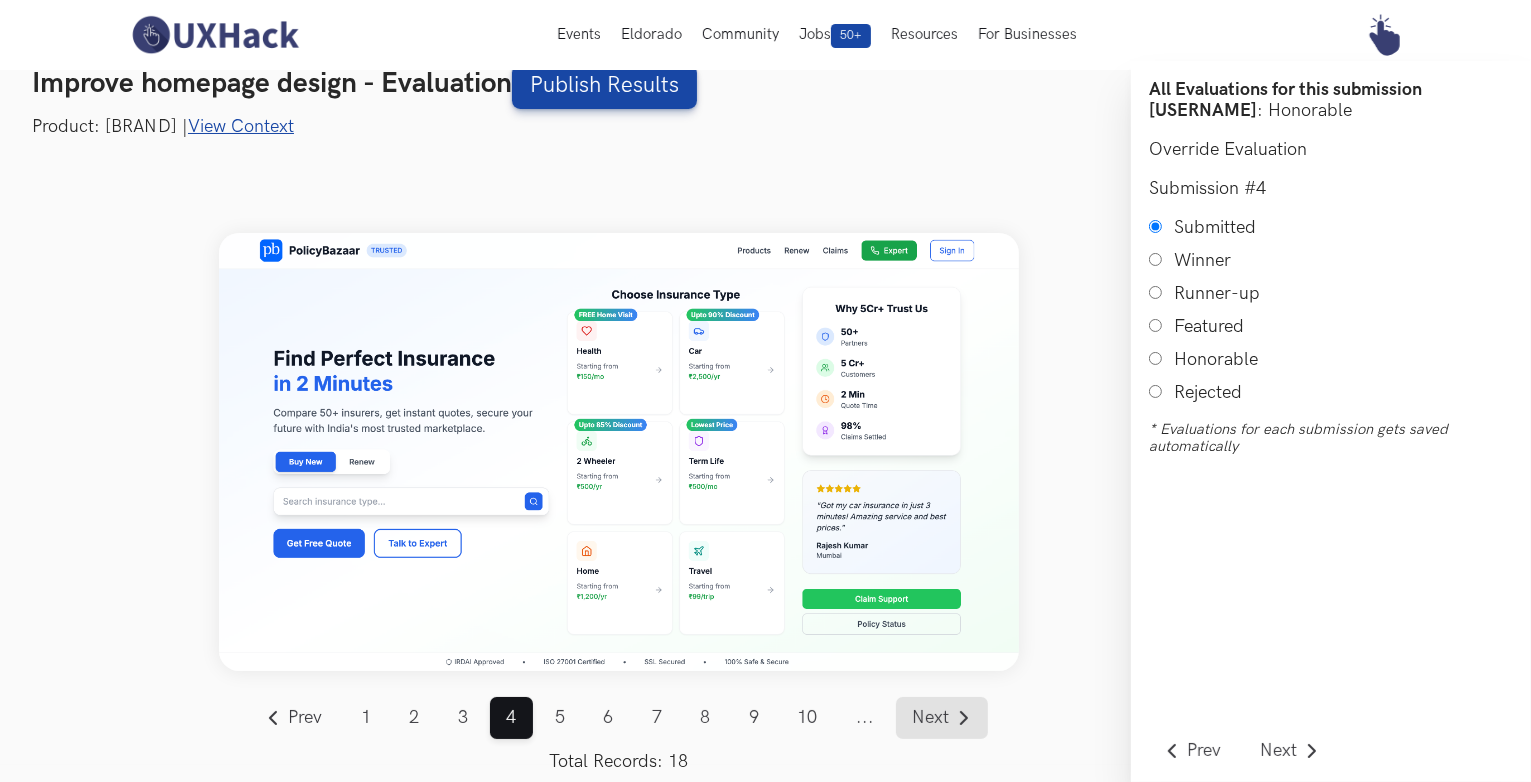 click on "Next" at bounding box center (931, 718) 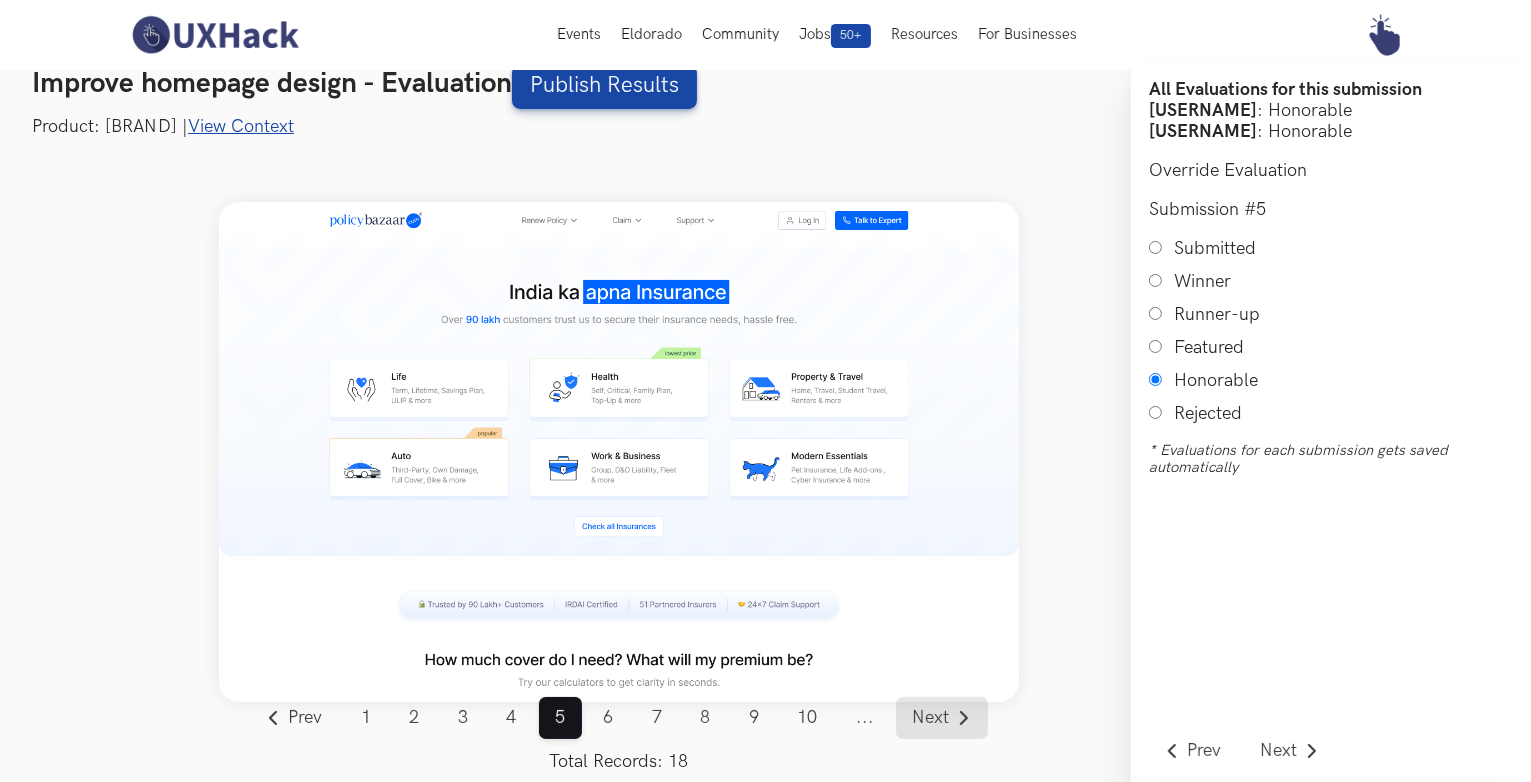 click on "Next" at bounding box center (931, 718) 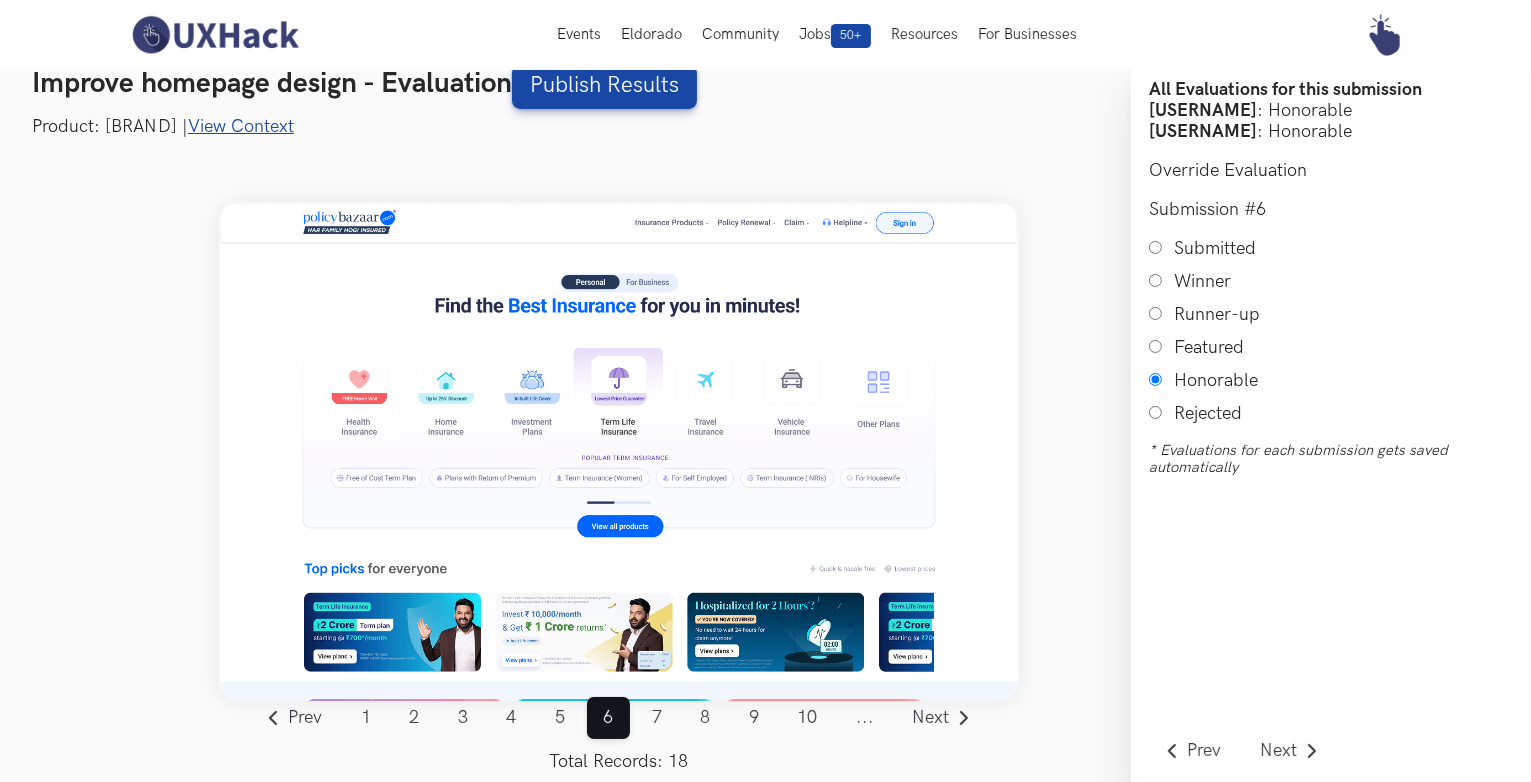 click on "View Context" at bounding box center [241, 126] 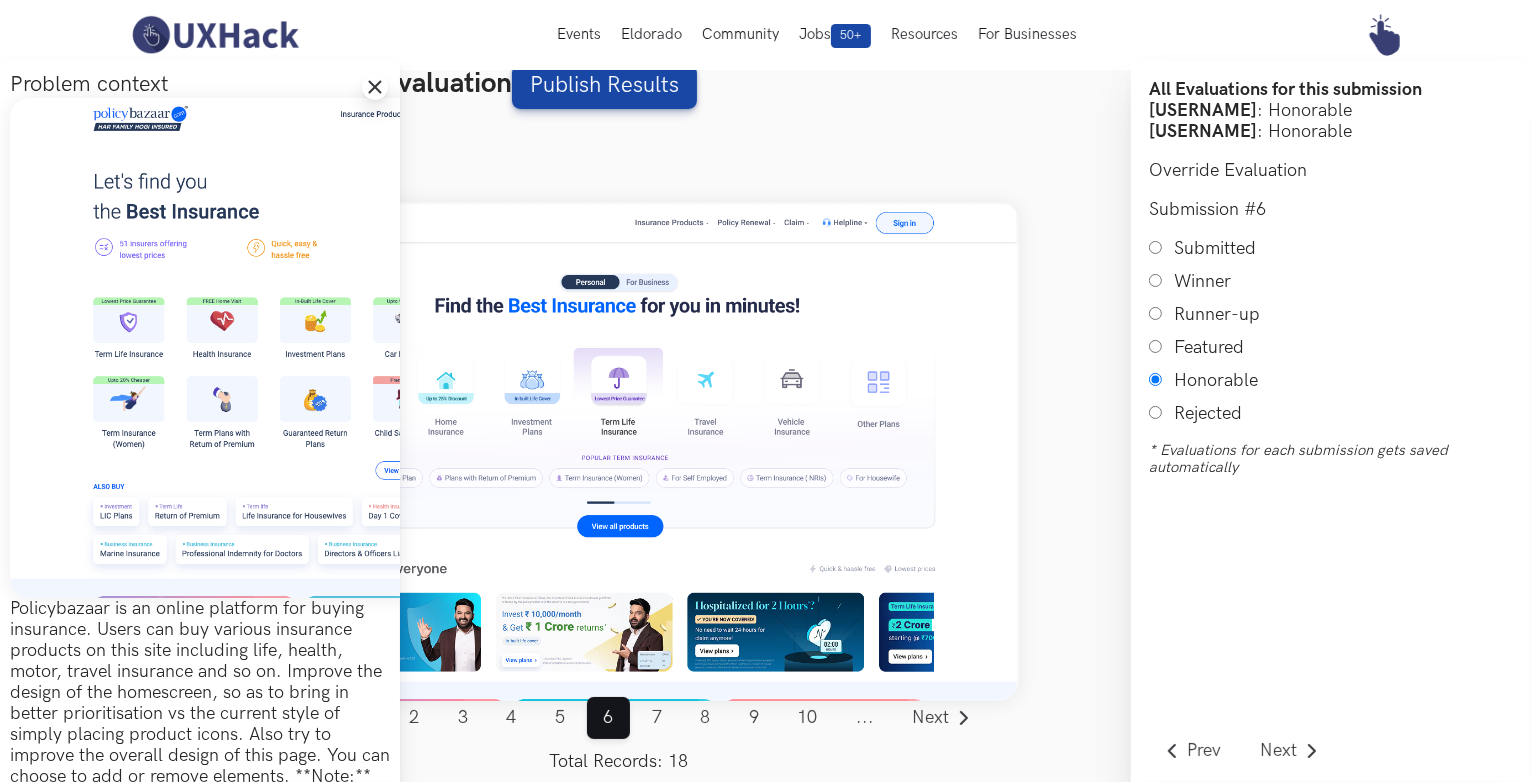 click at bounding box center (375, 87) 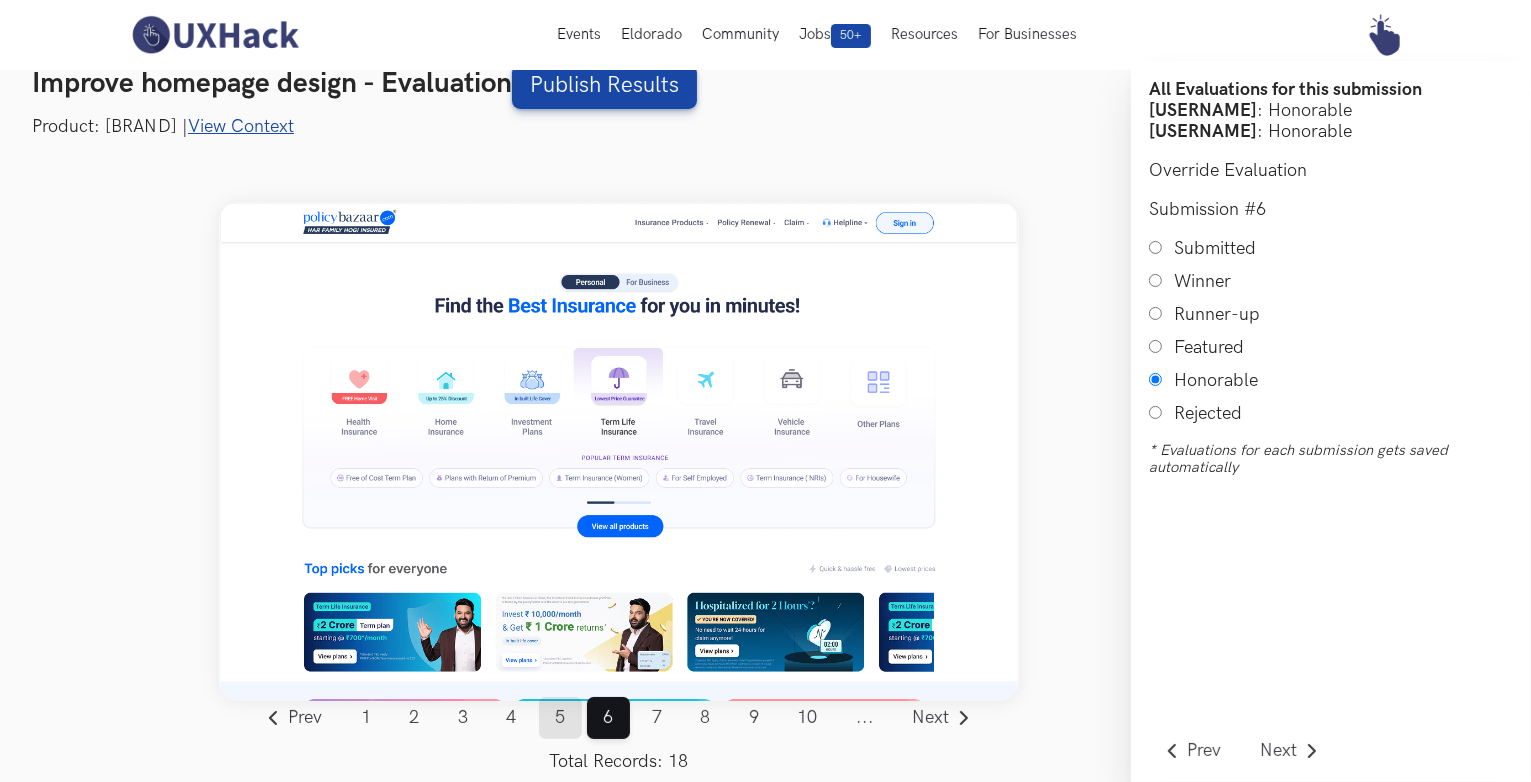 click on "5" at bounding box center (560, 718) 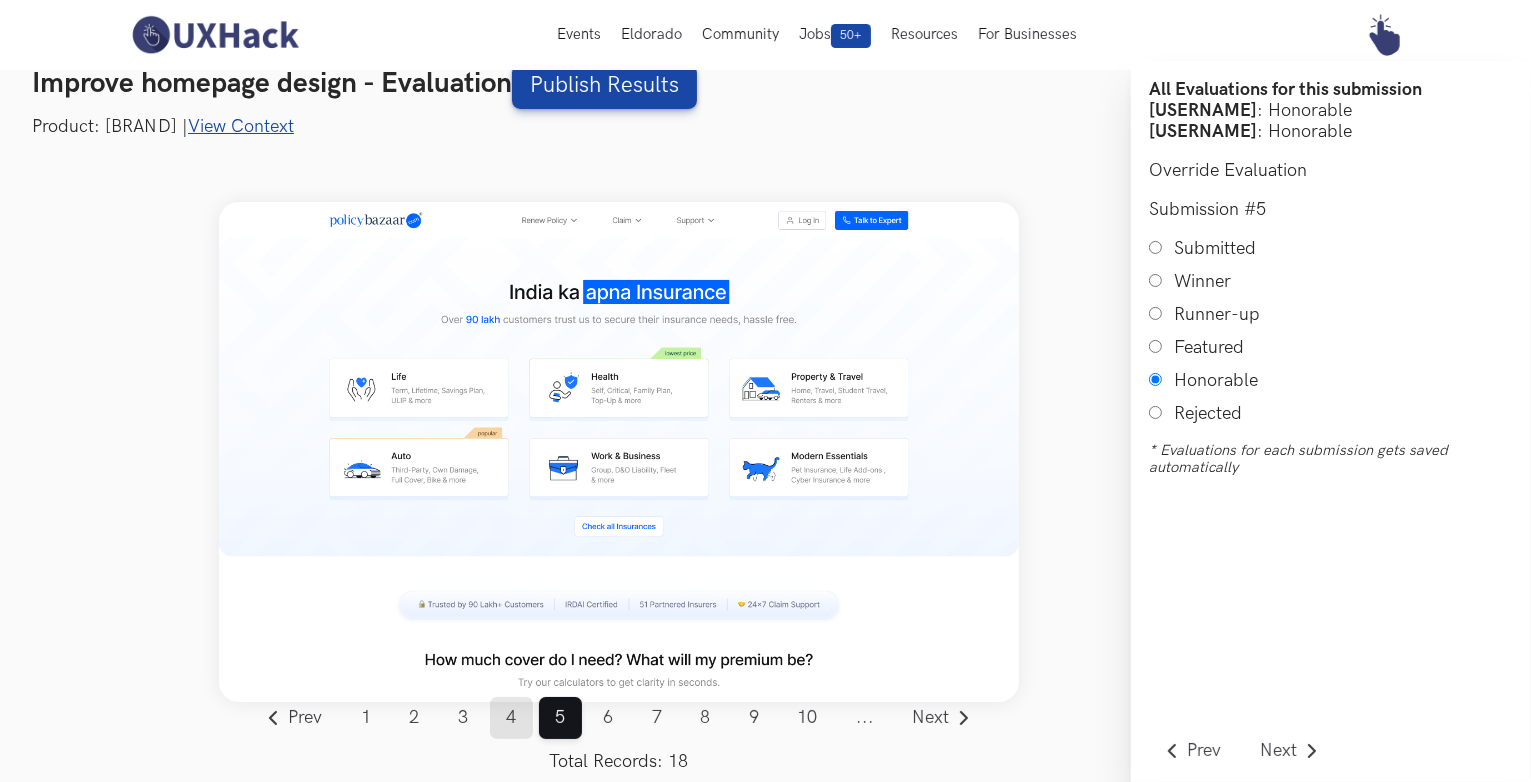 click on "4" at bounding box center (511, 718) 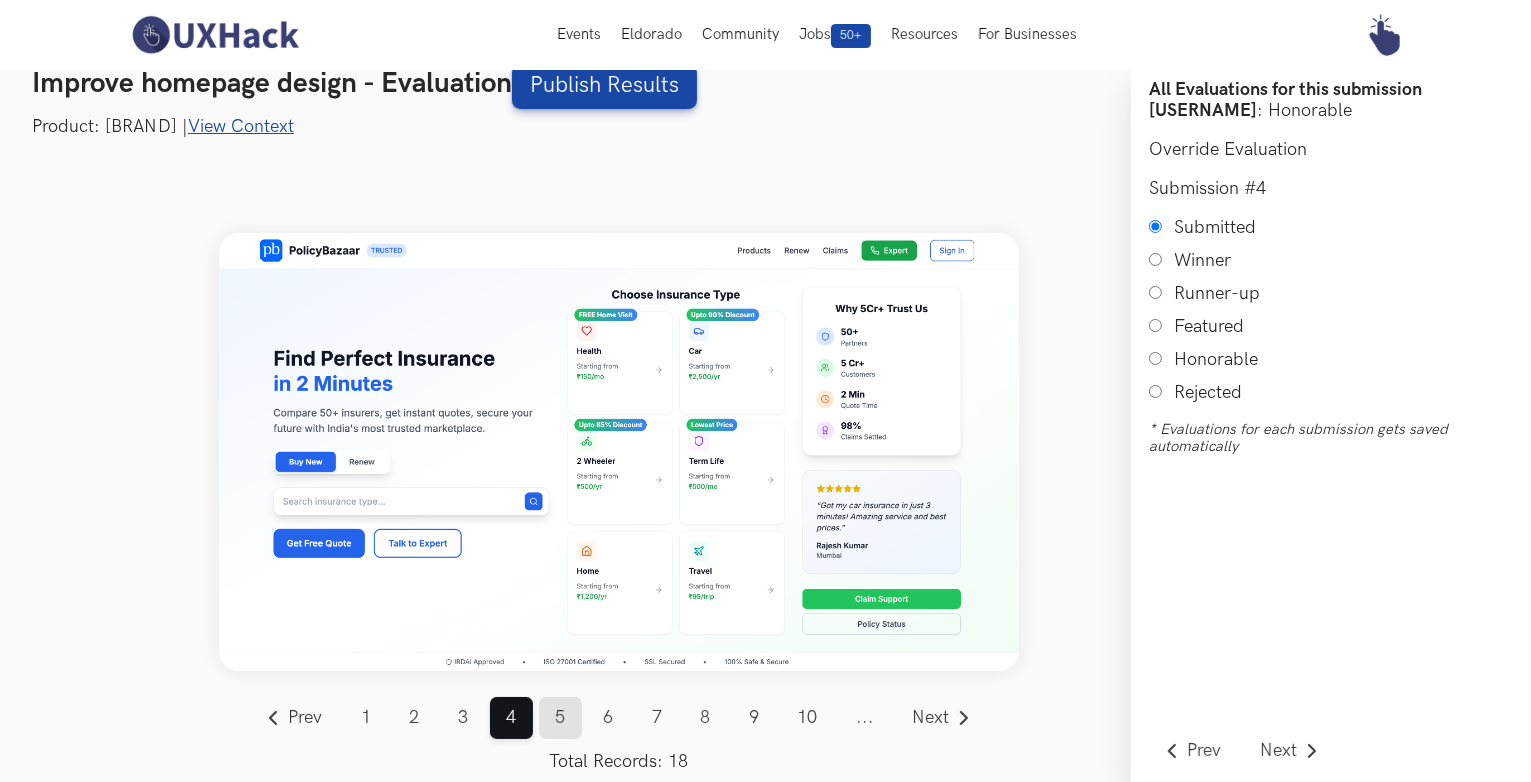 click on "5" at bounding box center [560, 718] 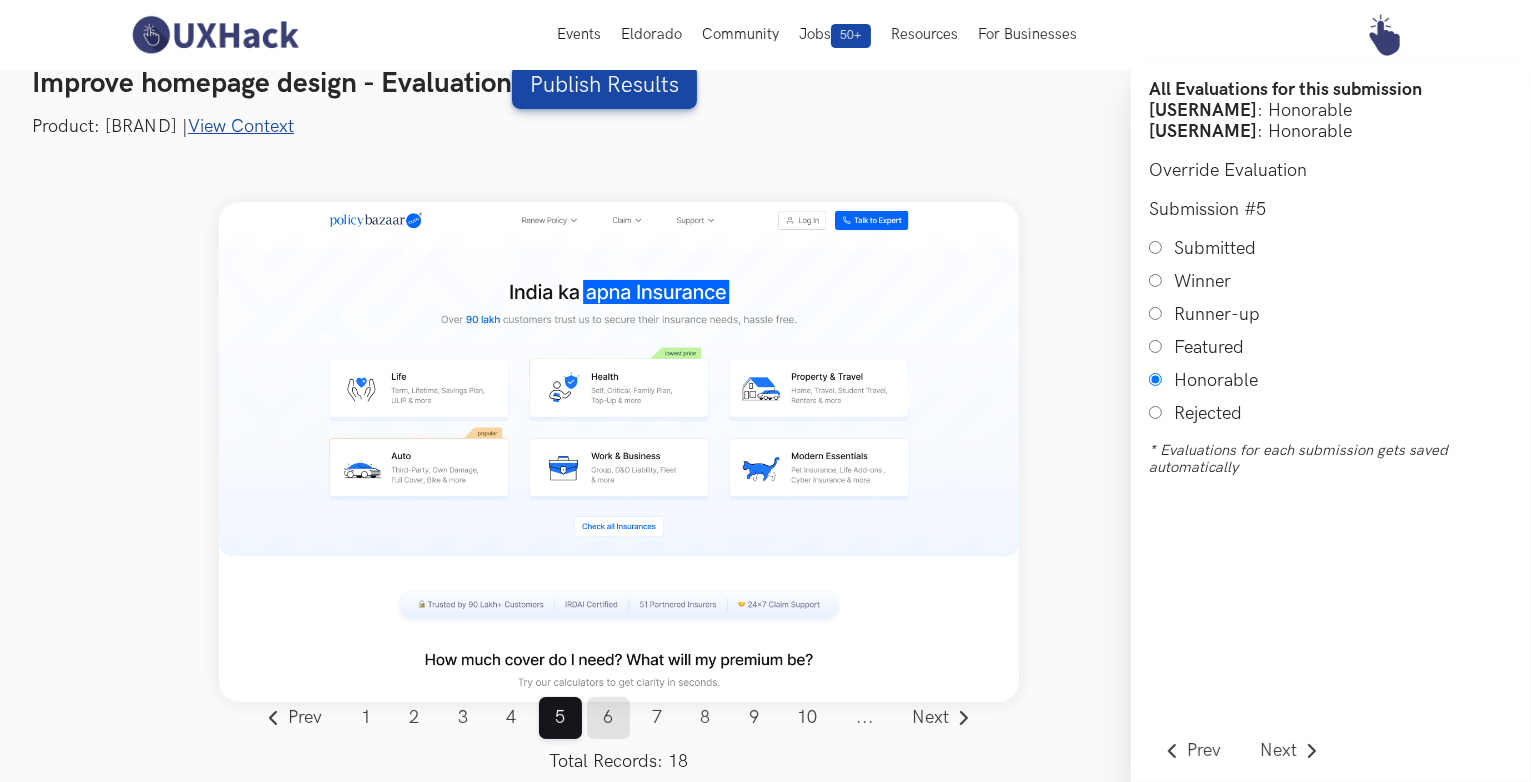click on "6" at bounding box center [608, 718] 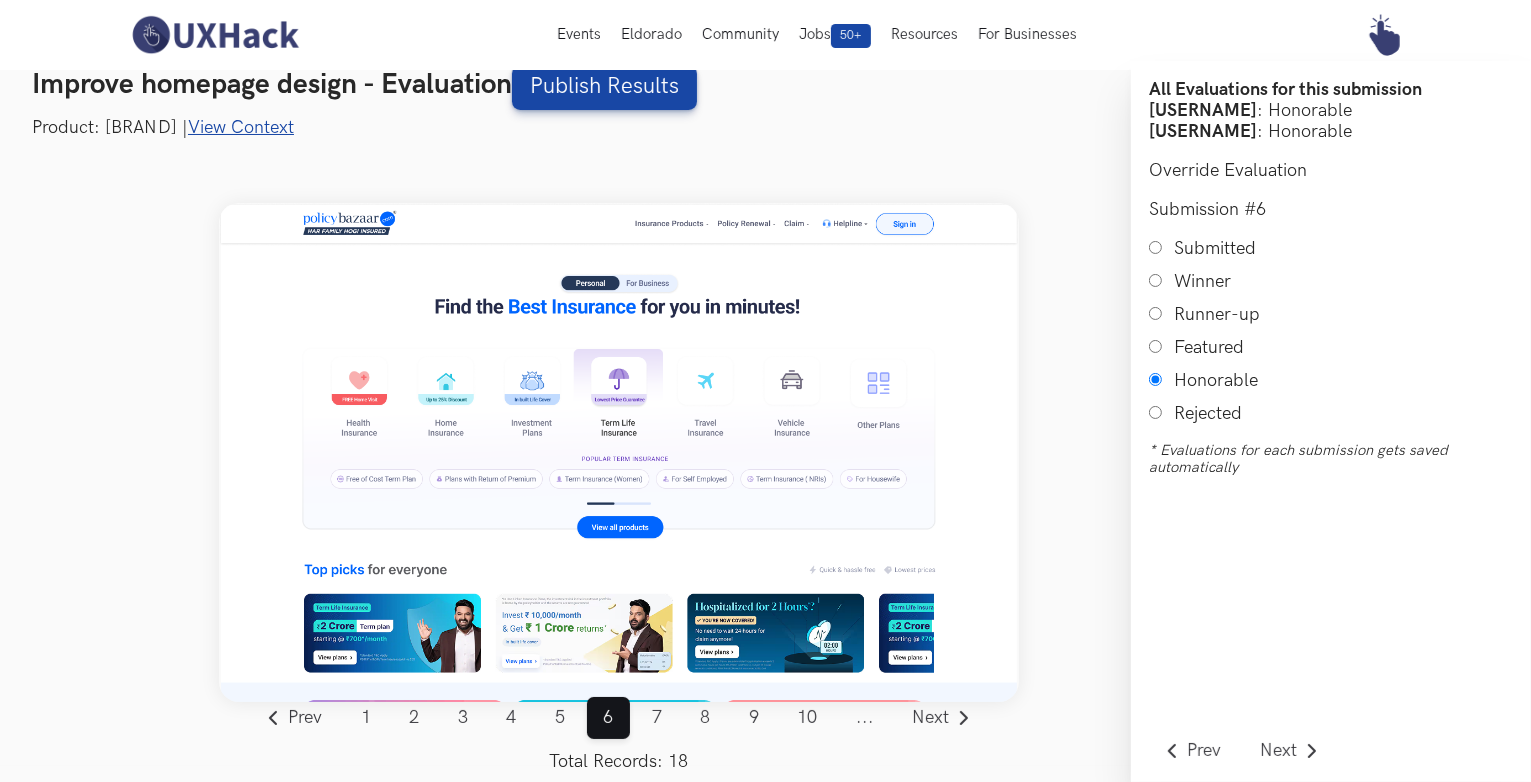 scroll, scrollTop: 24, scrollLeft: 0, axis: vertical 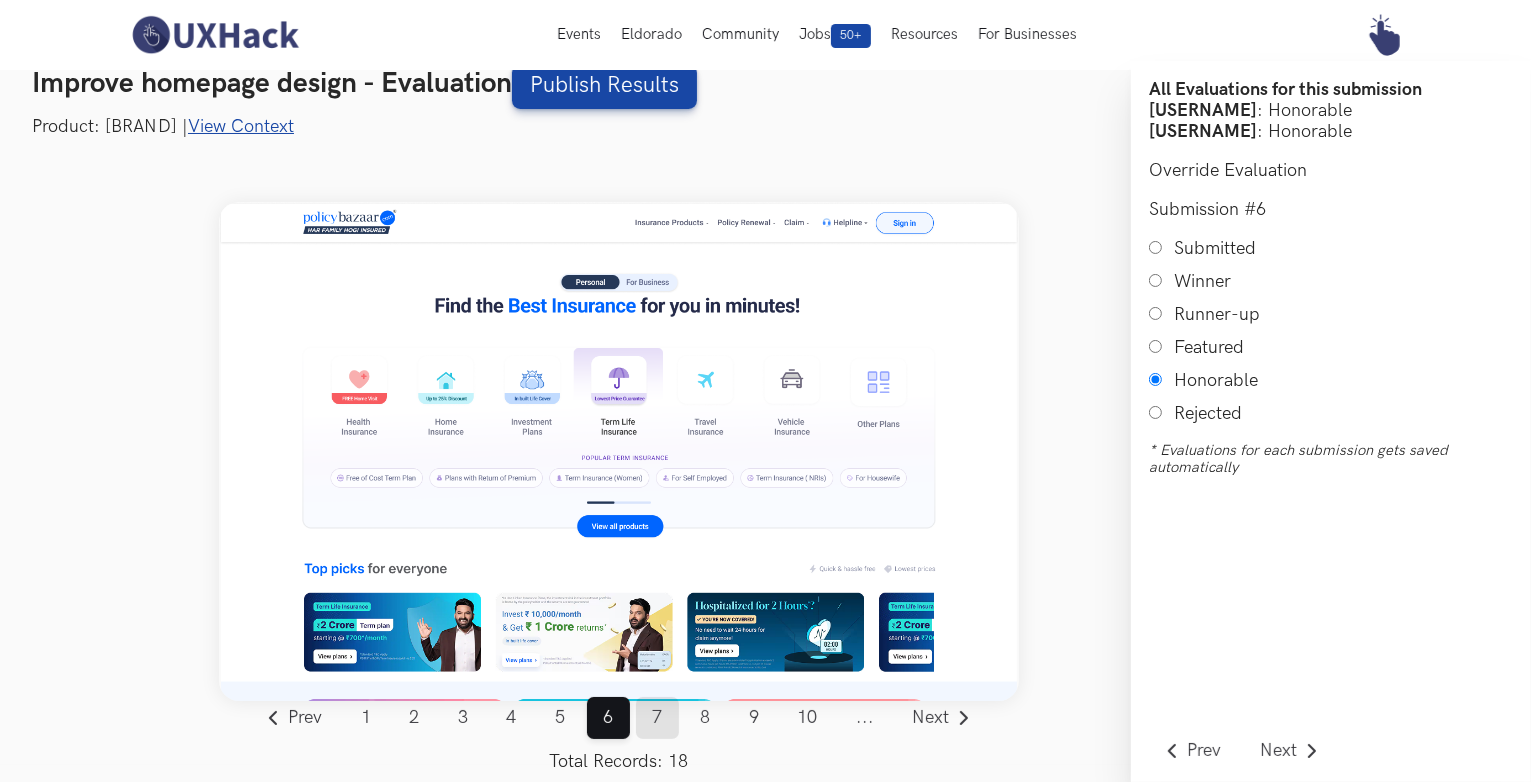 click on "7" at bounding box center (657, 718) 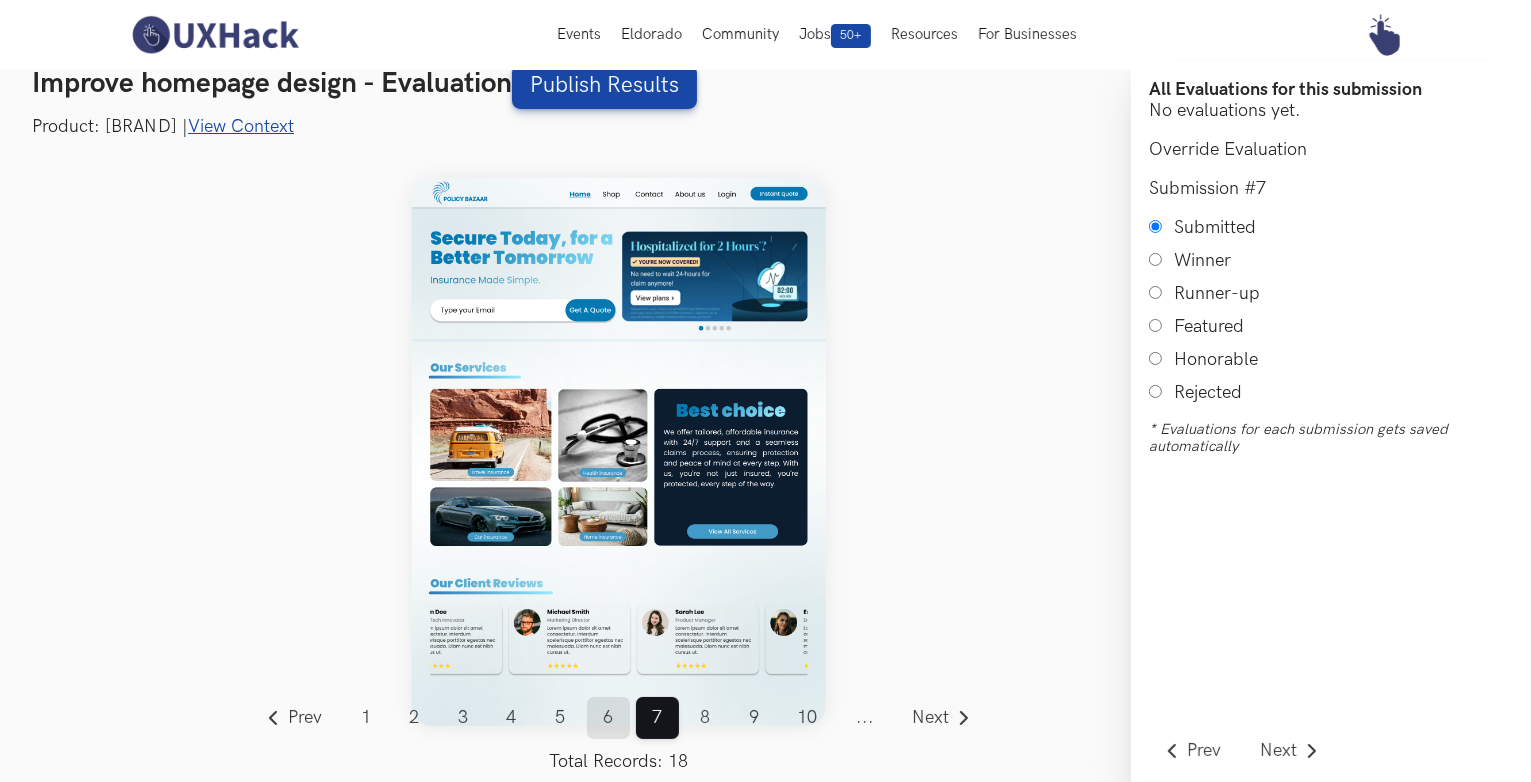click on "6" at bounding box center (608, 718) 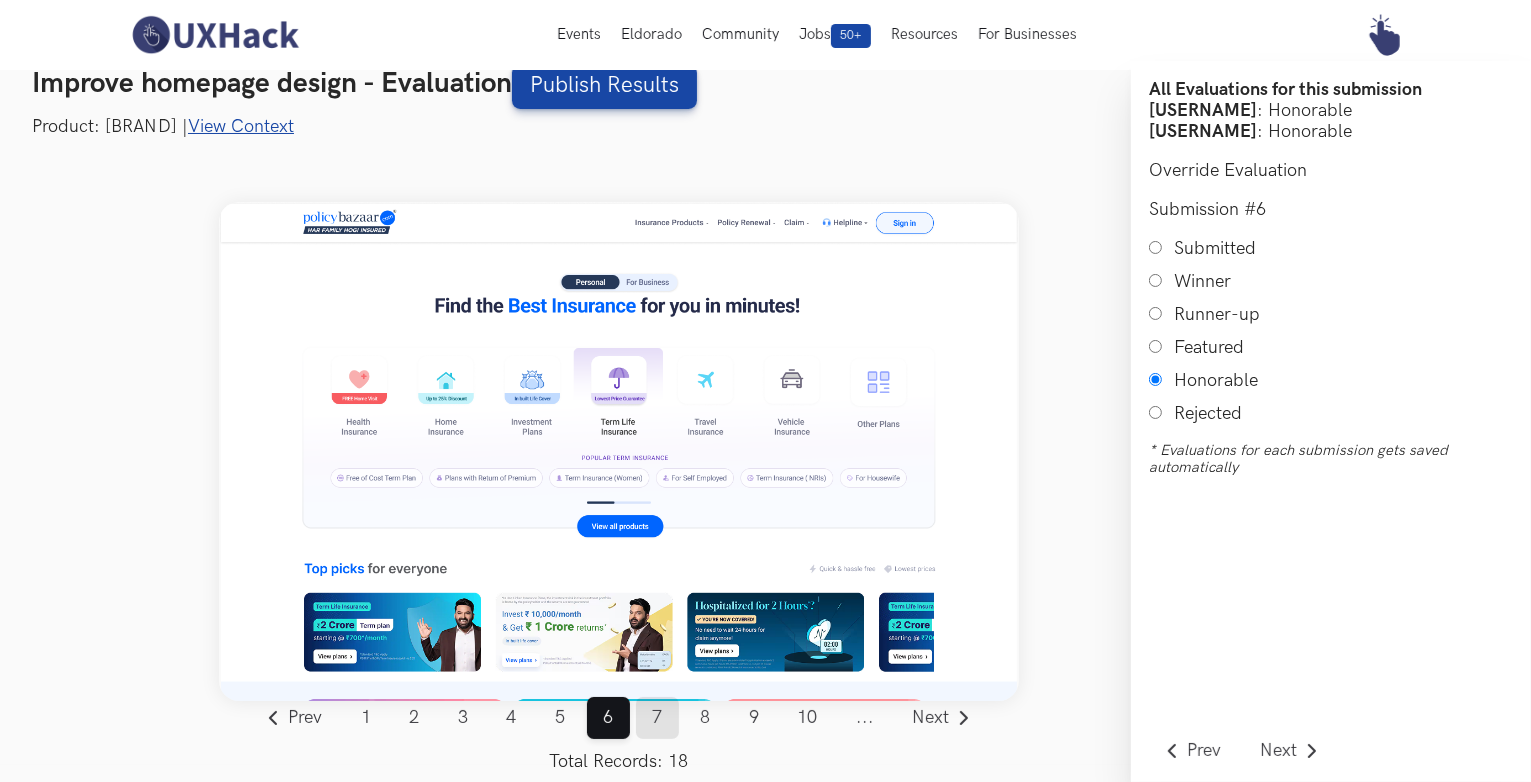 click on "7" at bounding box center [657, 718] 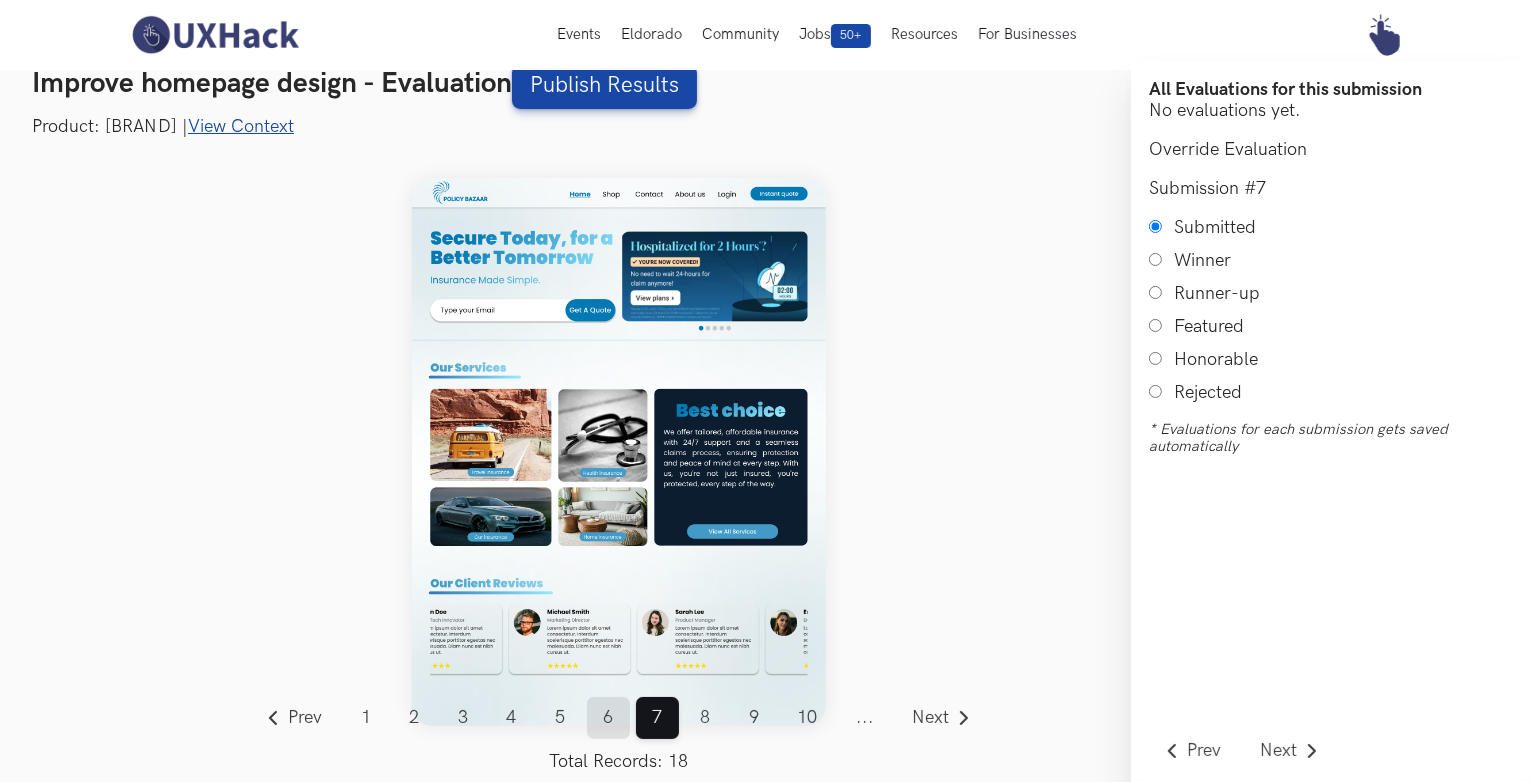 click on "6" at bounding box center [608, 718] 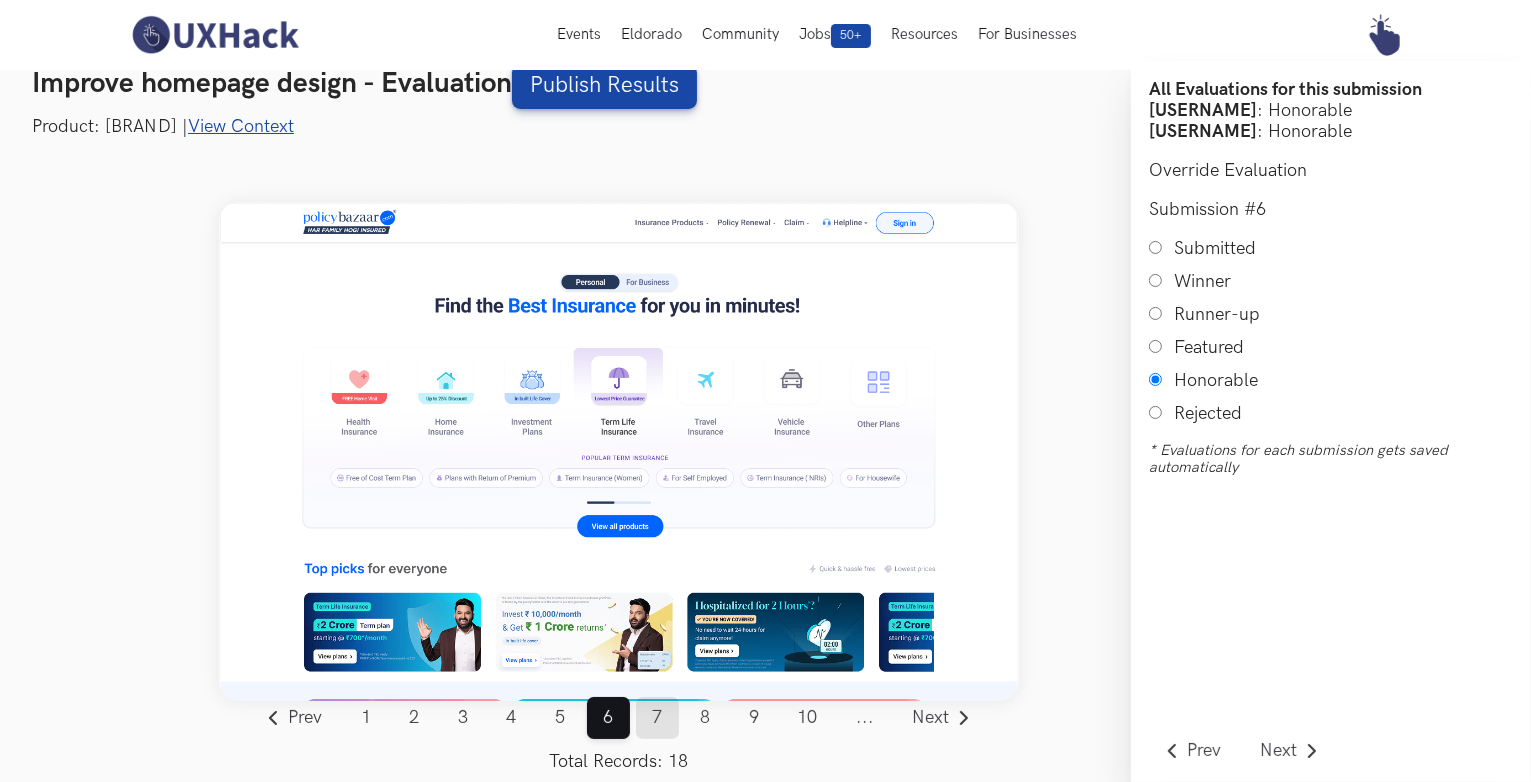 click on "7" at bounding box center [657, 718] 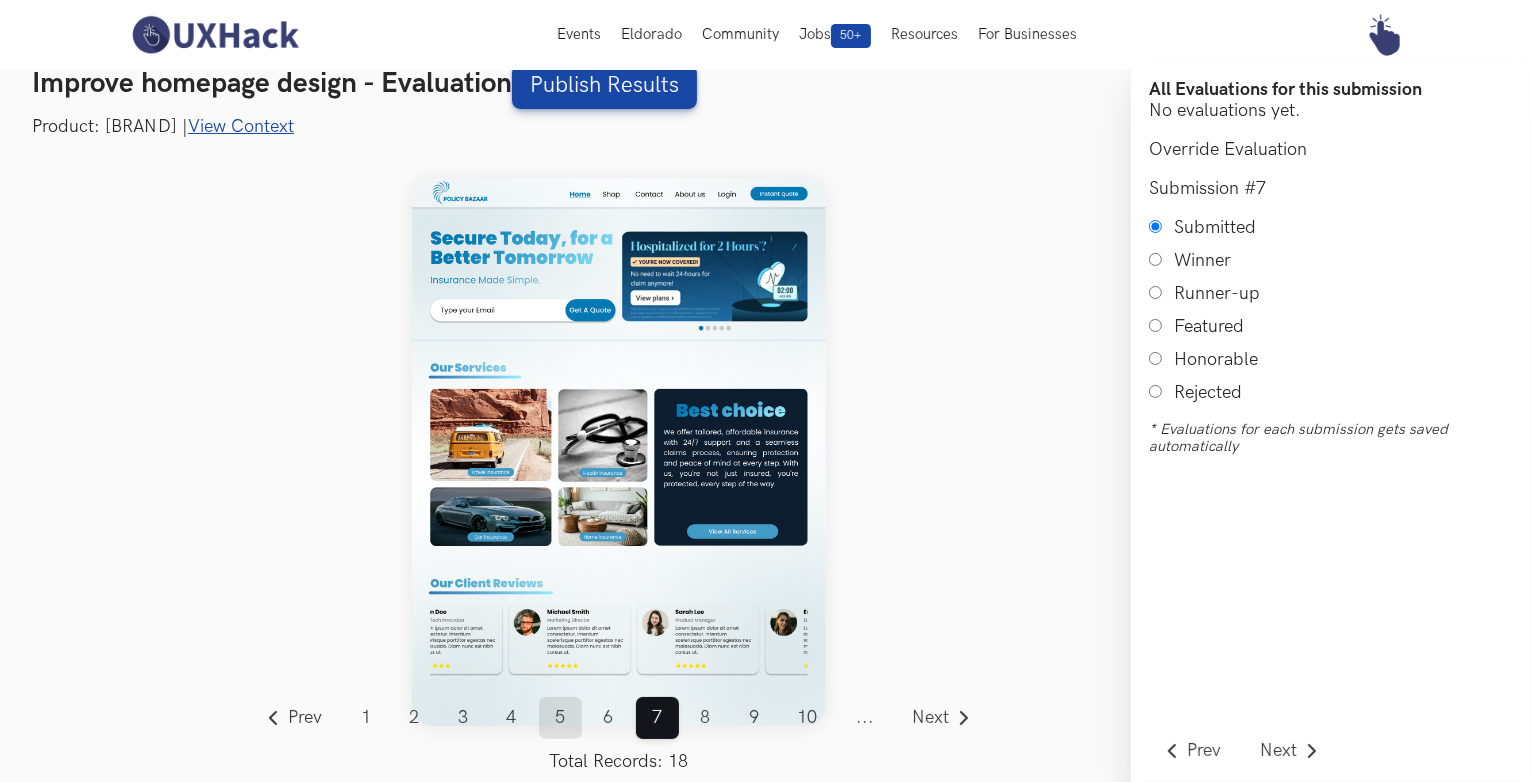 click on "5" at bounding box center (560, 718) 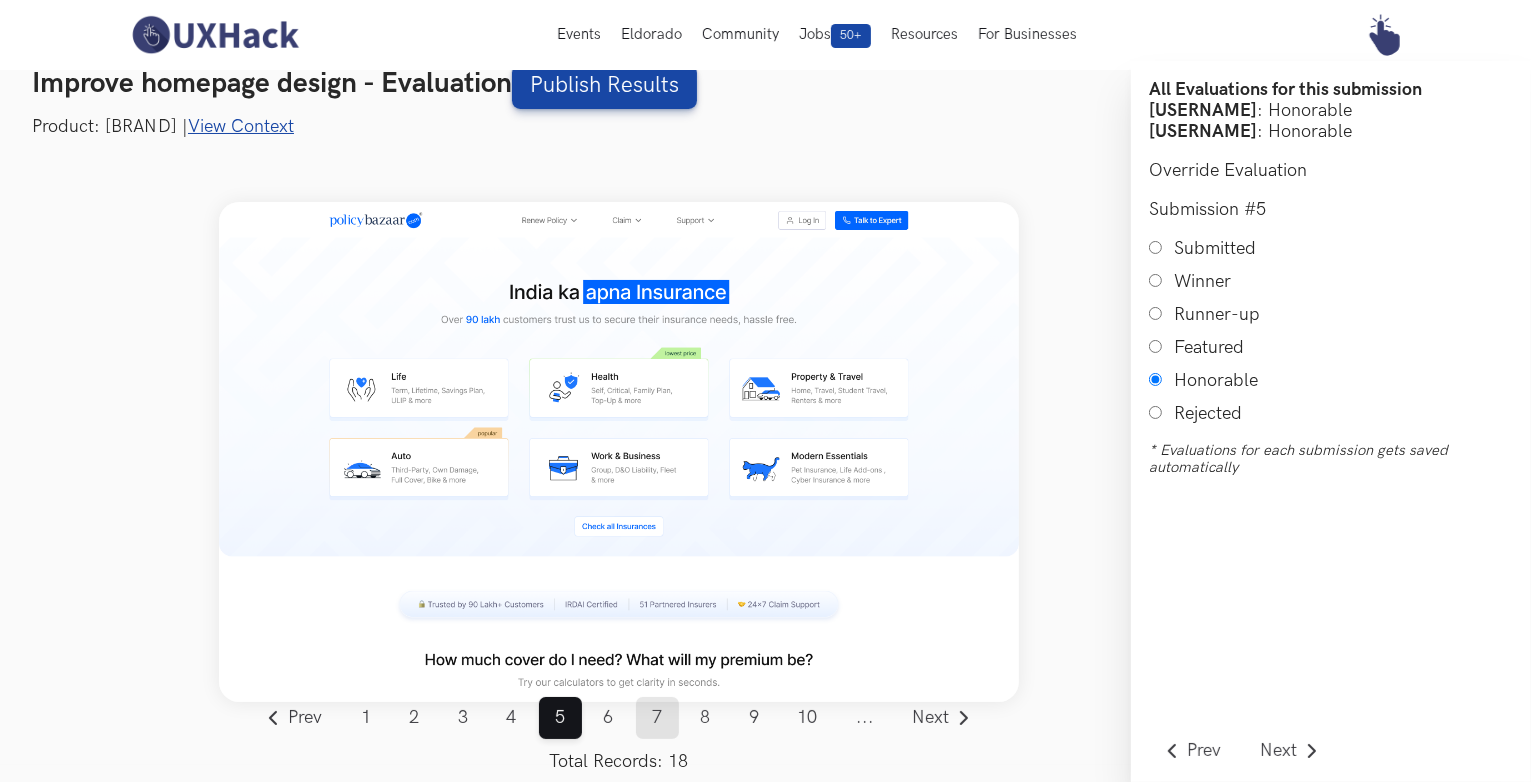 click on "7" at bounding box center (657, 718) 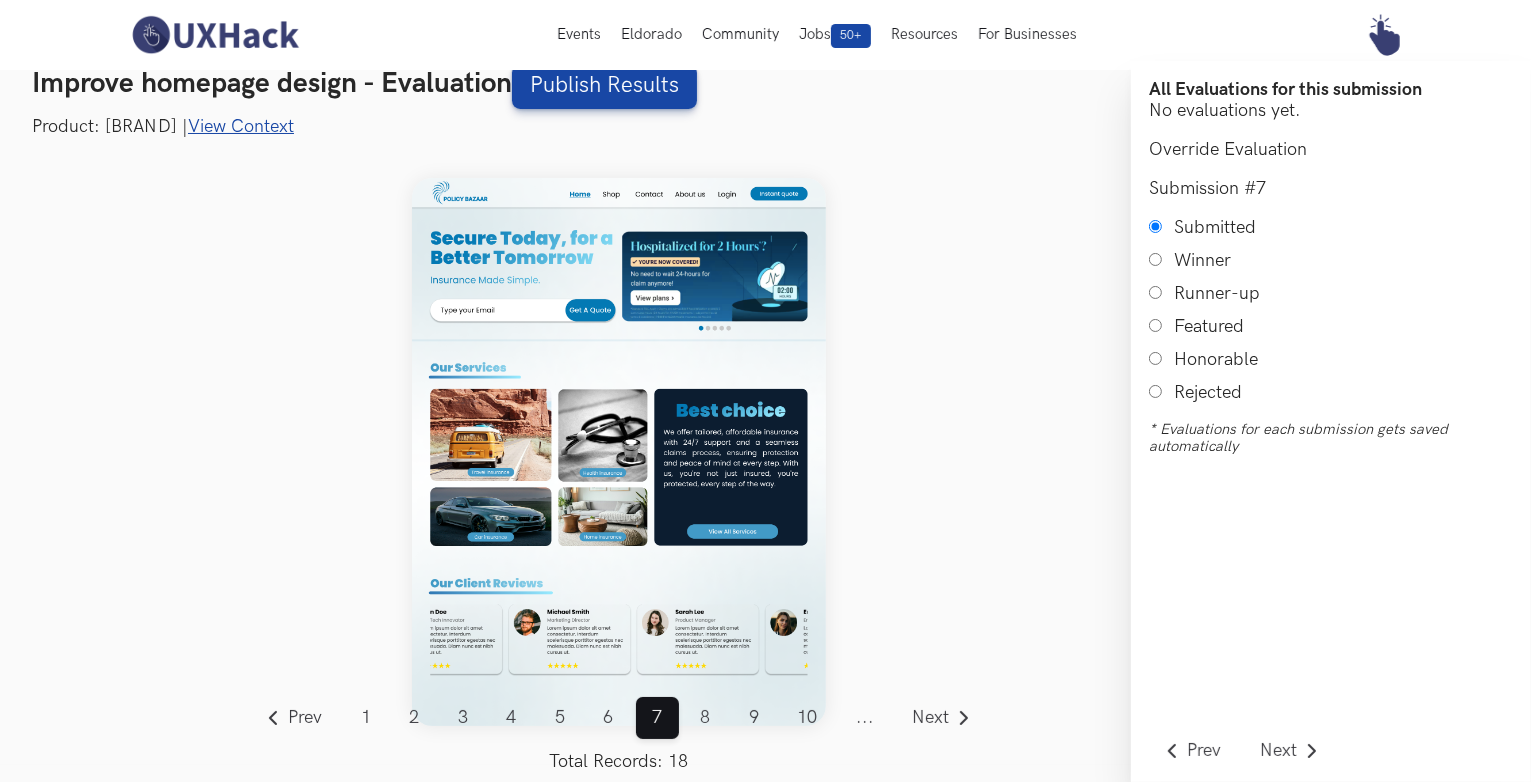 click on "View Context" at bounding box center [241, 126] 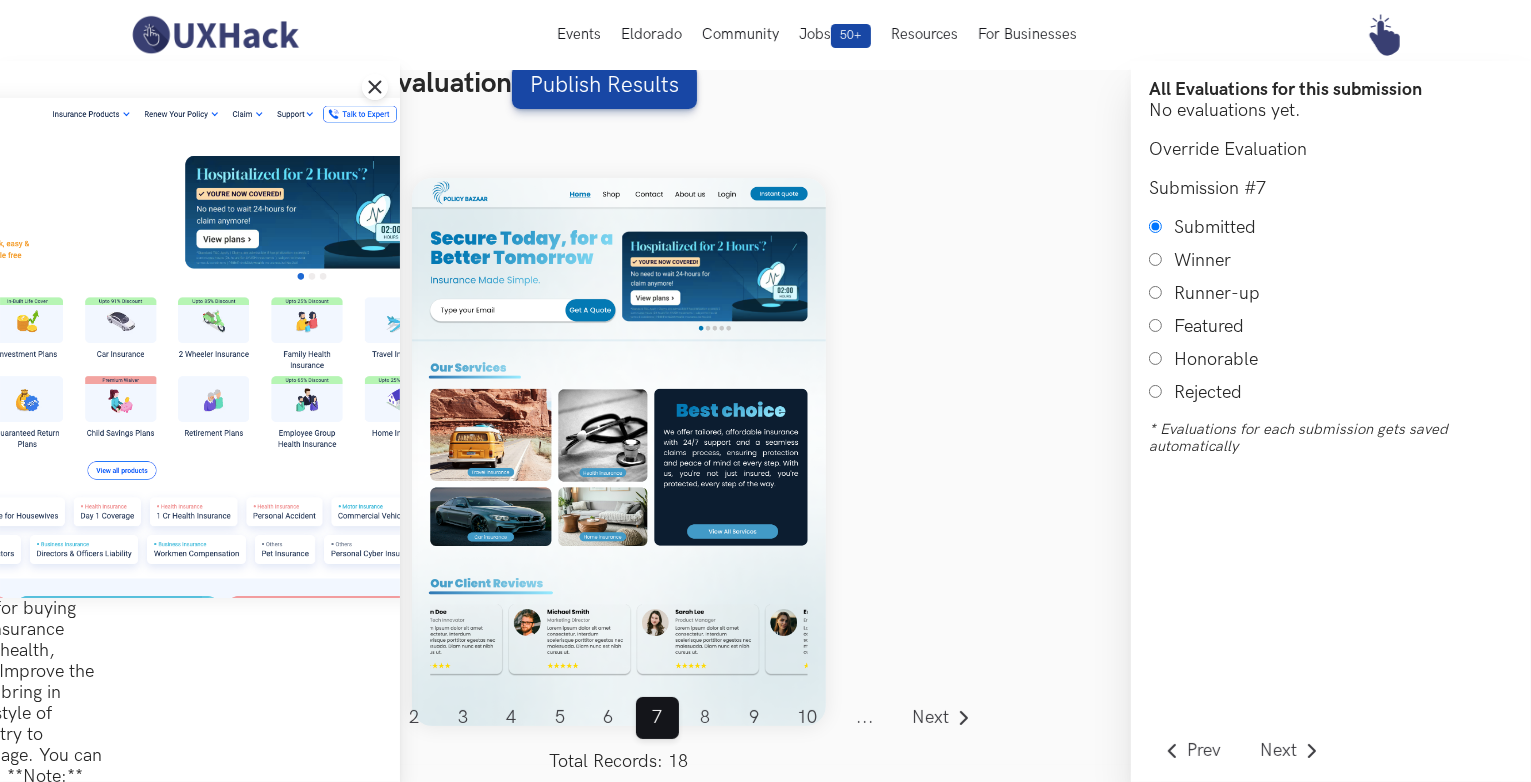 scroll, scrollTop: 0, scrollLeft: 290, axis: horizontal 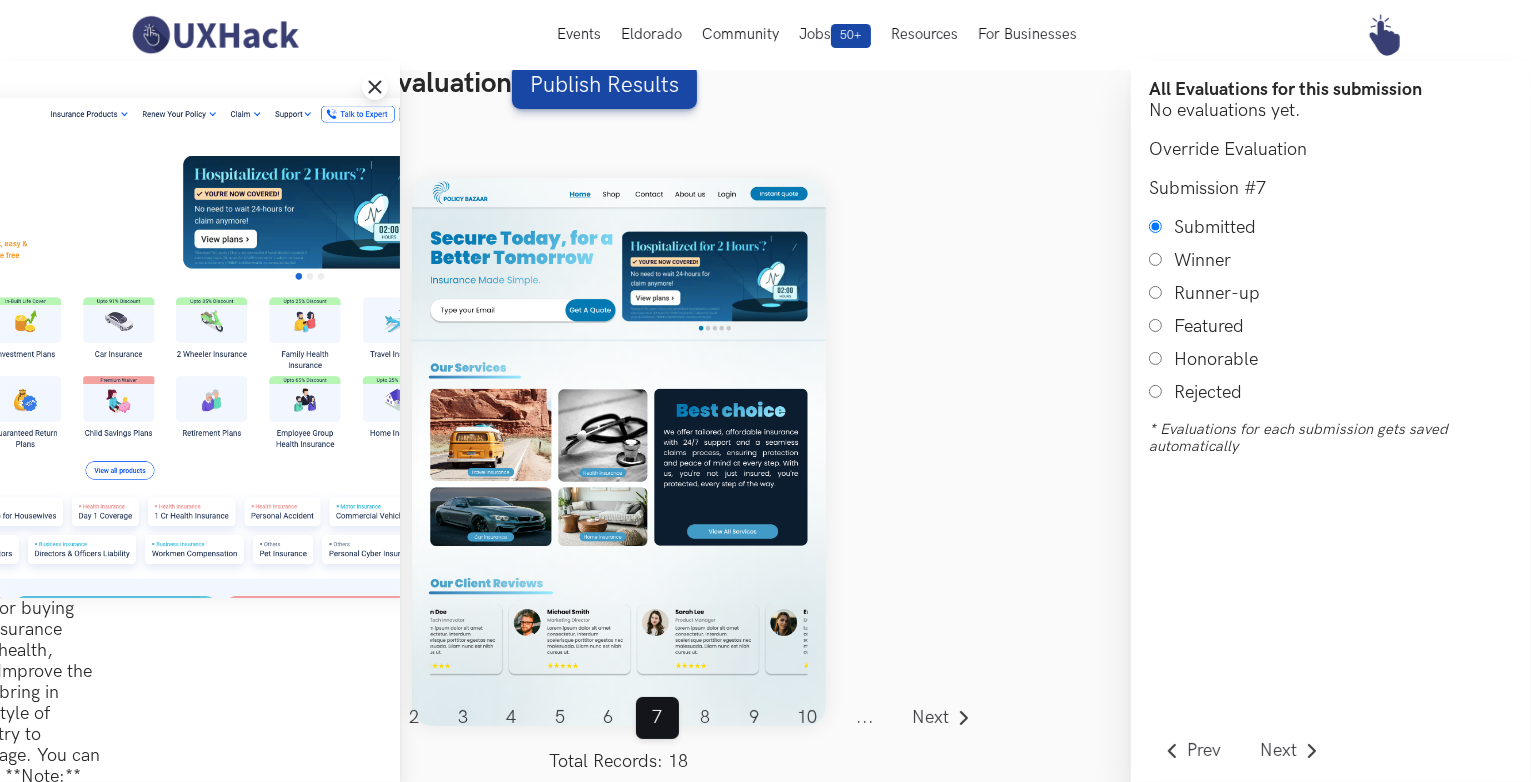 click on "Close drawer panel" at bounding box center [375, 87] 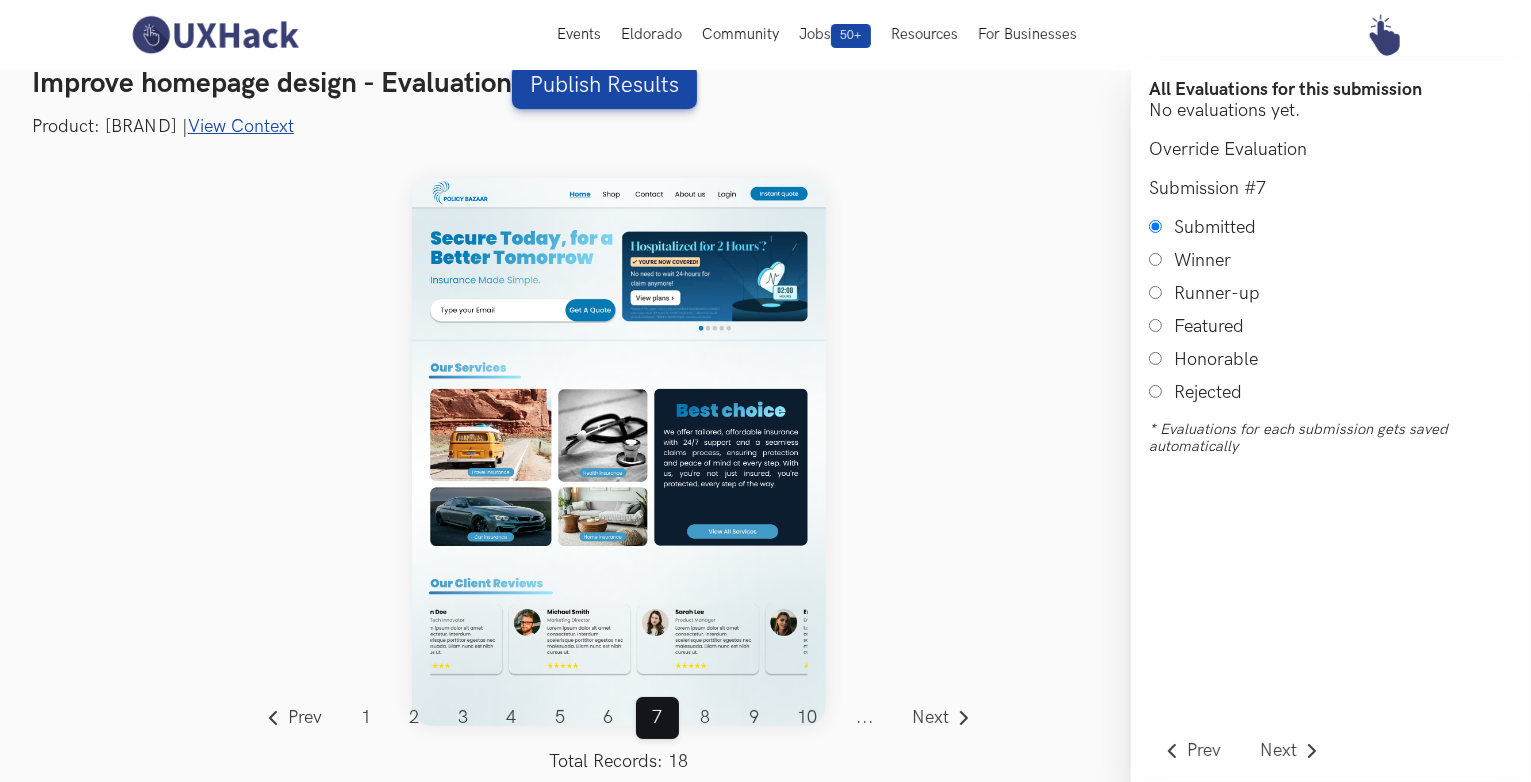 click on "Rejected" at bounding box center [1155, 391] 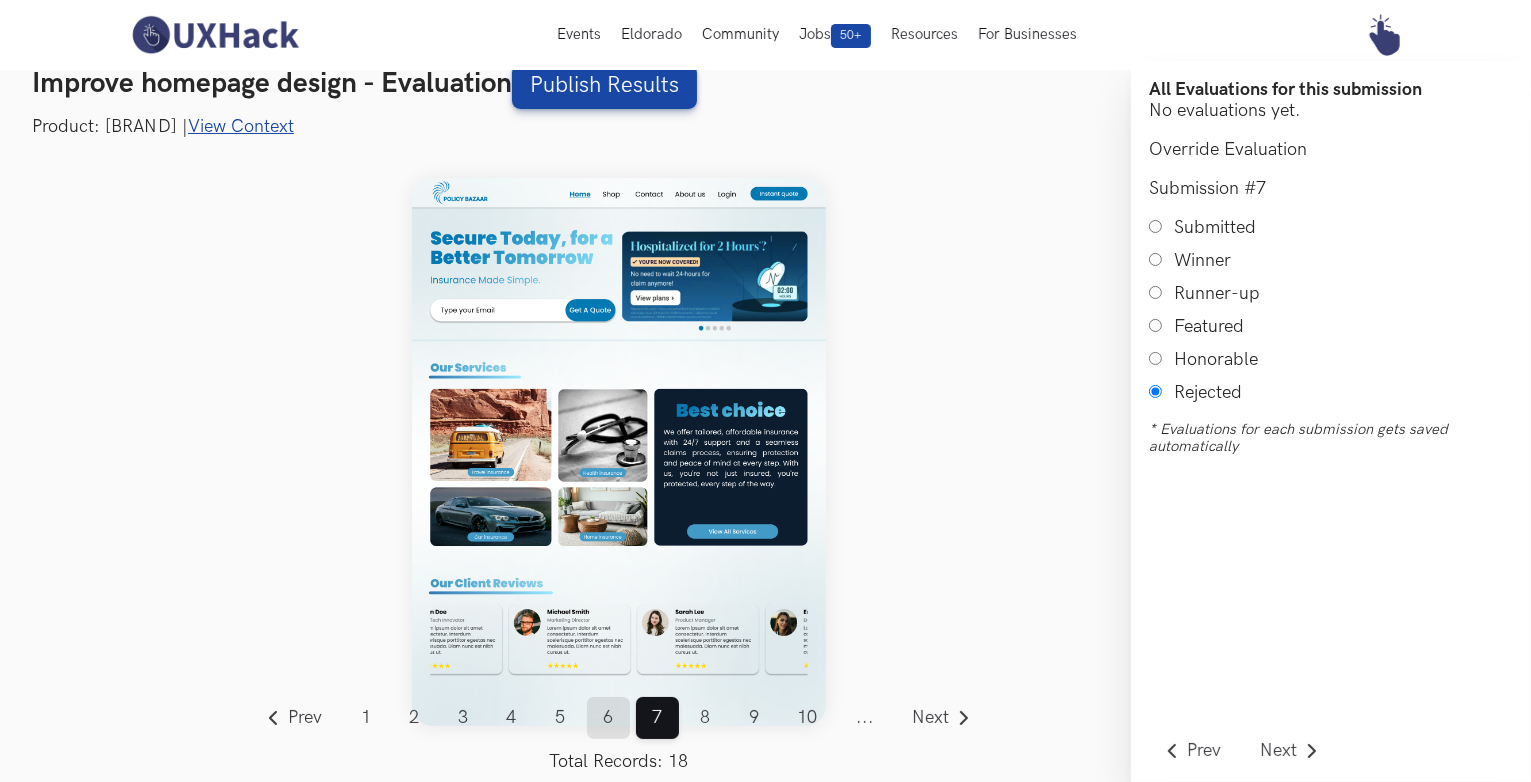 click on "6" at bounding box center (608, 718) 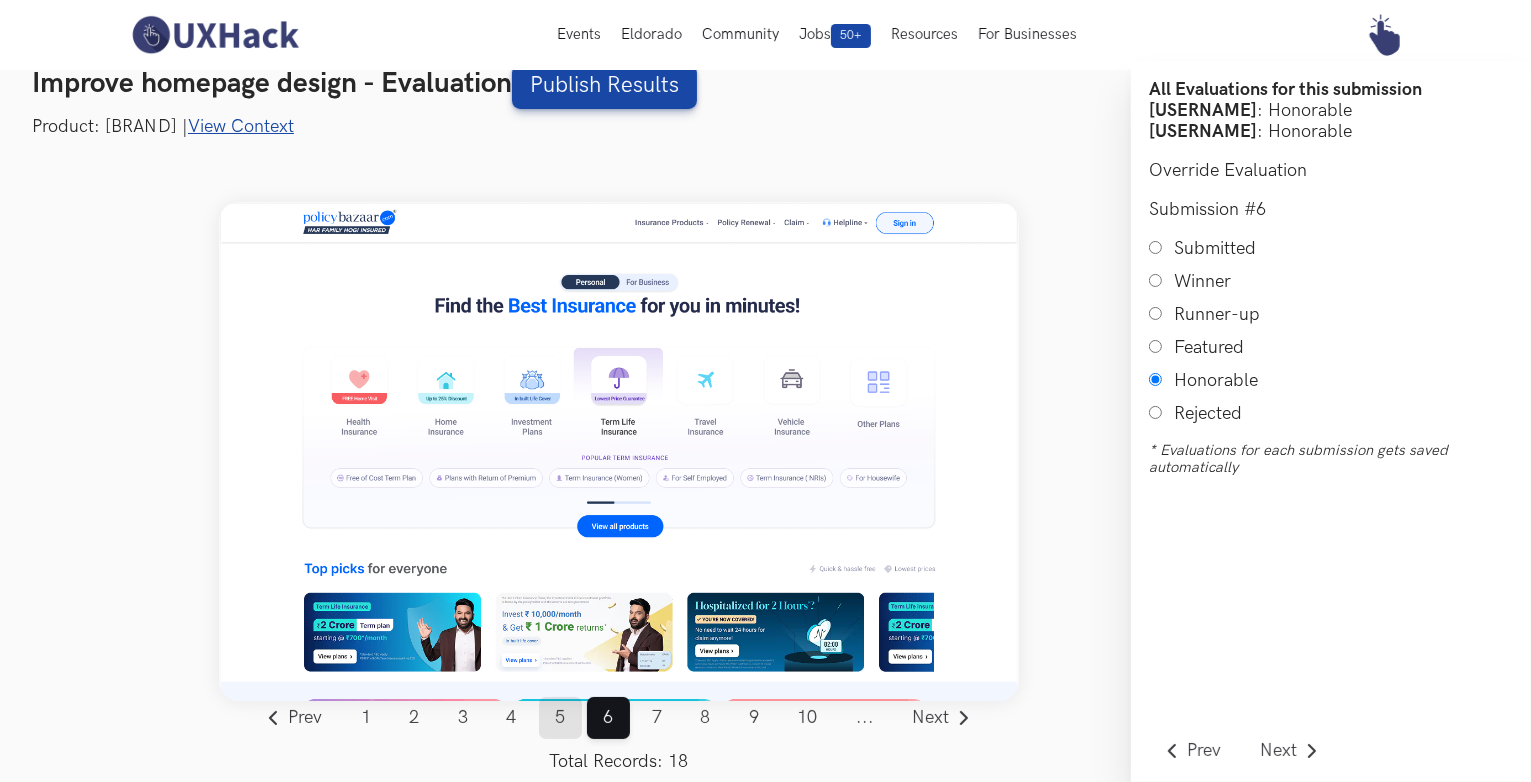 click on "5" at bounding box center [560, 718] 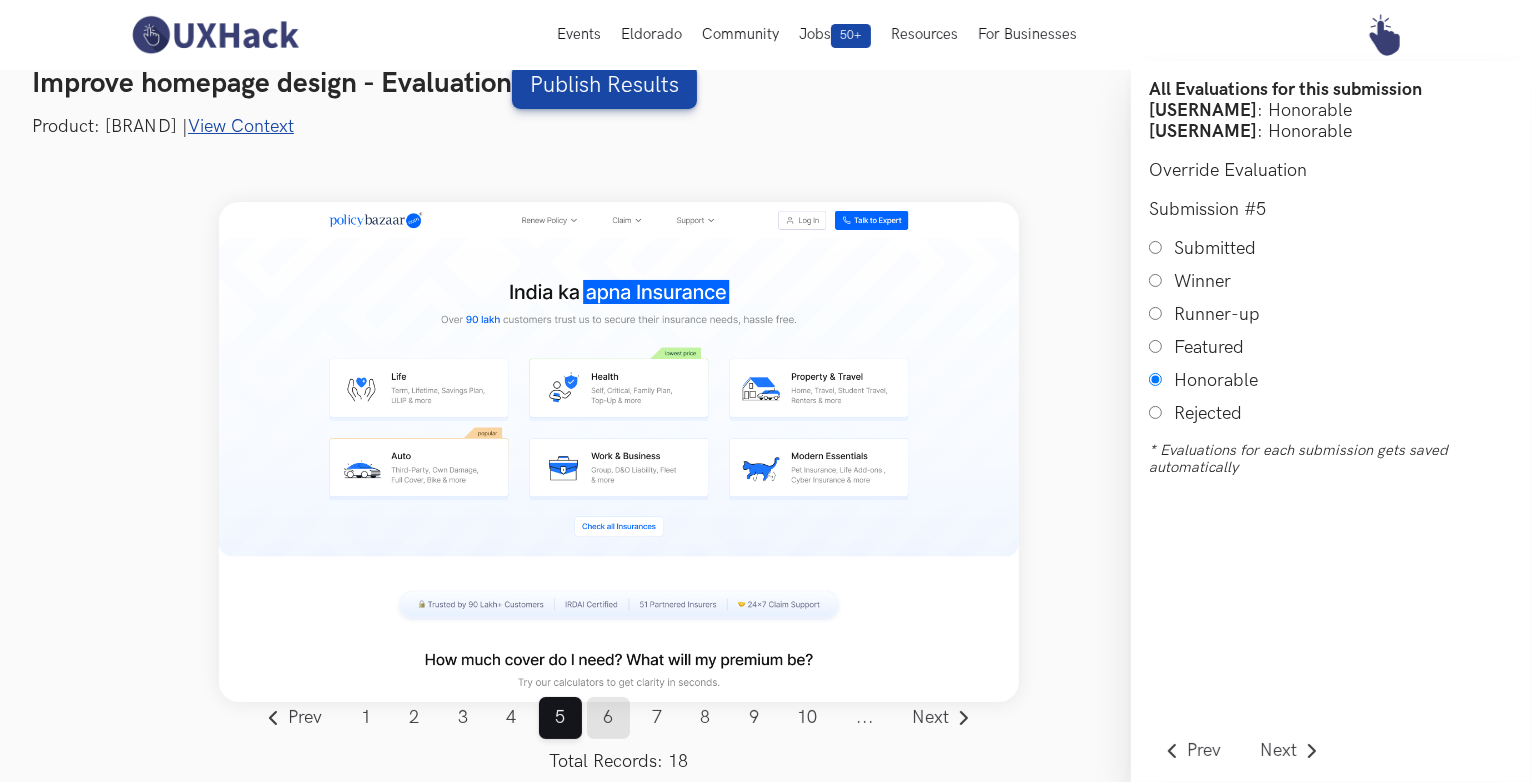 click on "6" at bounding box center (608, 718) 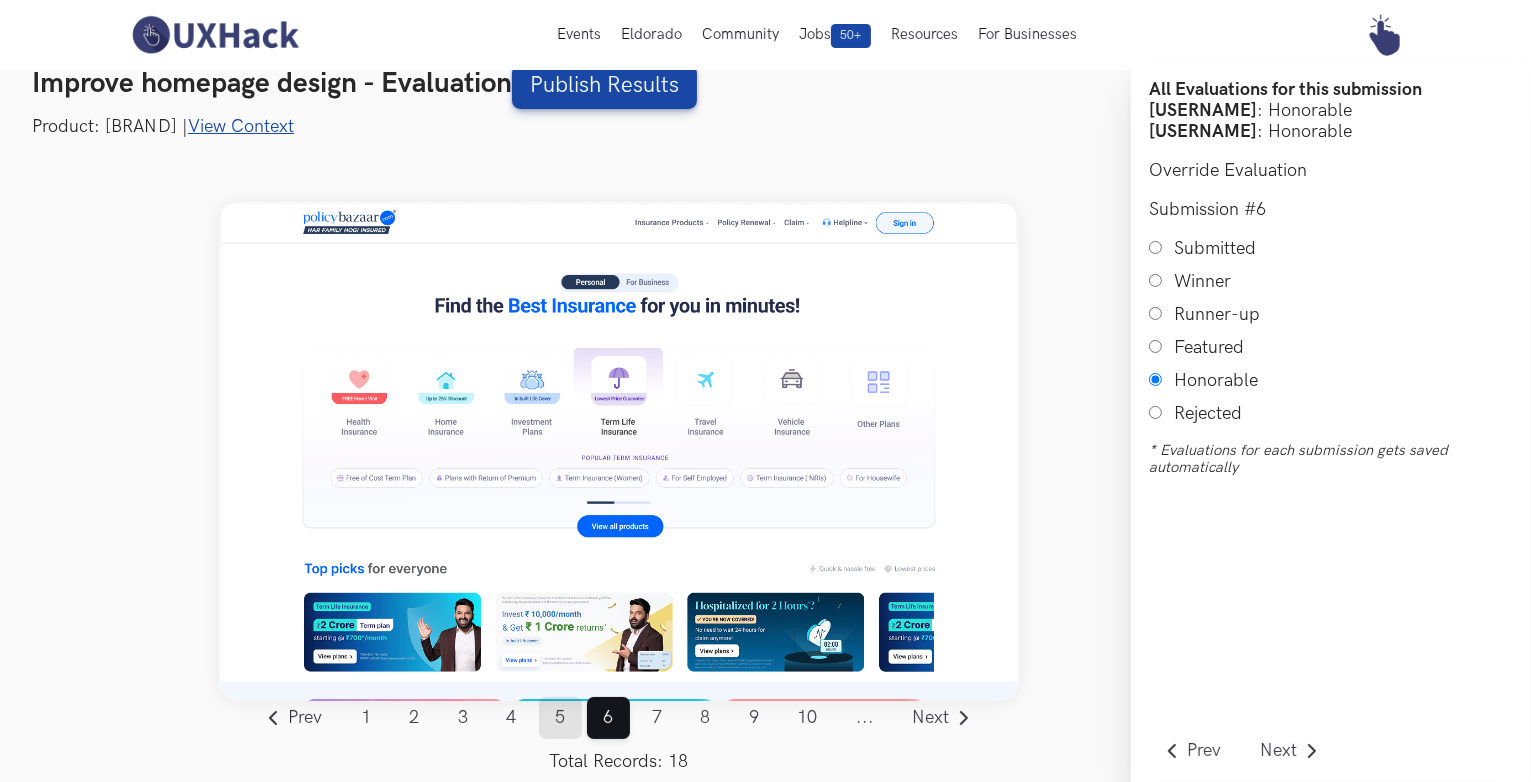 click on "5" at bounding box center (560, 718) 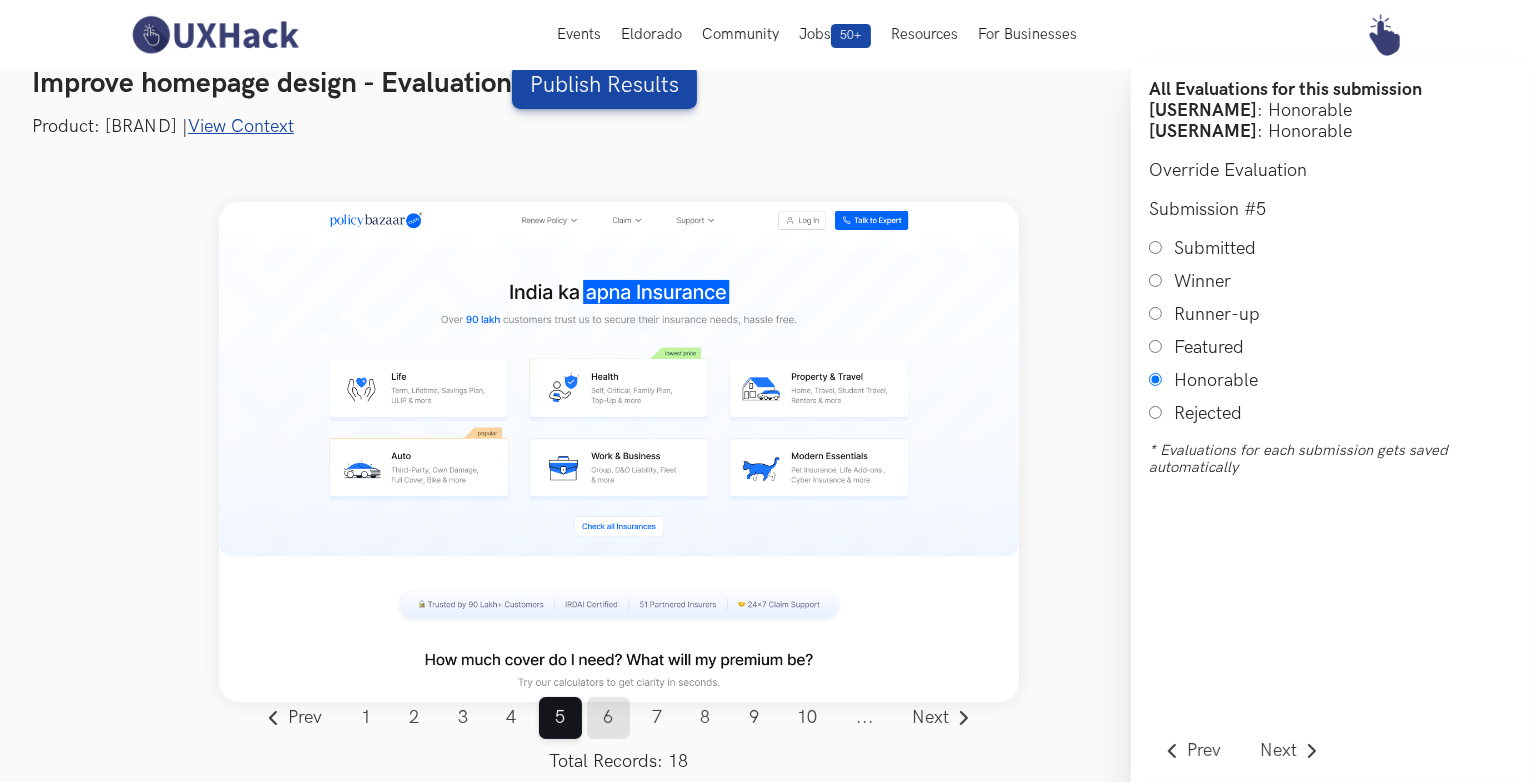 click on "6" at bounding box center (608, 718) 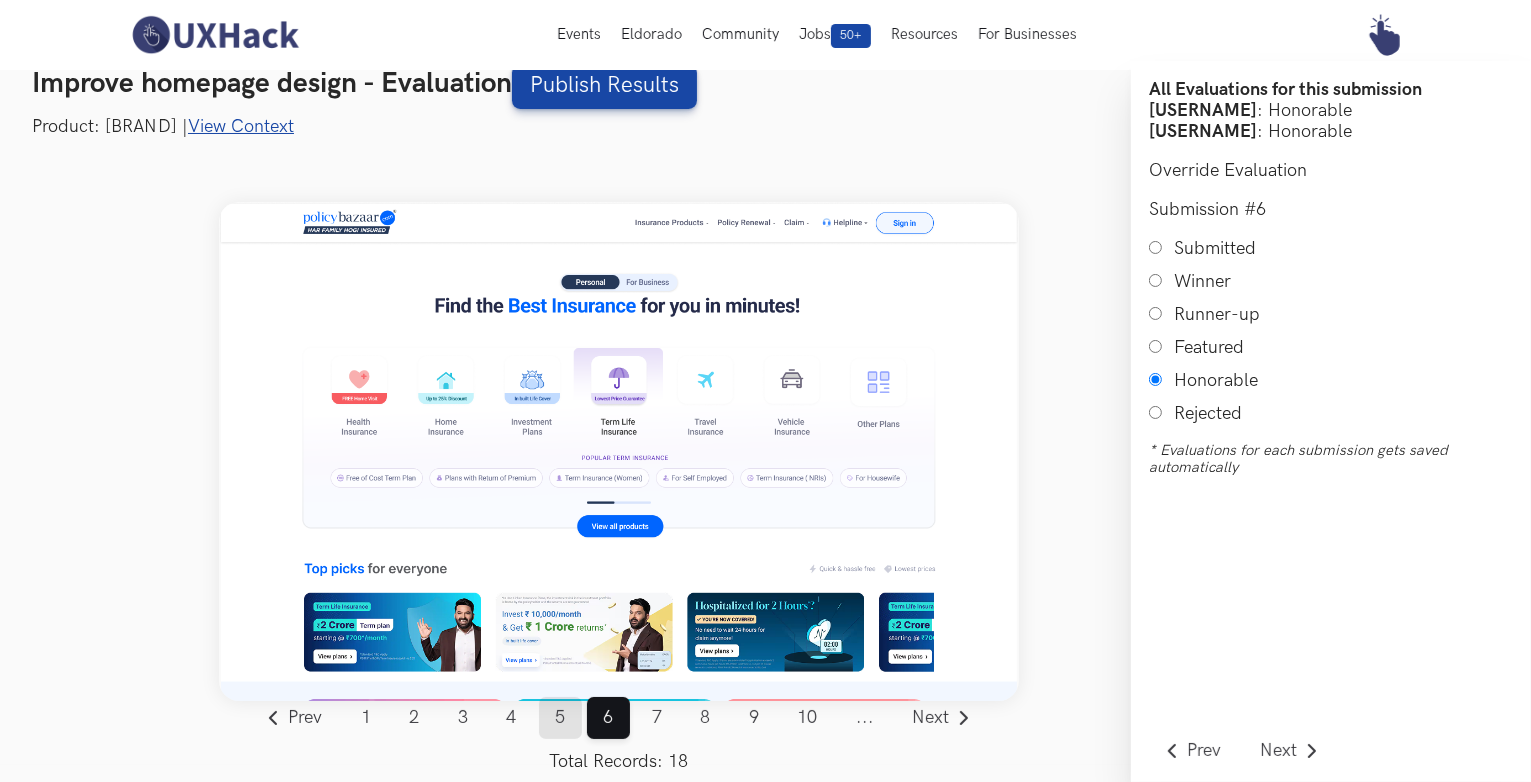 click on "5" at bounding box center (560, 718) 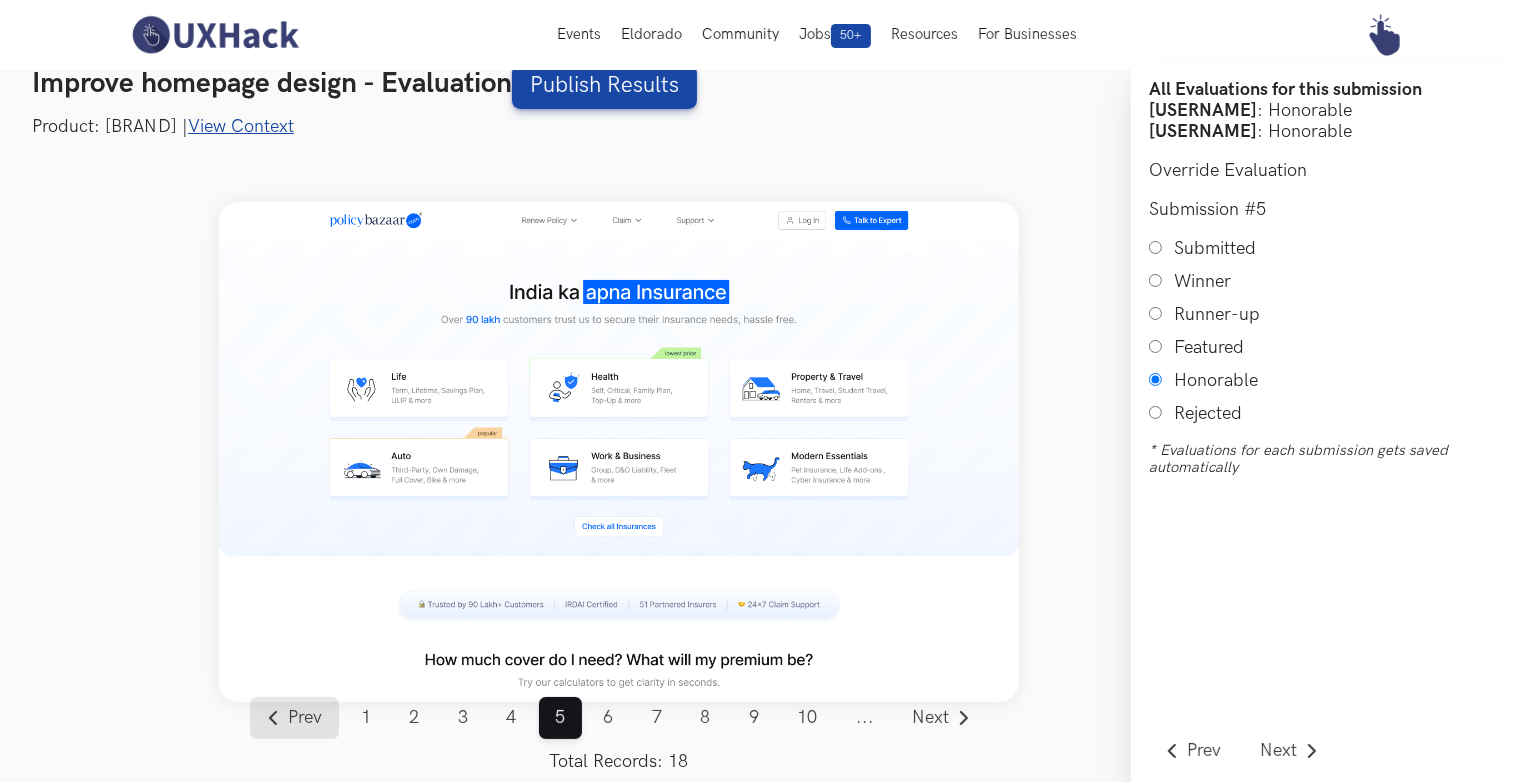 click on "Prev" at bounding box center (306, 718) 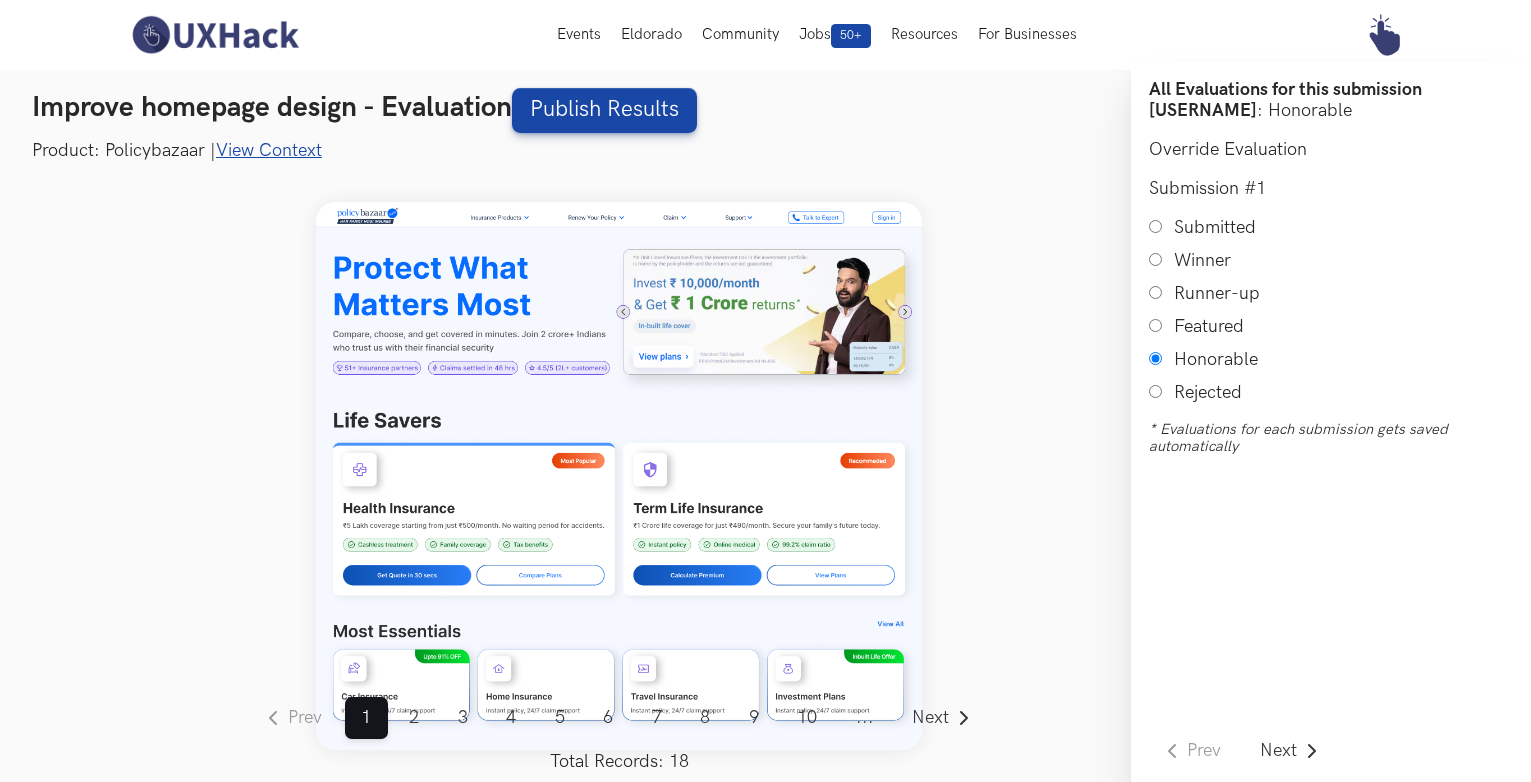 scroll, scrollTop: 0, scrollLeft: 0, axis: both 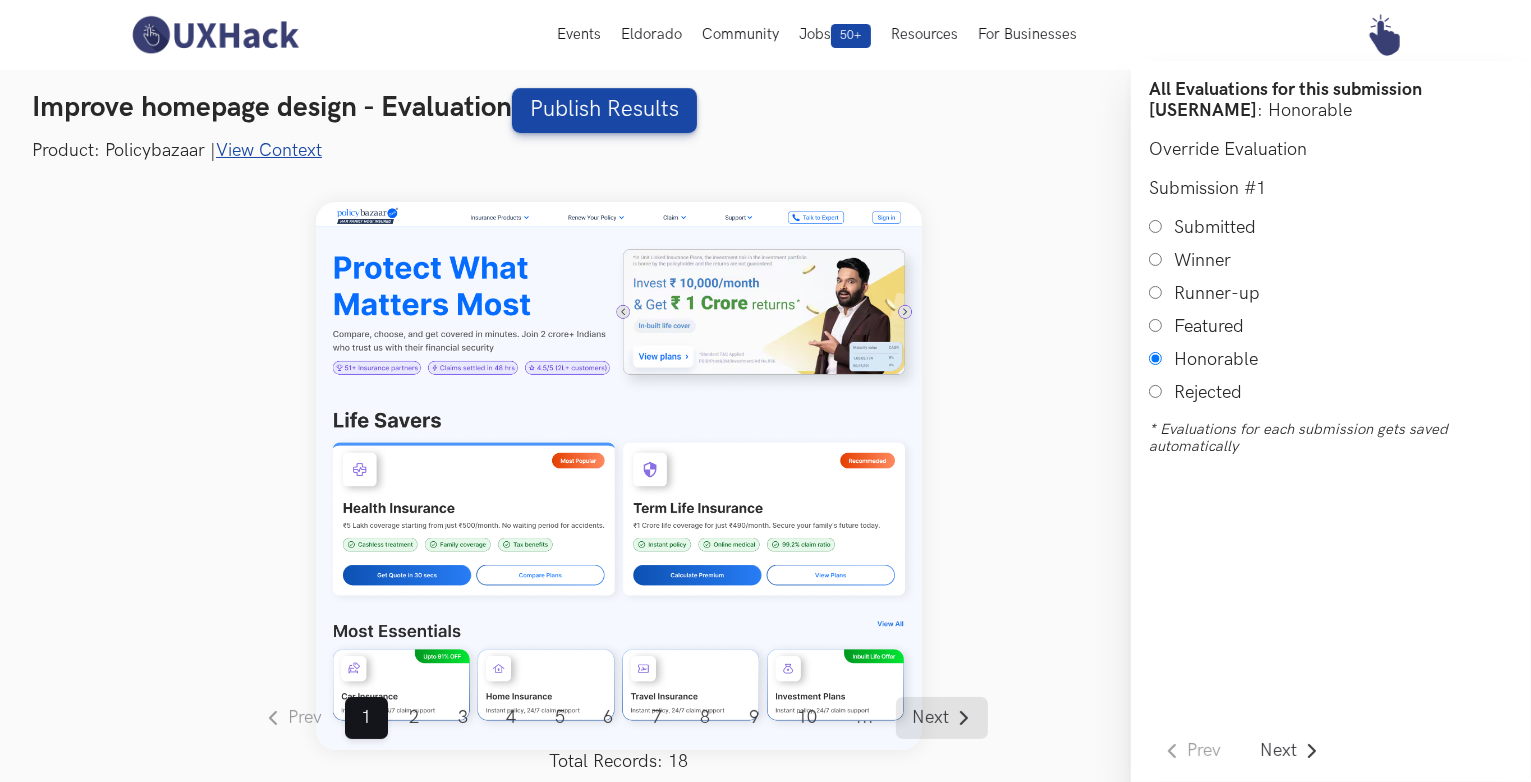 click on "Next" at bounding box center [942, 718] 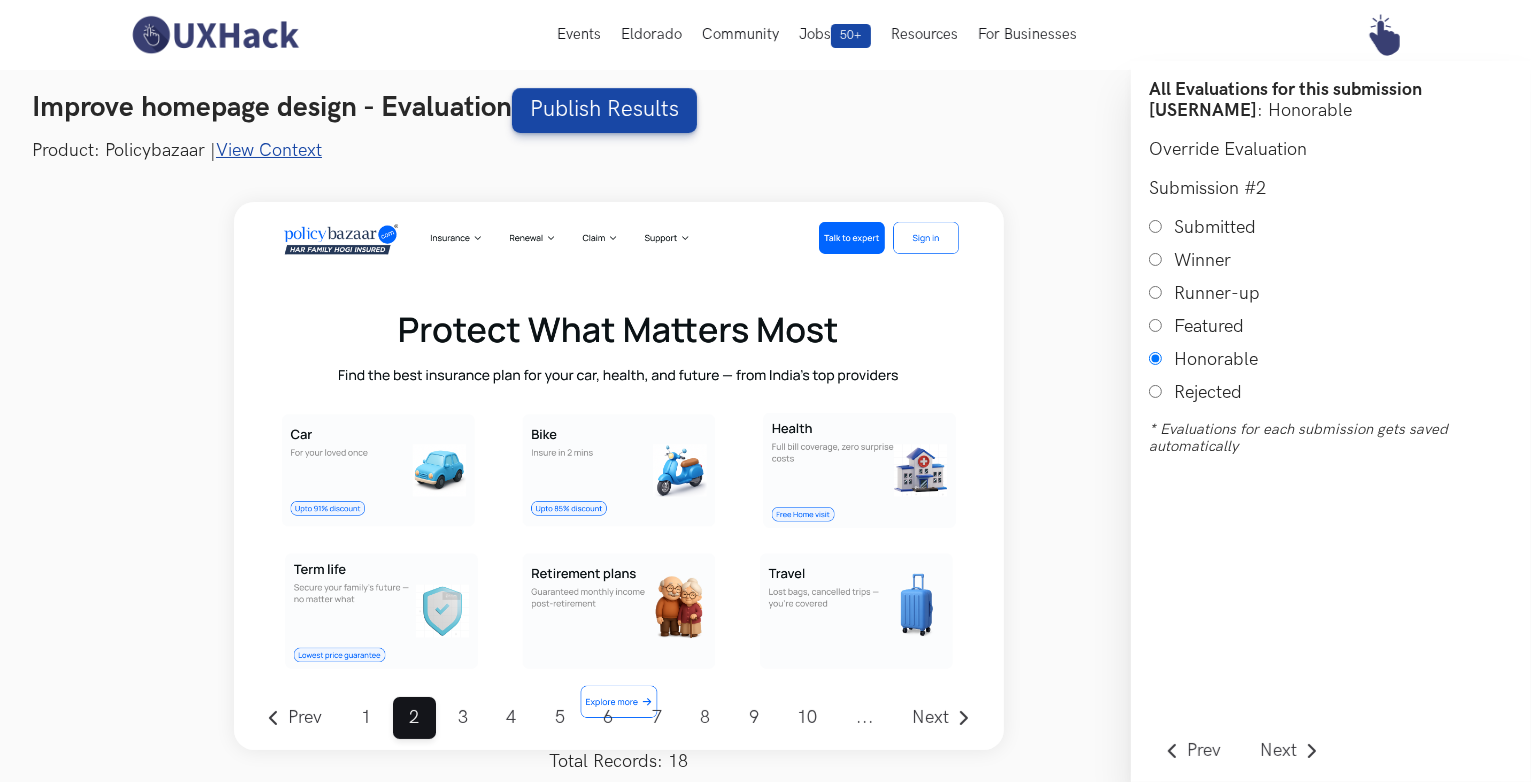 scroll, scrollTop: 24, scrollLeft: 0, axis: vertical 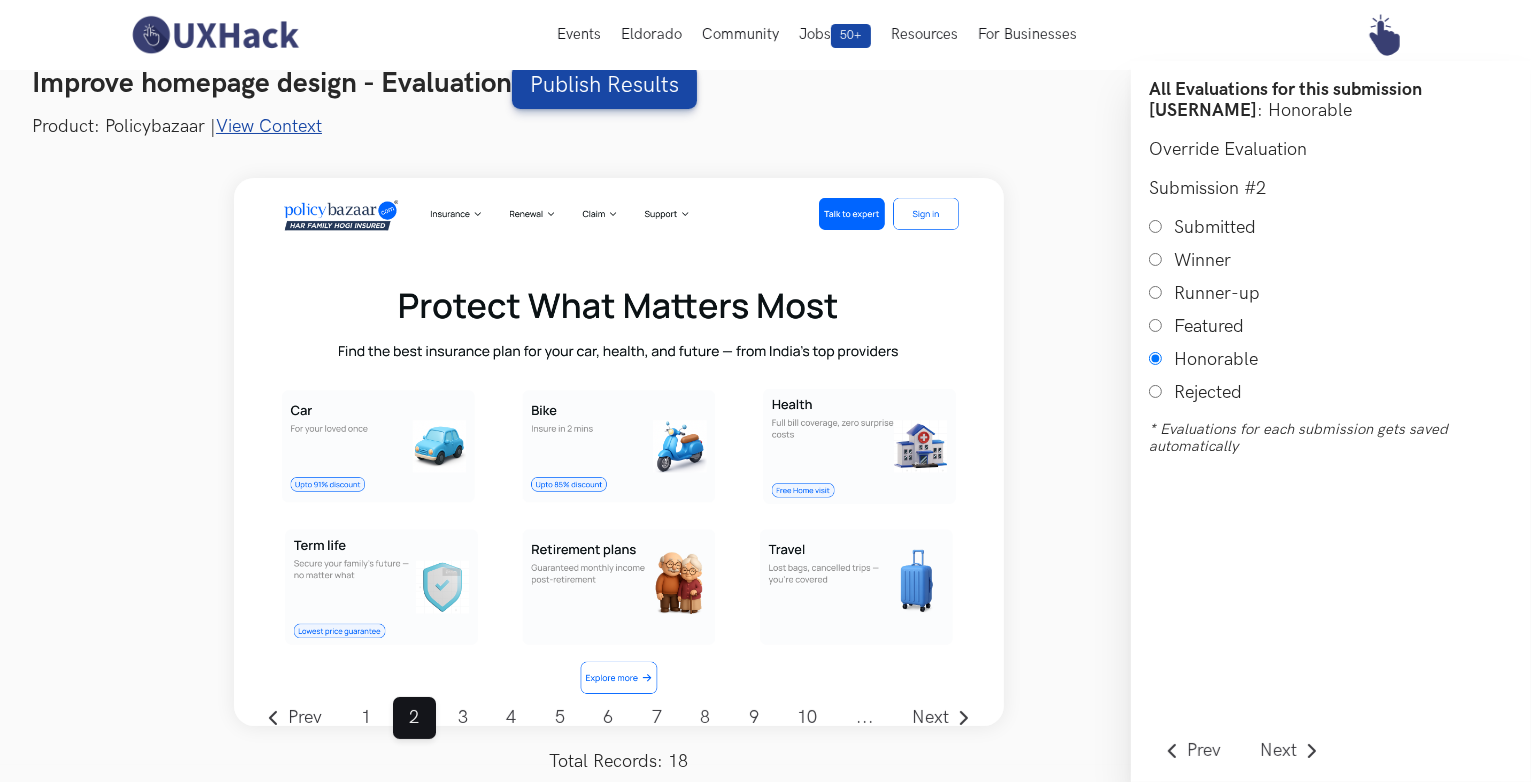 click on "Submitted" at bounding box center (1155, 226) 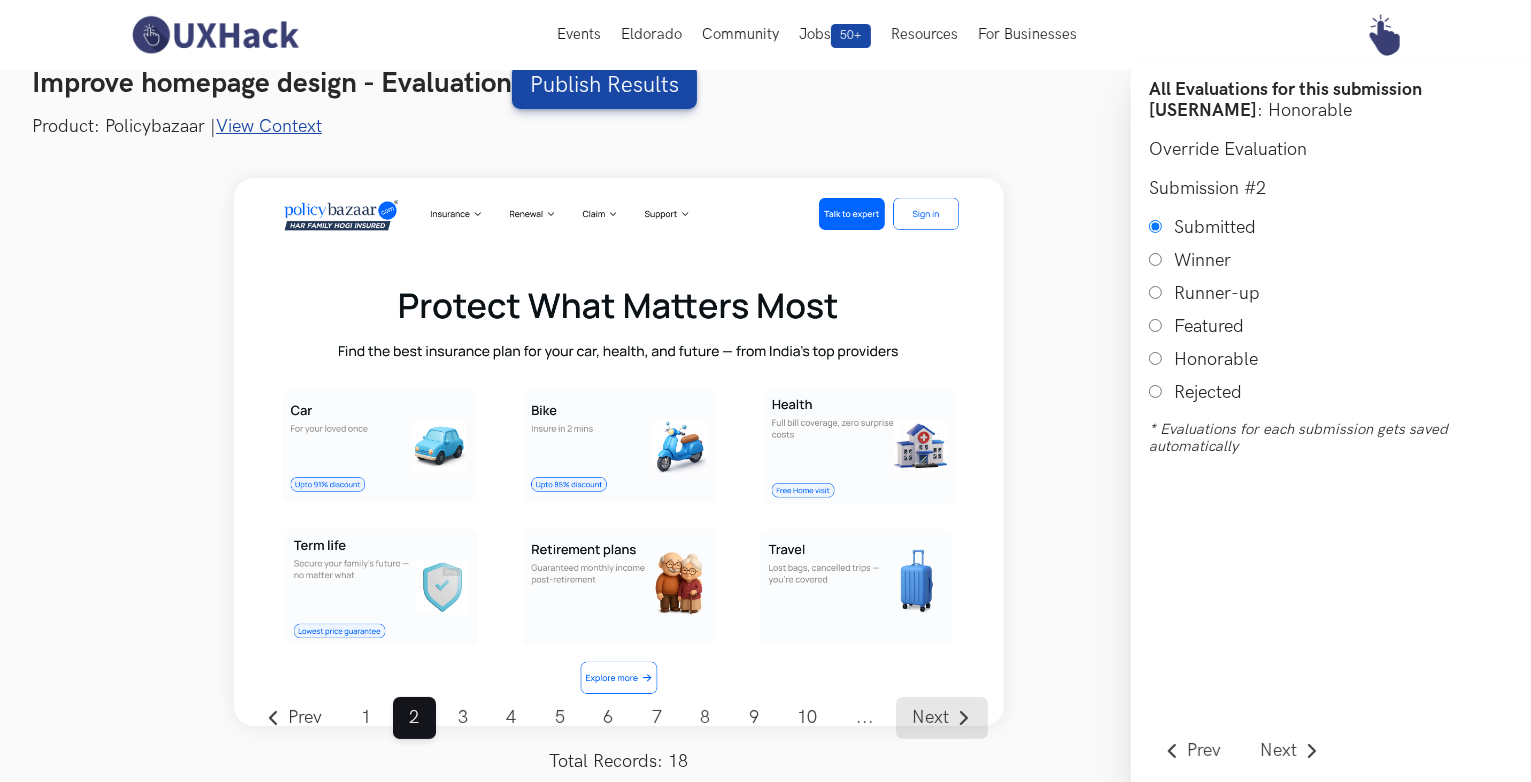 click on "Next" at bounding box center (942, 718) 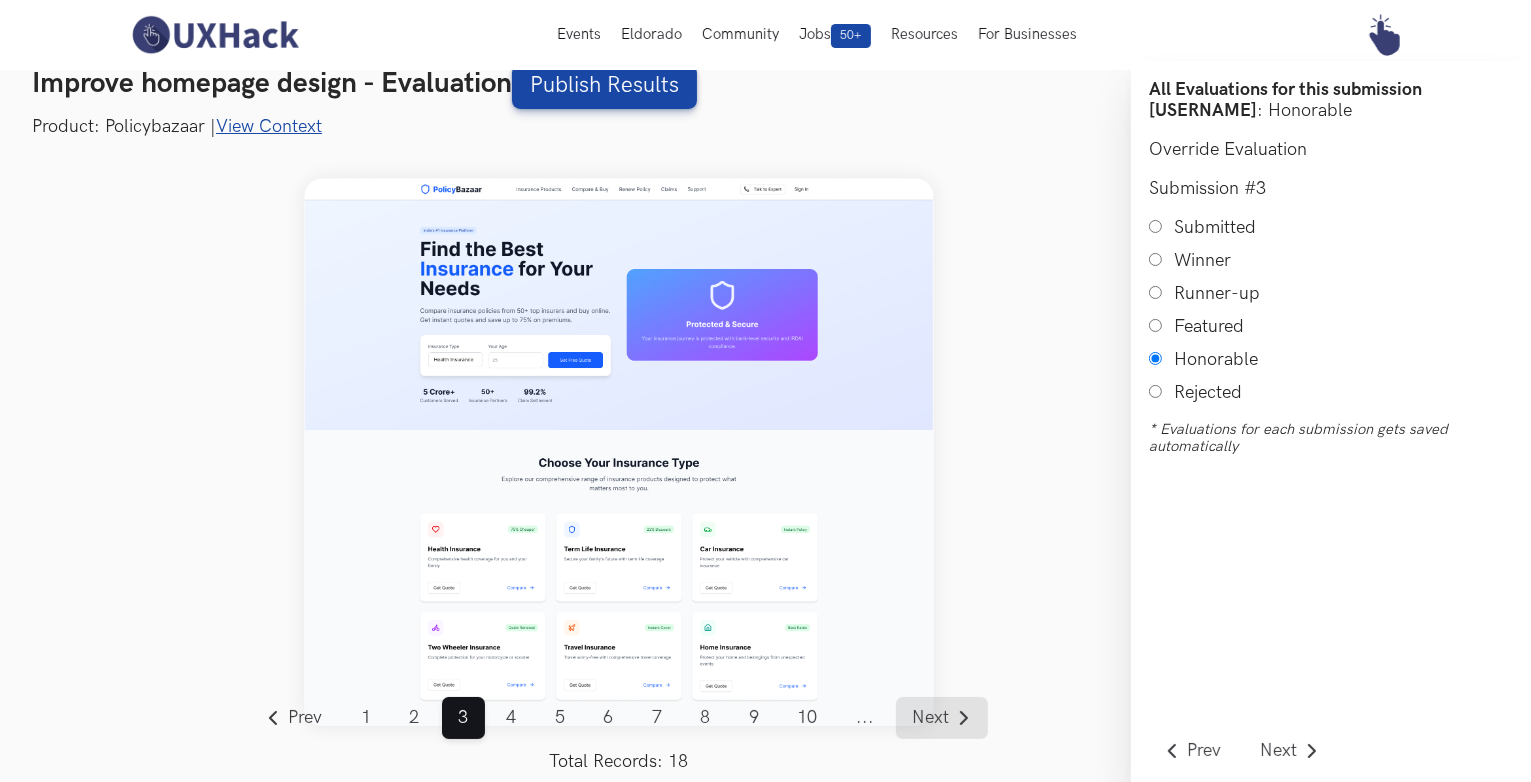 click at bounding box center (964, 718) 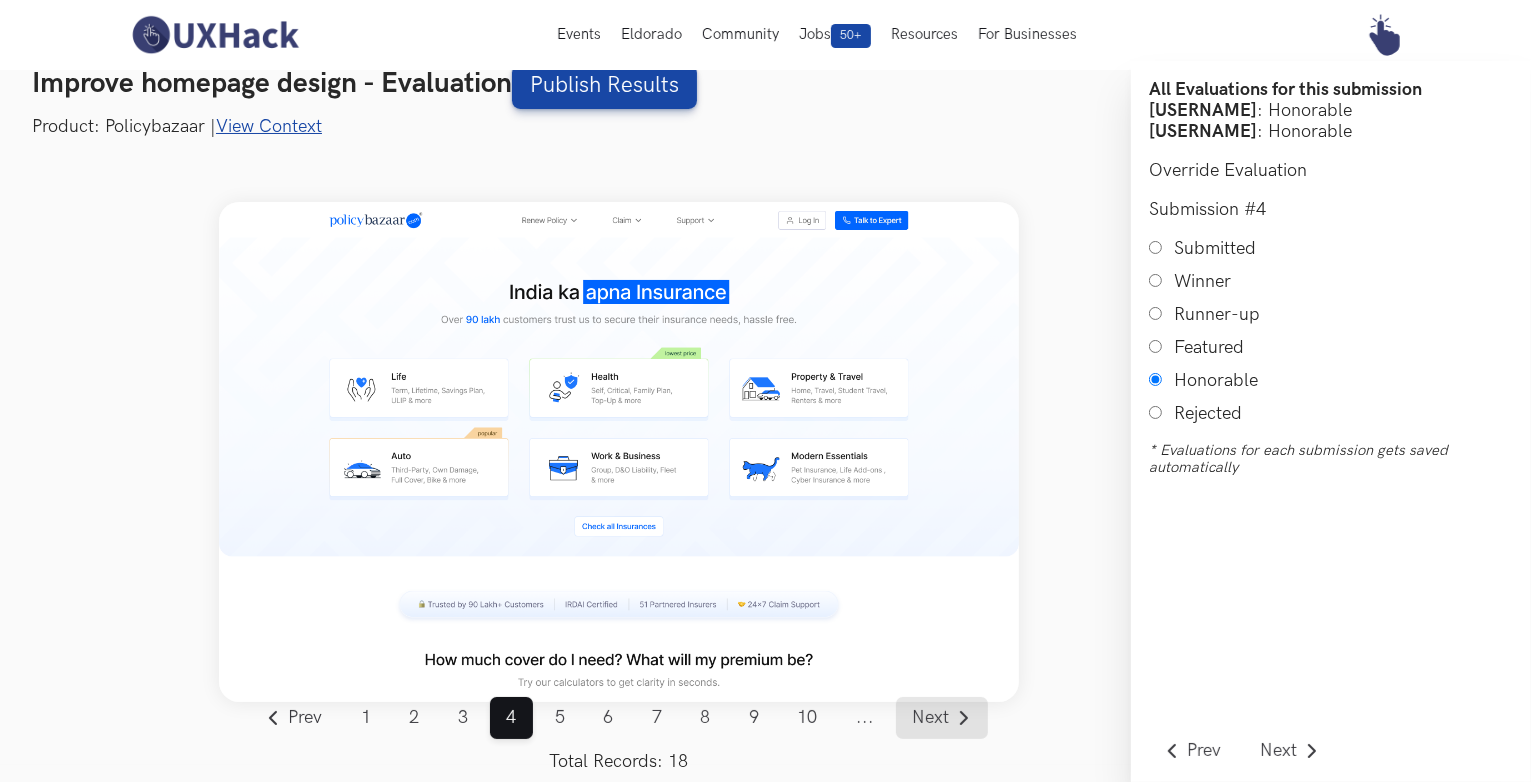 click at bounding box center (964, 718) 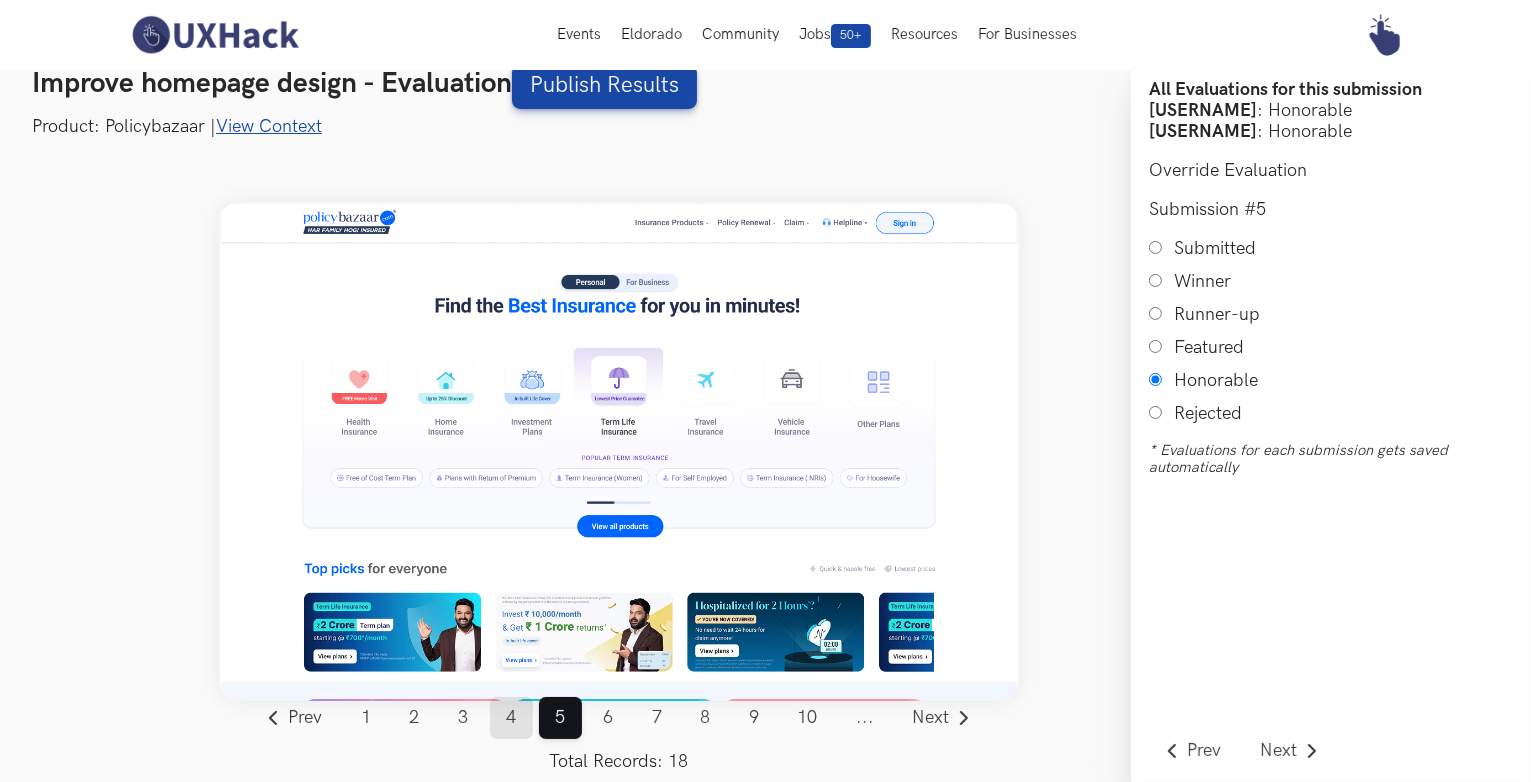 click on "4" at bounding box center (511, 718) 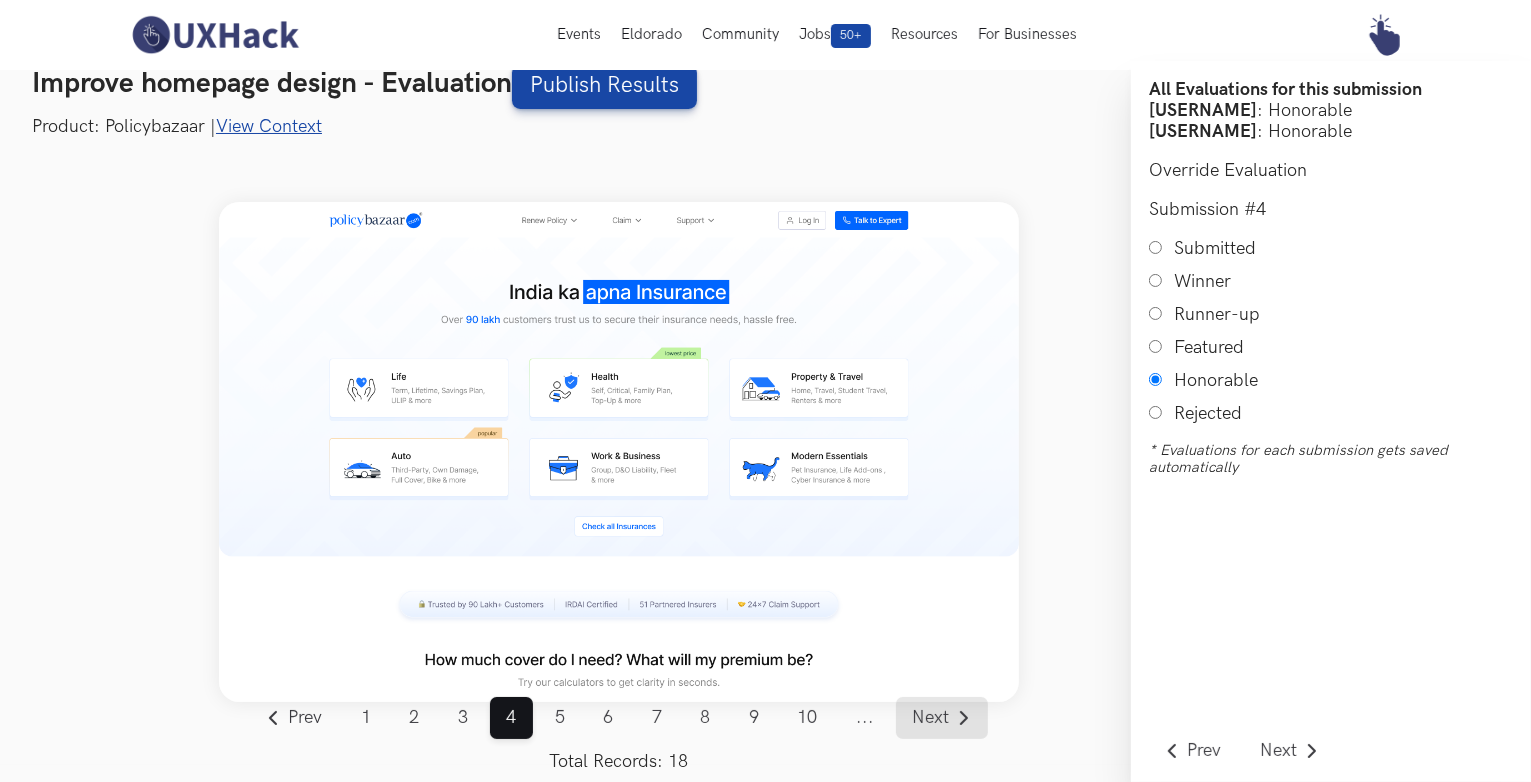 click on "Next" at bounding box center [931, 718] 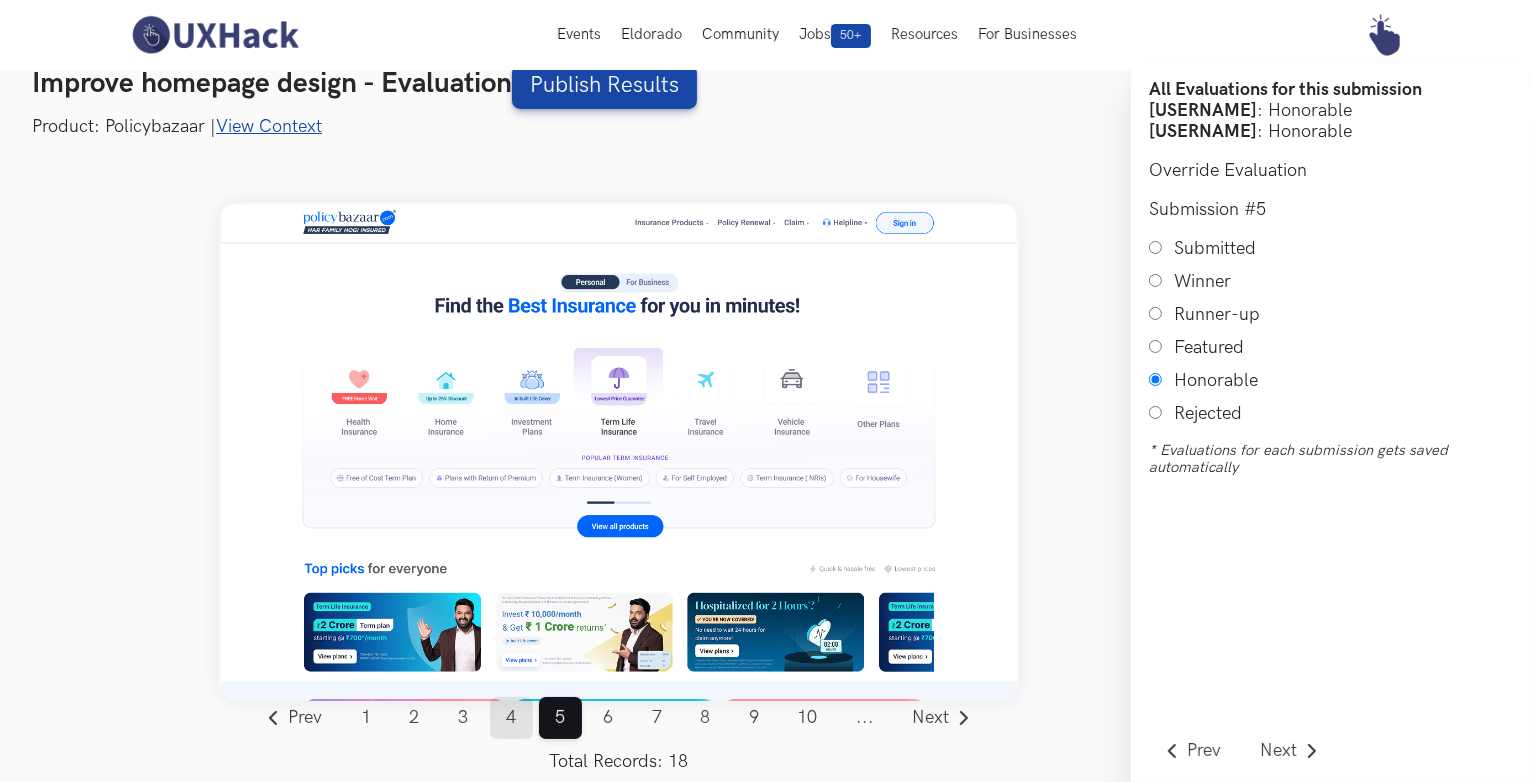 click on "4" at bounding box center (511, 718) 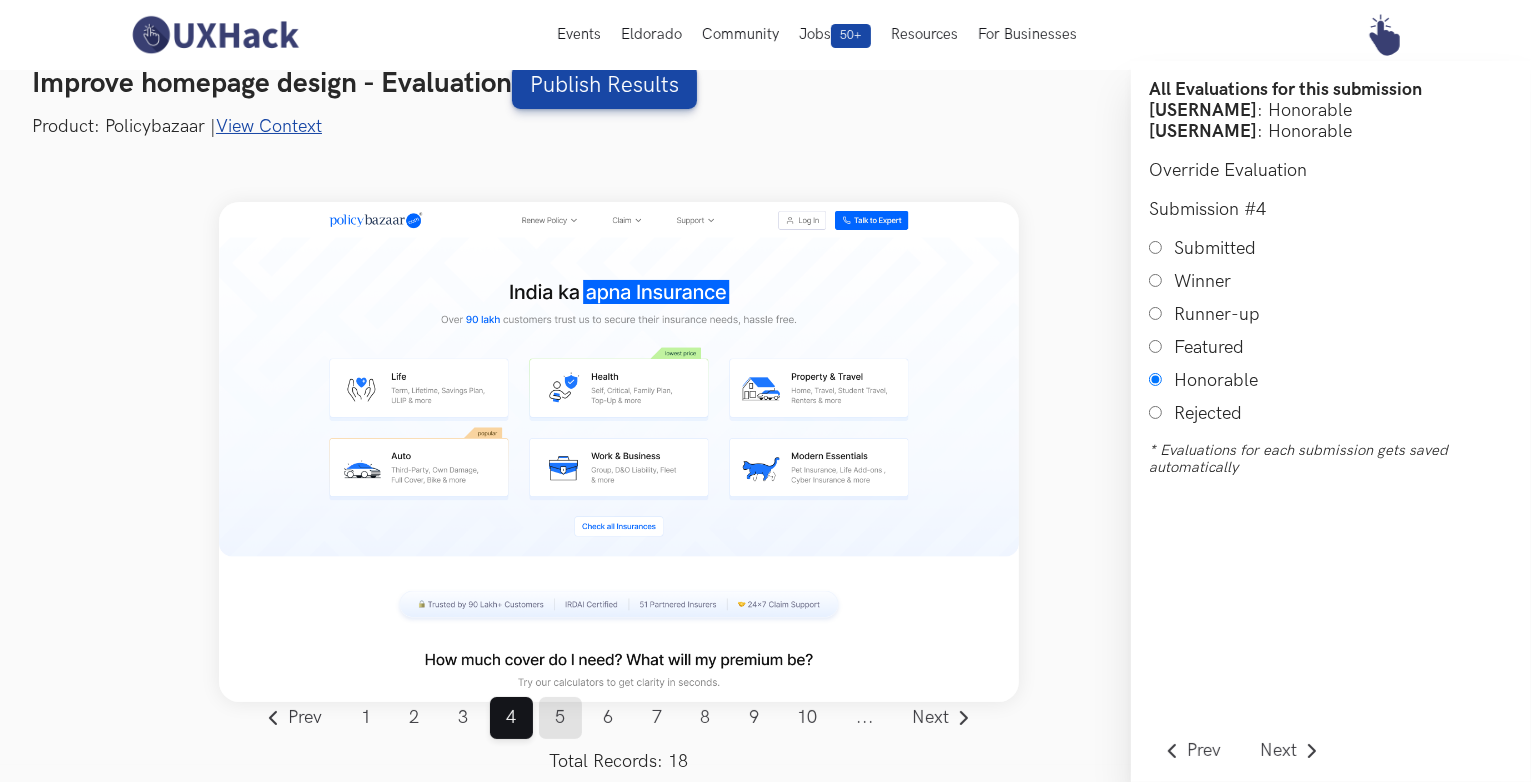 click on "5" at bounding box center (560, 718) 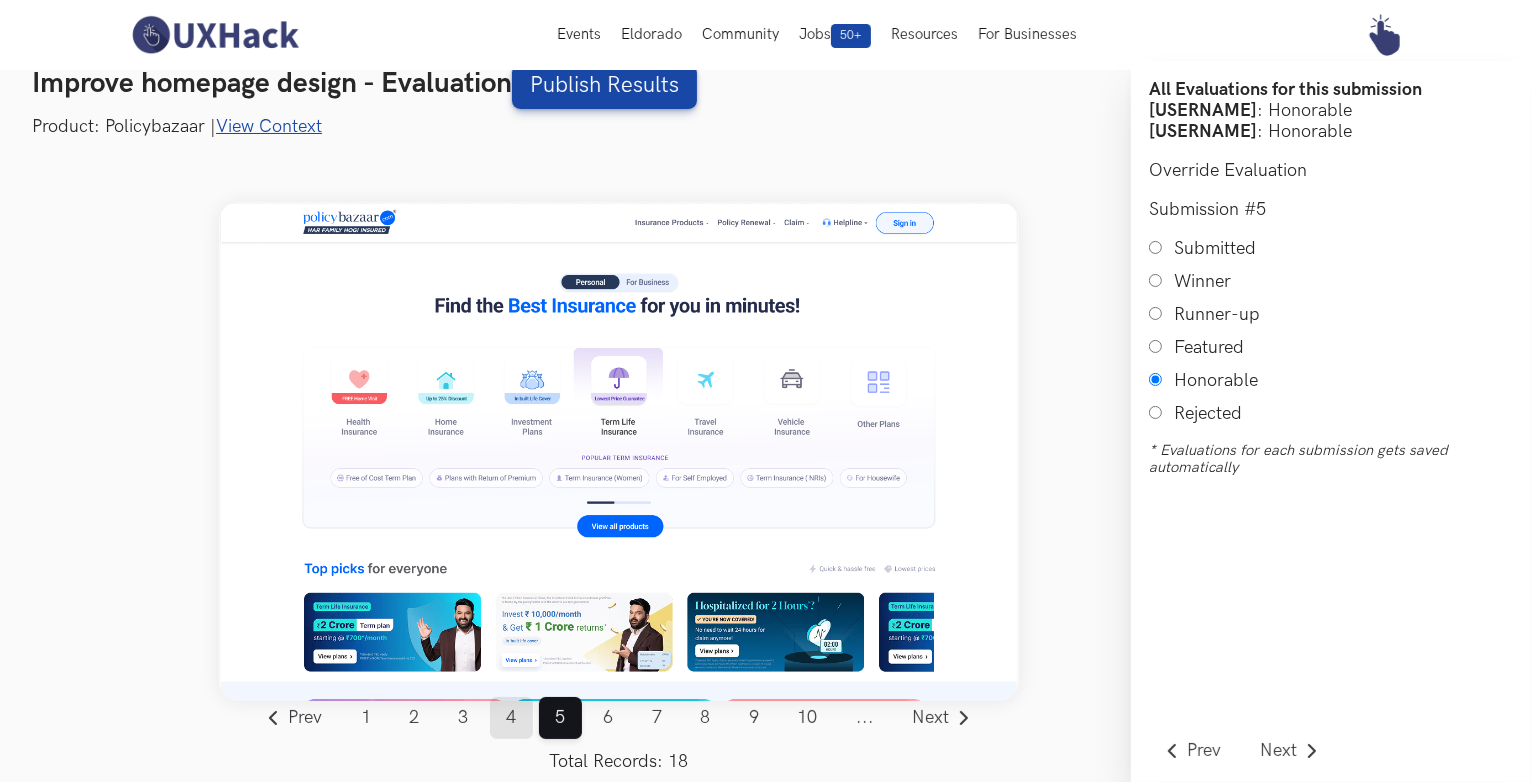 click on "4" at bounding box center (511, 718) 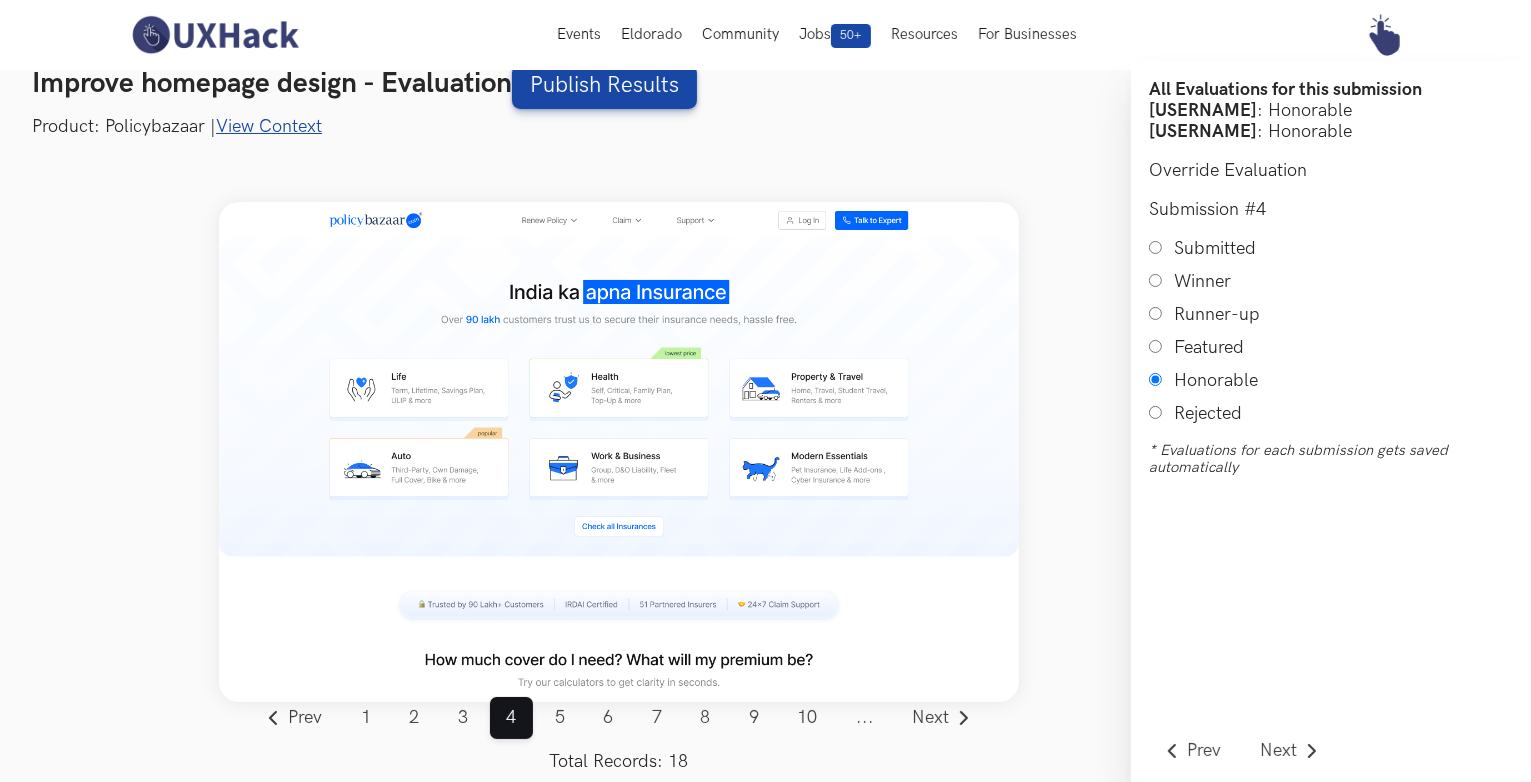 click on "Winner" at bounding box center (1155, 280) 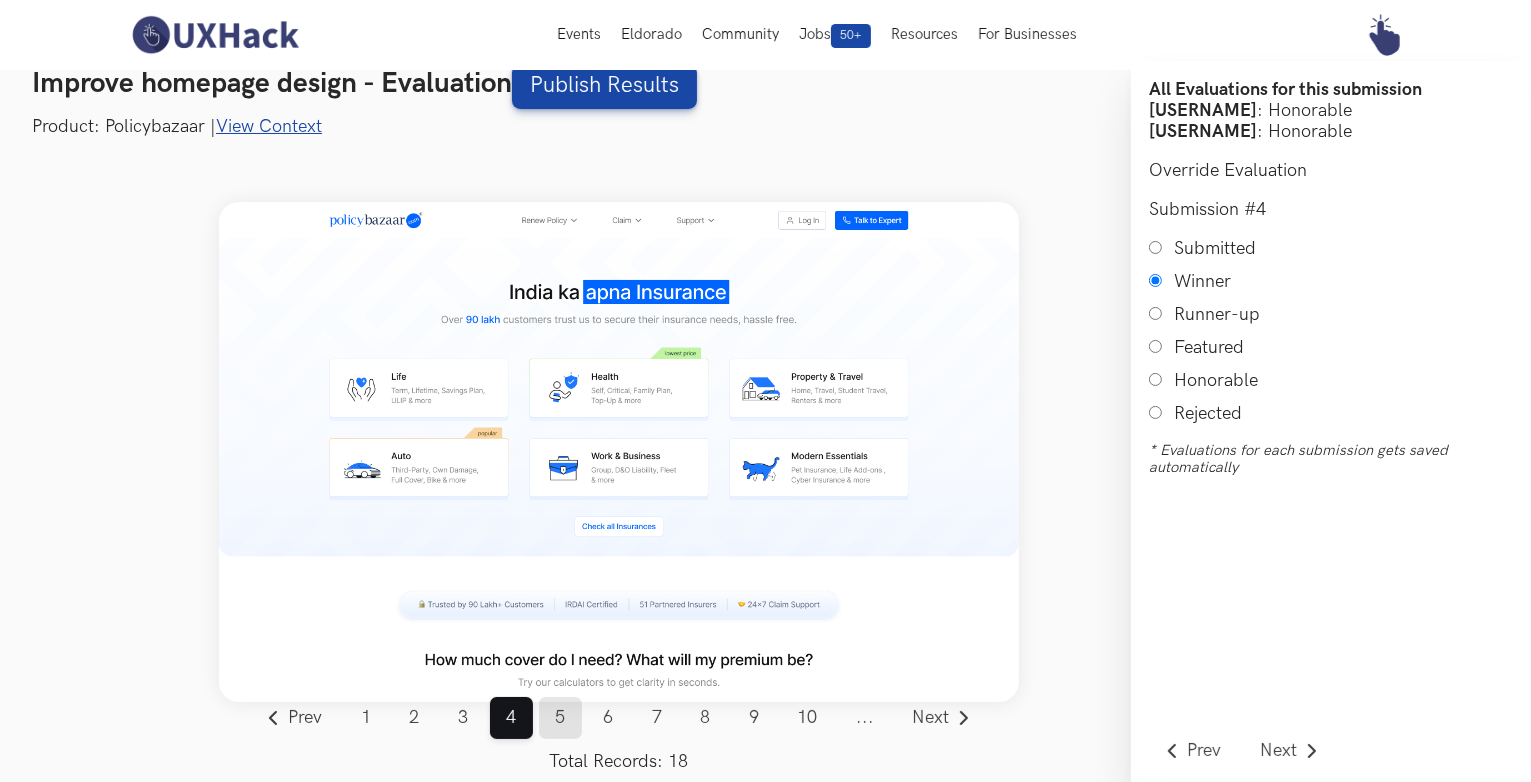 click on "5" at bounding box center (560, 718) 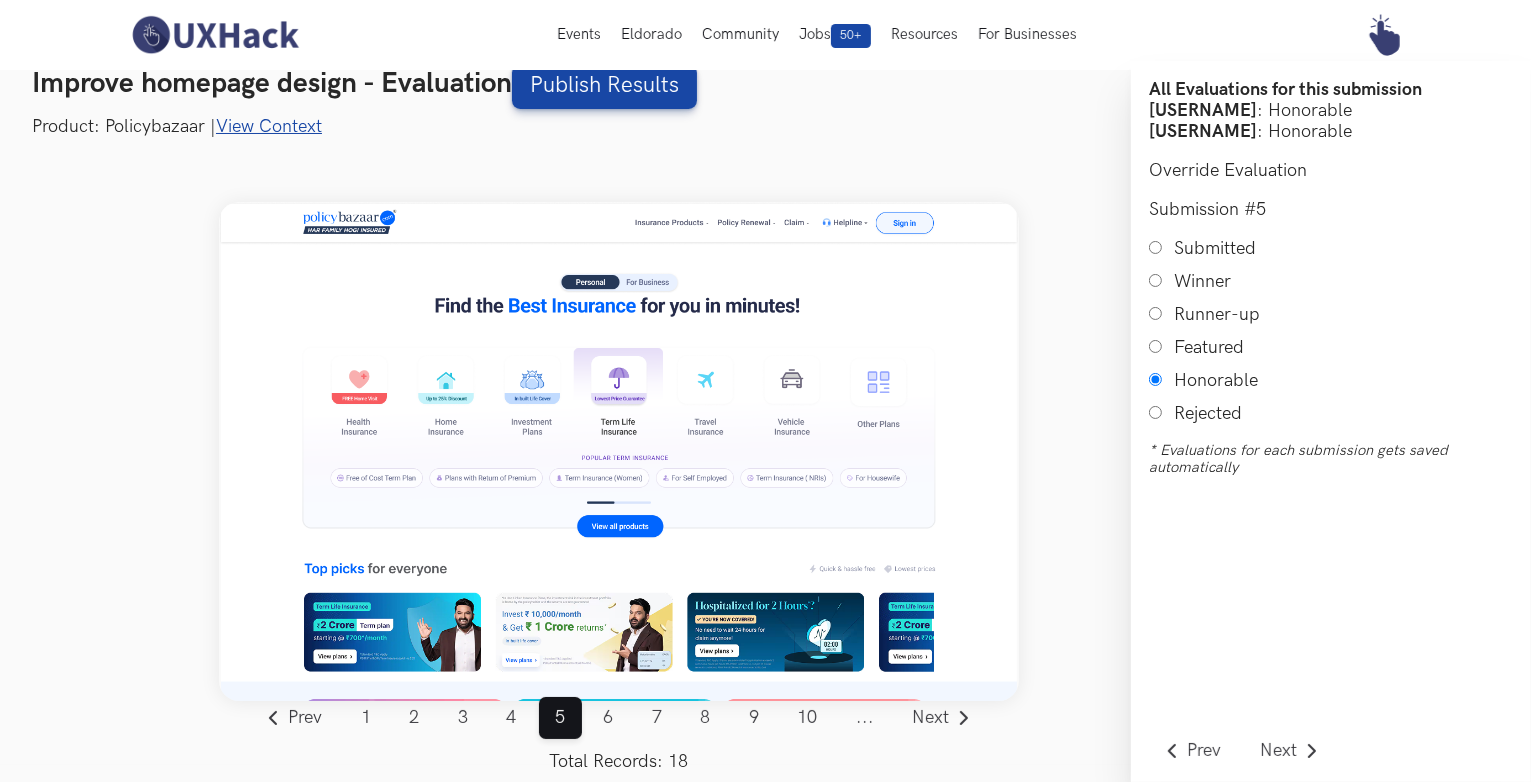 click on "Runner-up" at bounding box center [1155, 313] 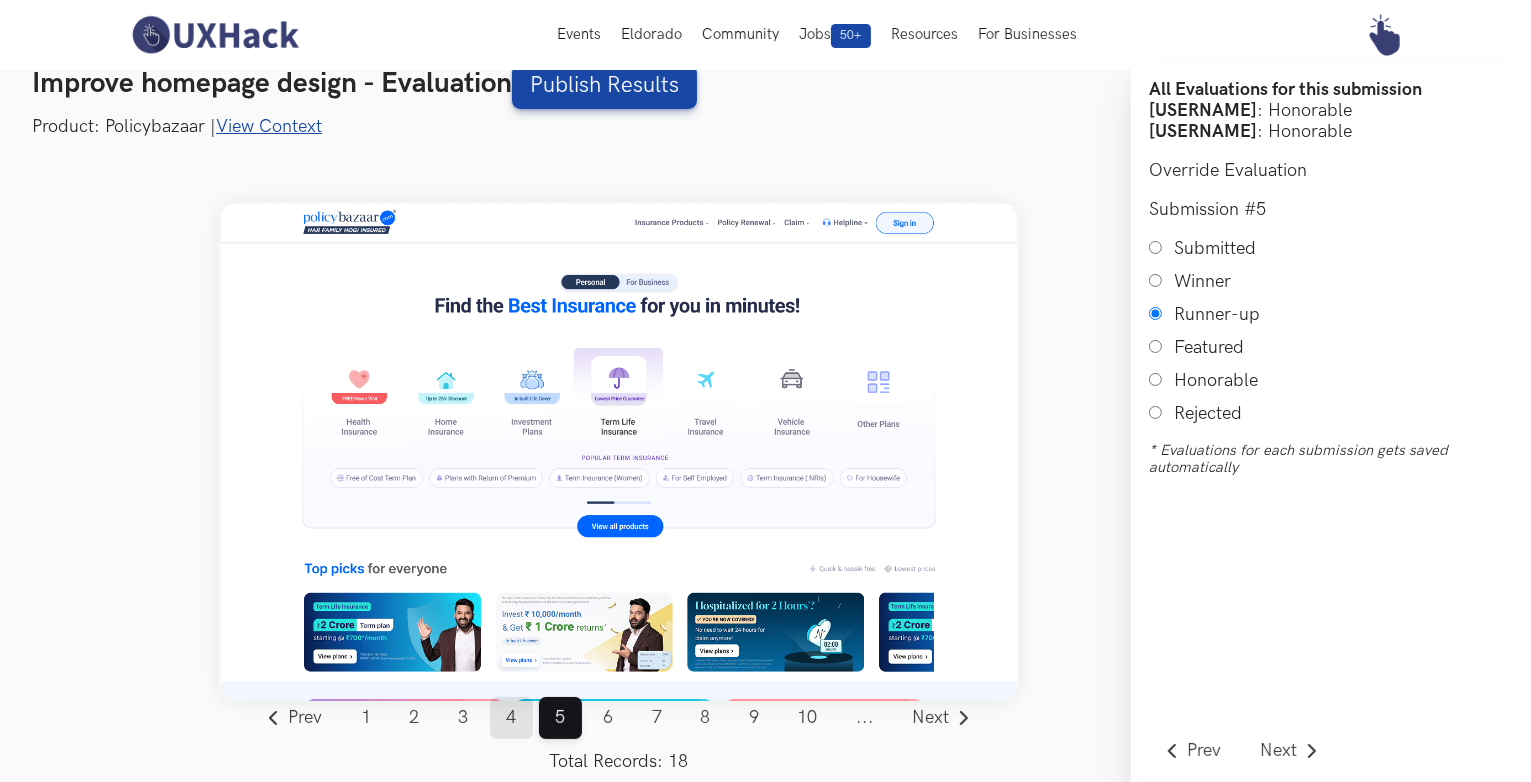 click on "4" at bounding box center [511, 718] 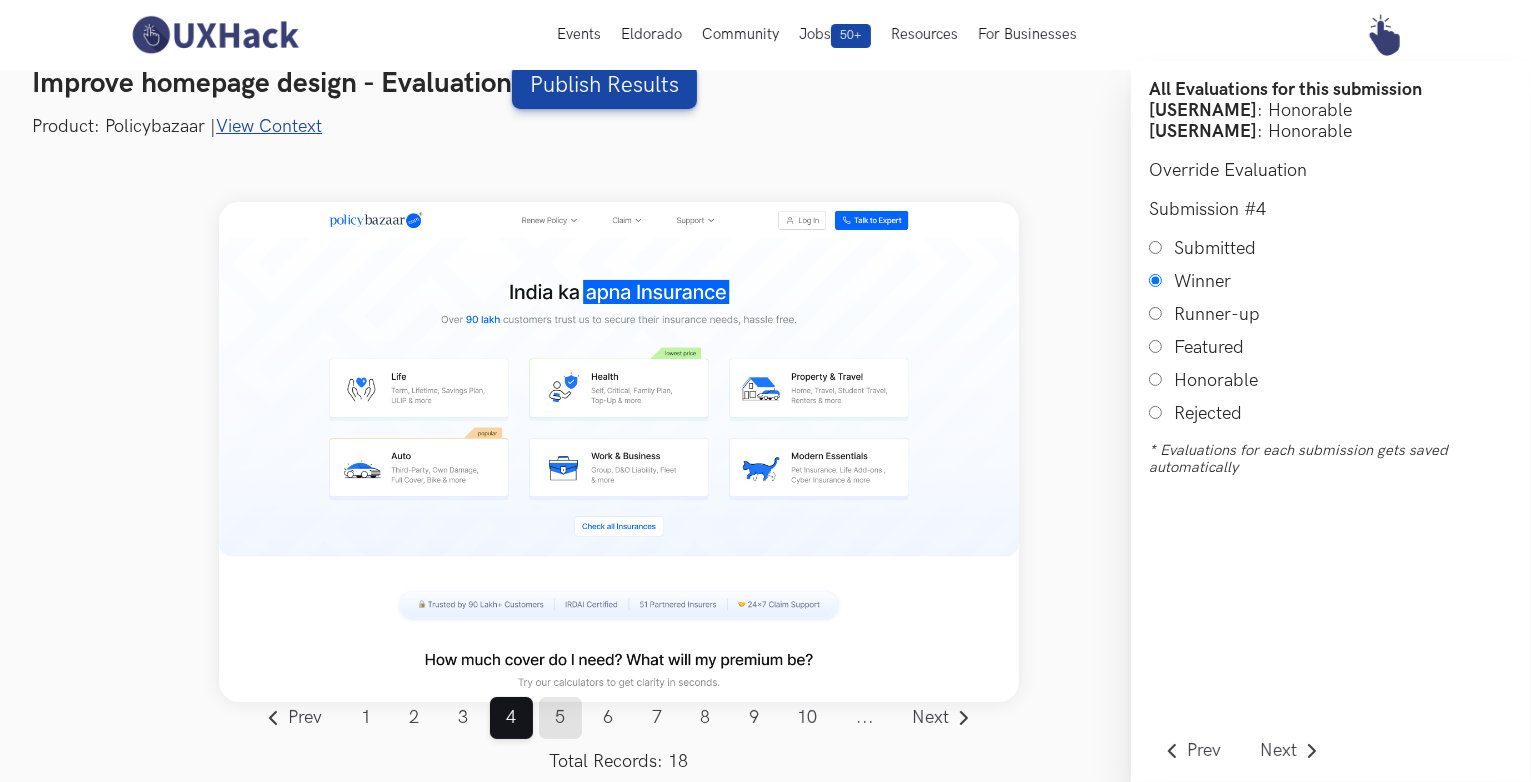 click on "5" at bounding box center [560, 718] 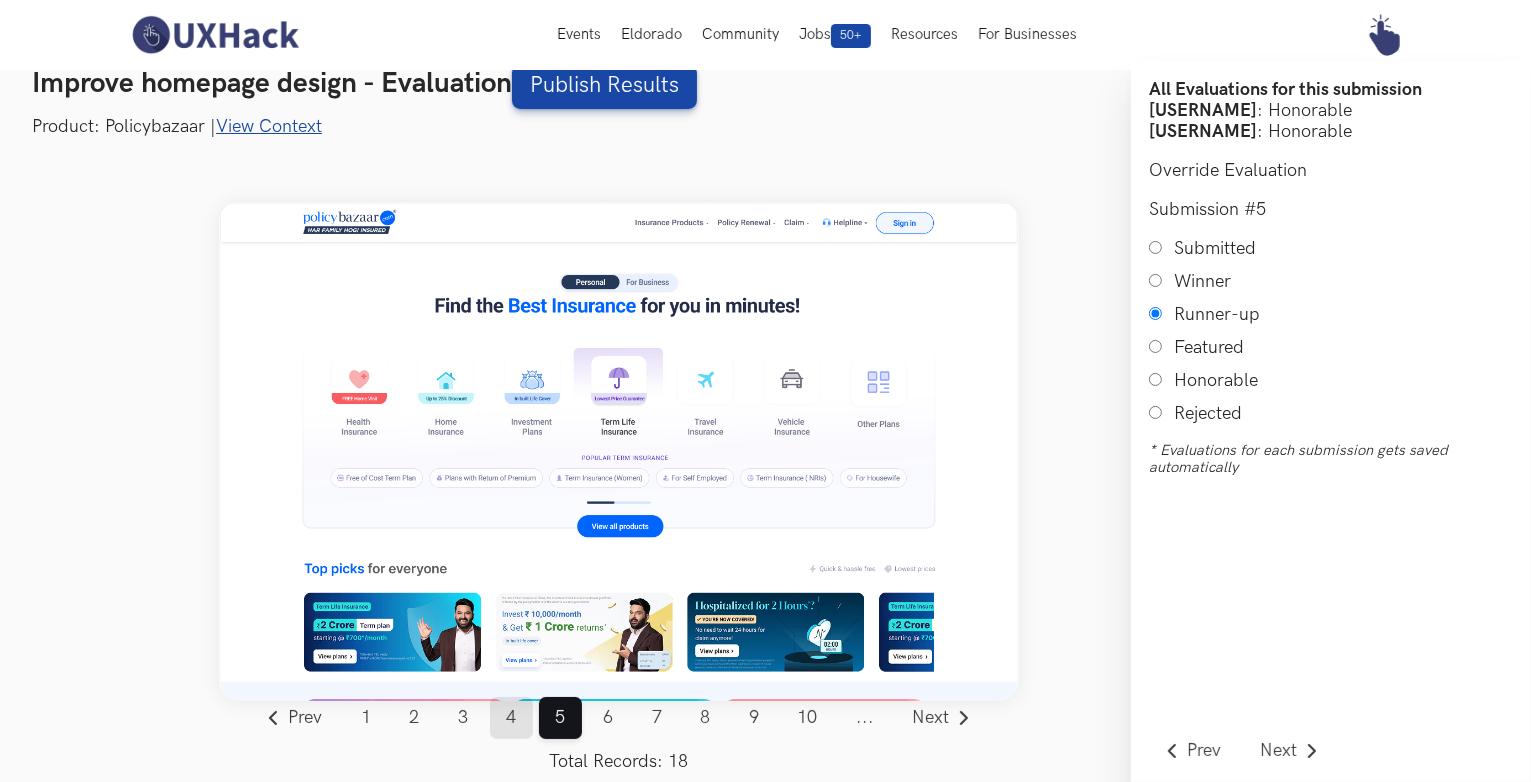 click on "4" at bounding box center [511, 718] 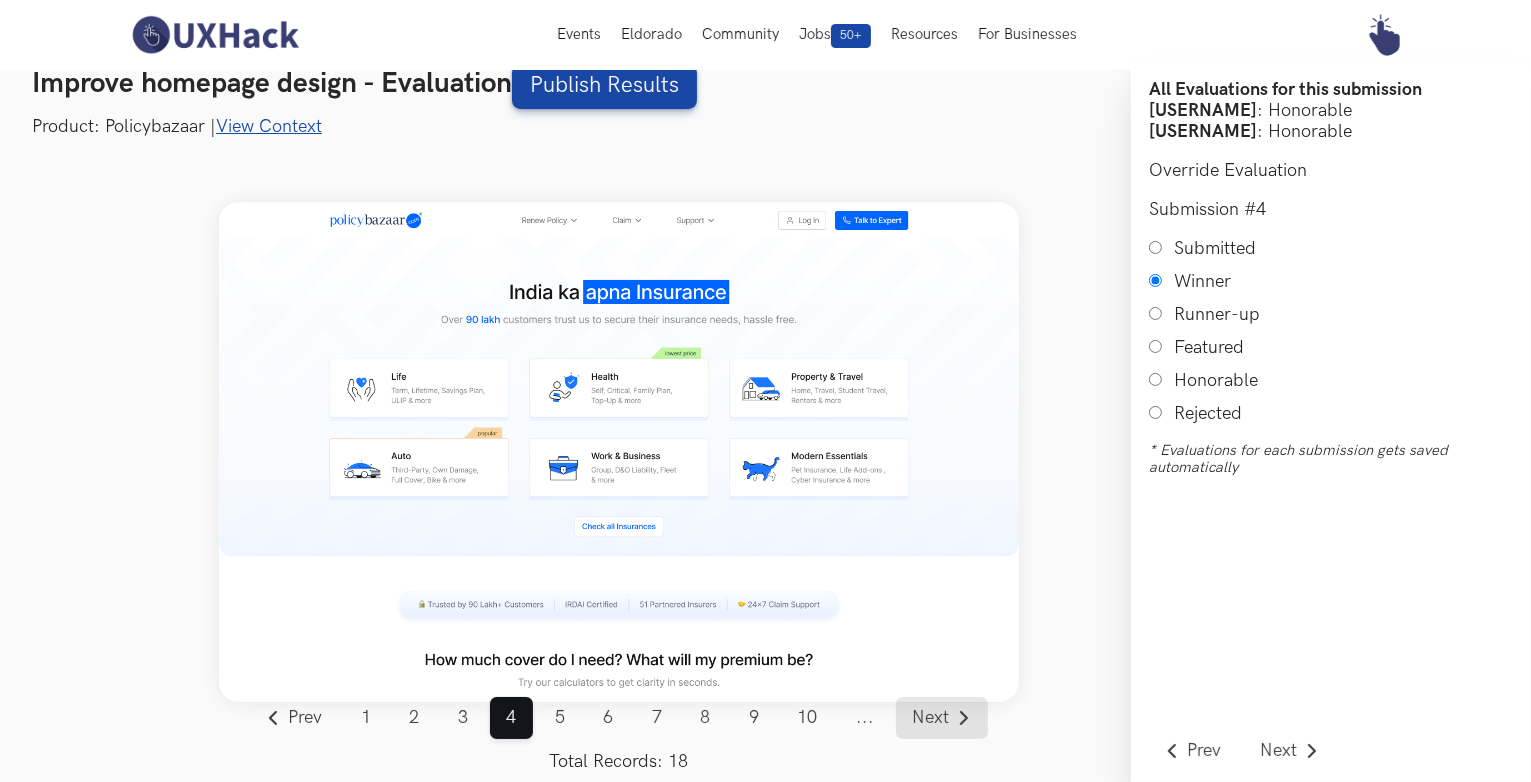 click on "Next" at bounding box center (942, 718) 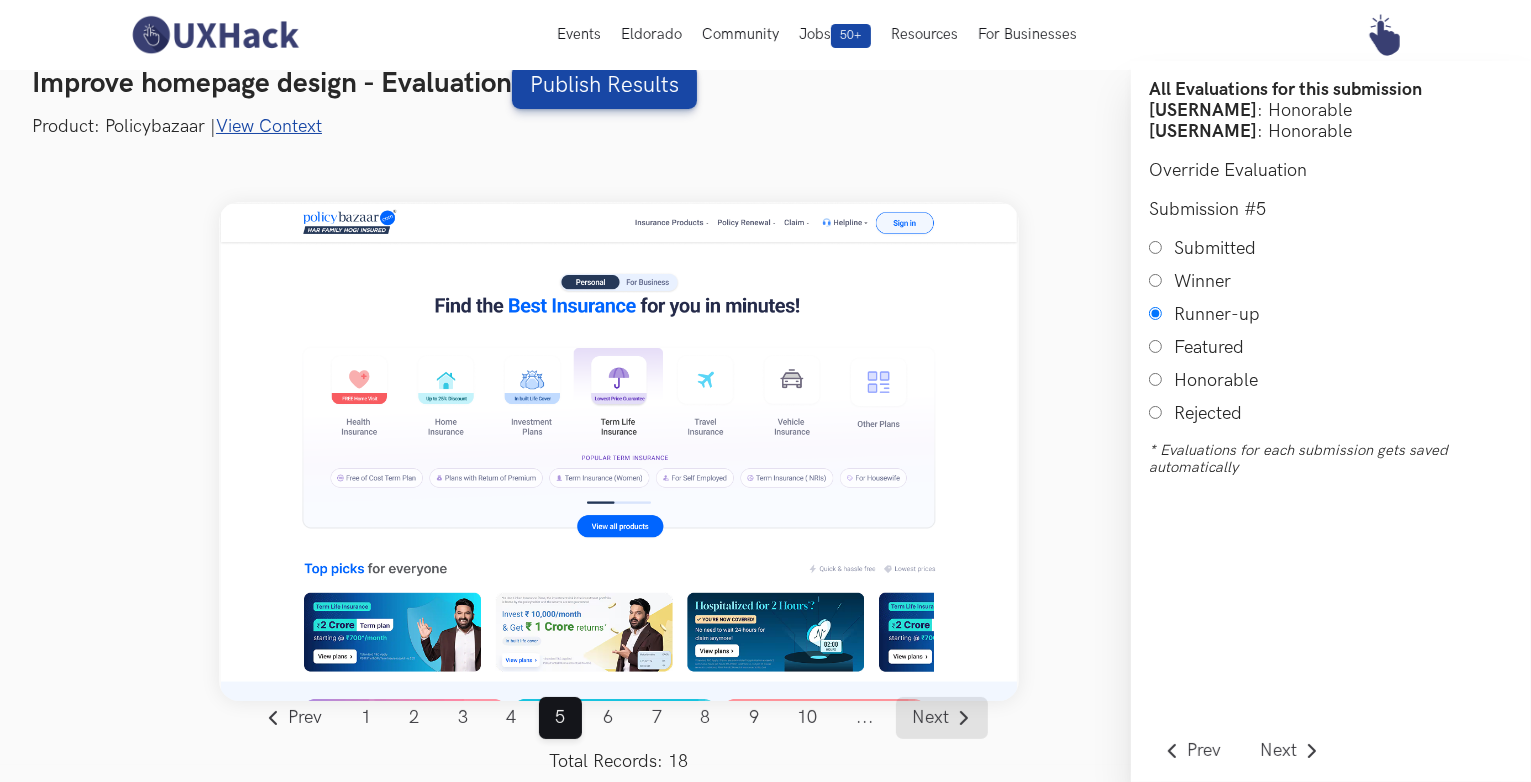 click on "Next" at bounding box center [942, 718] 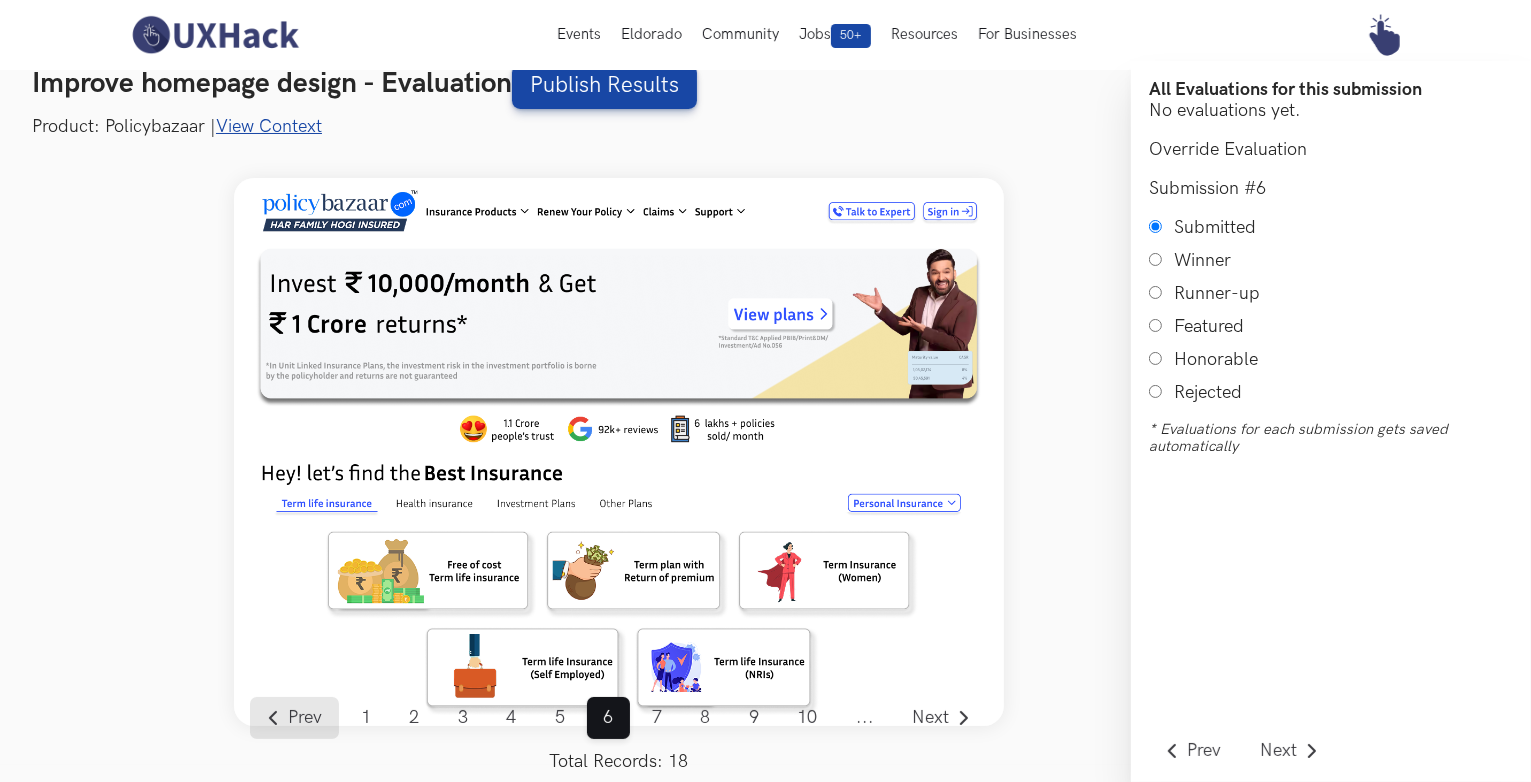click on "Prev" at bounding box center [306, 718] 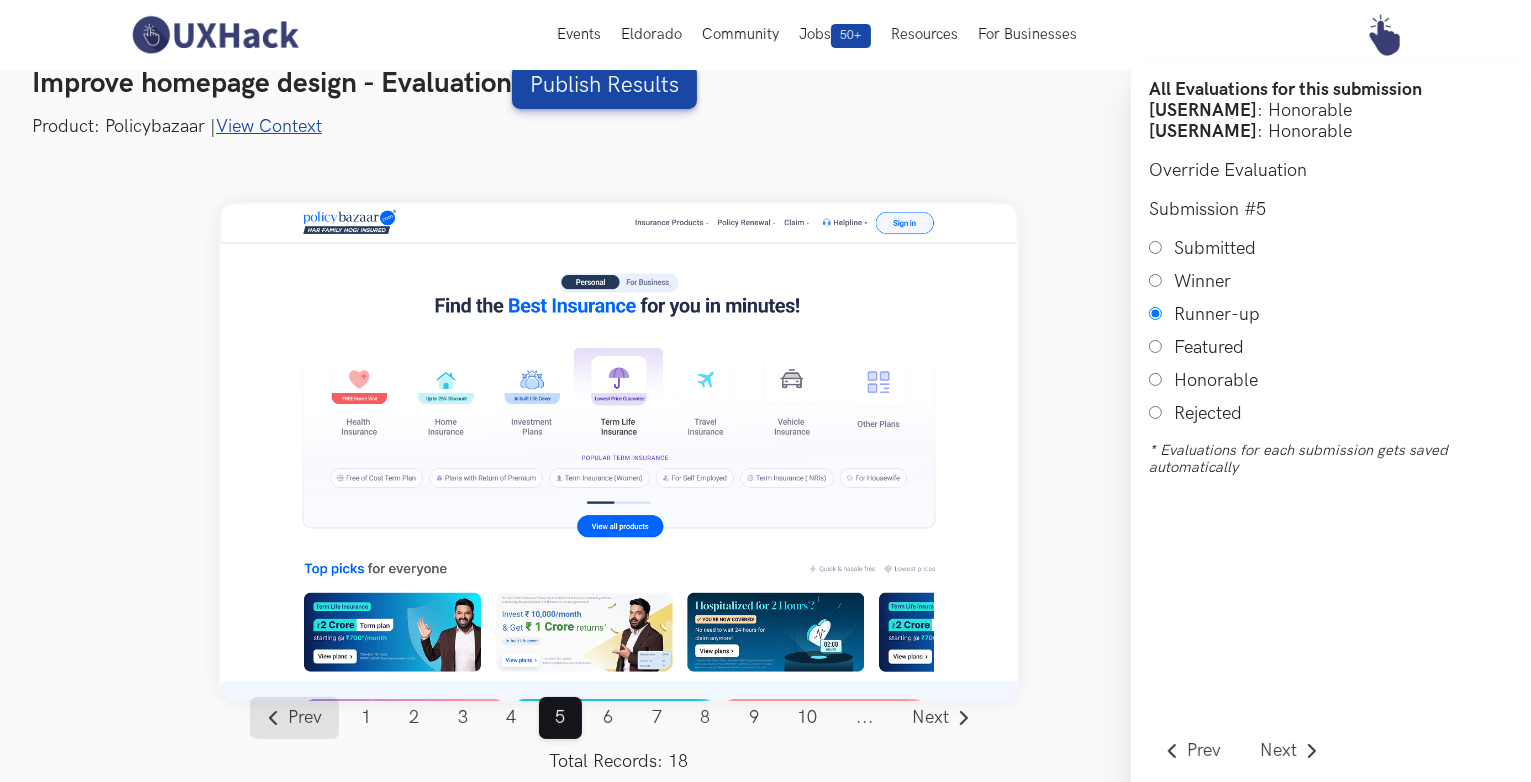 click on "Prev" at bounding box center (294, 718) 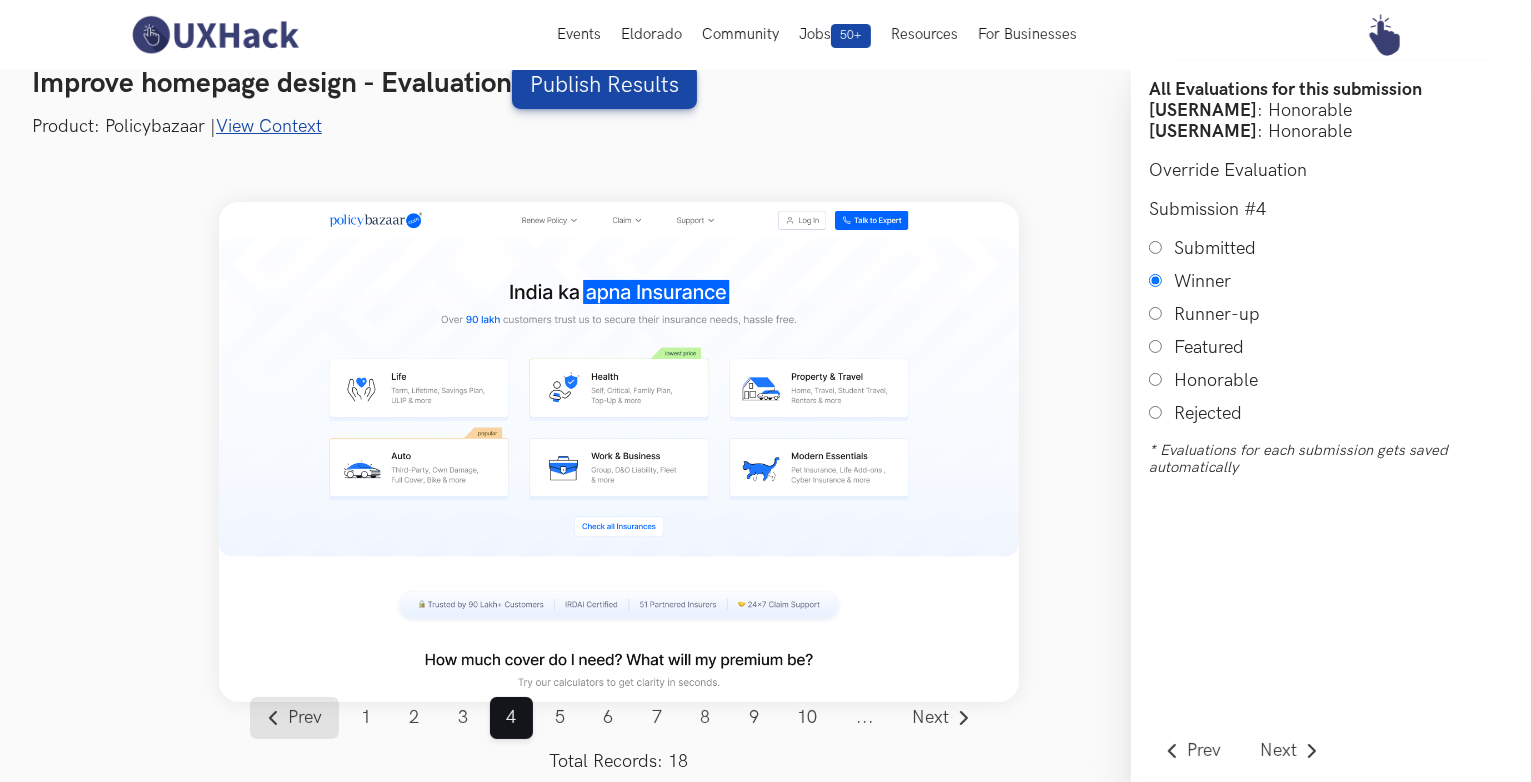 click on "Prev" at bounding box center (294, 718) 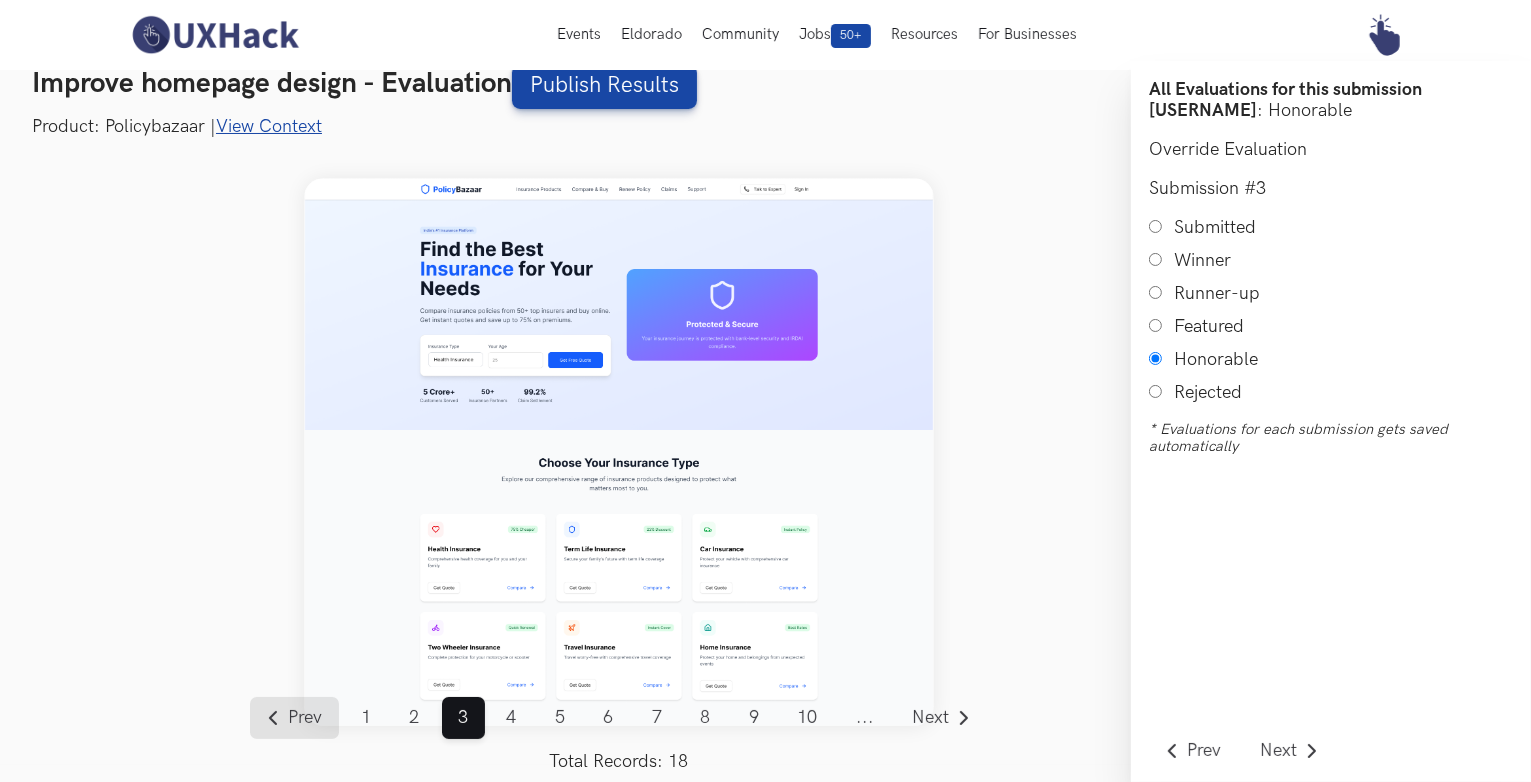 click on "Prev" at bounding box center [294, 718] 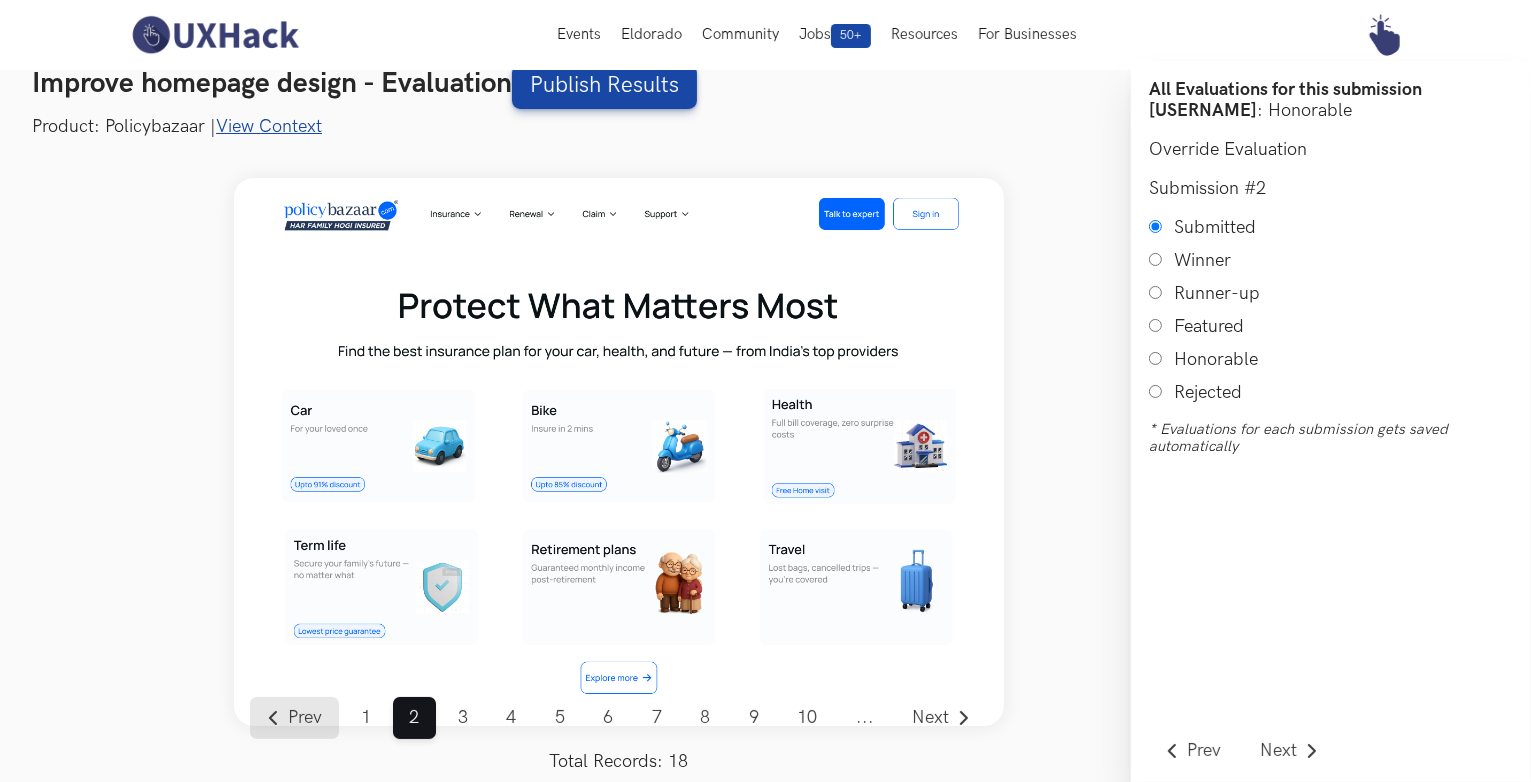 click on "Prev" at bounding box center (306, 718) 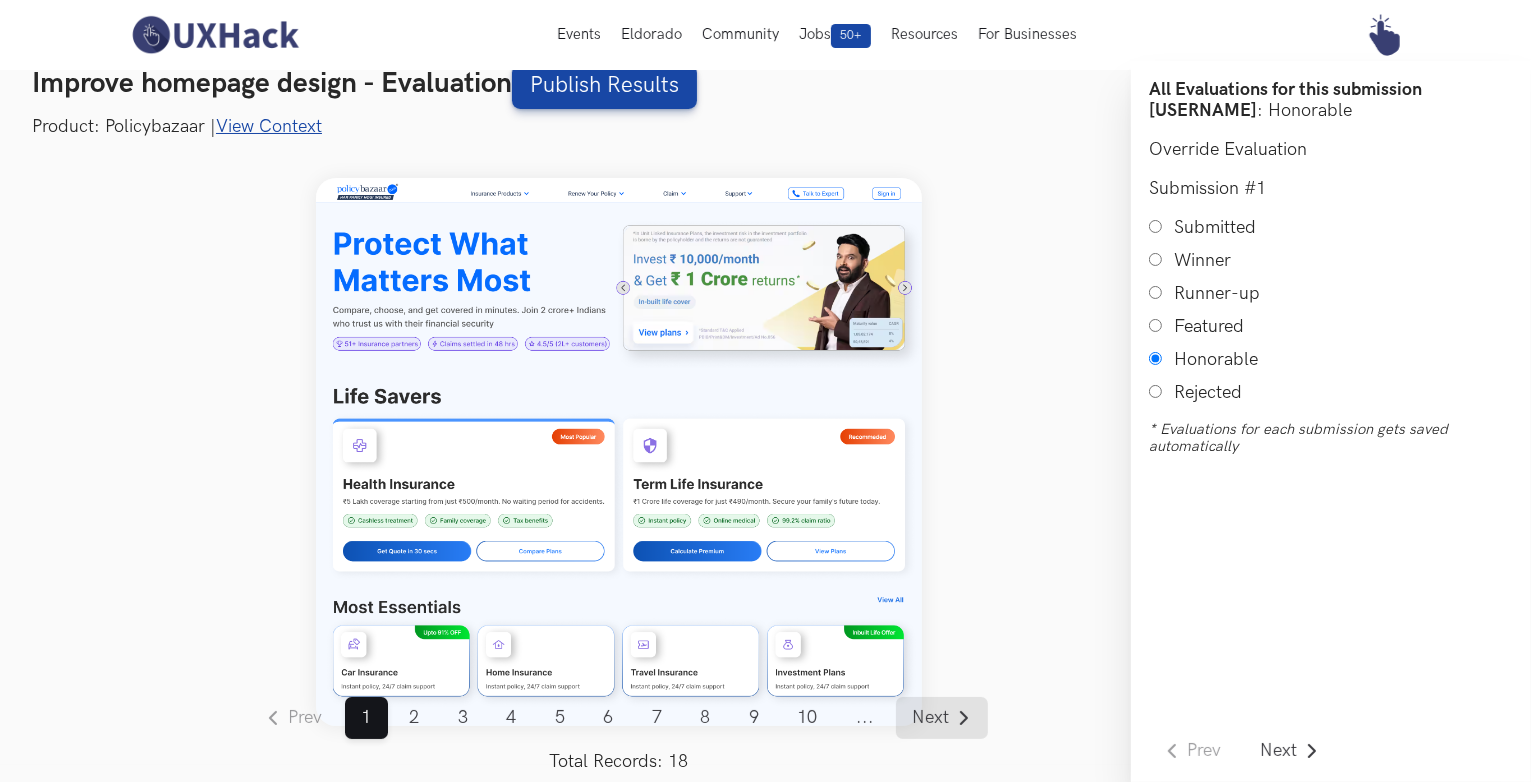 click on "Next" at bounding box center (931, 718) 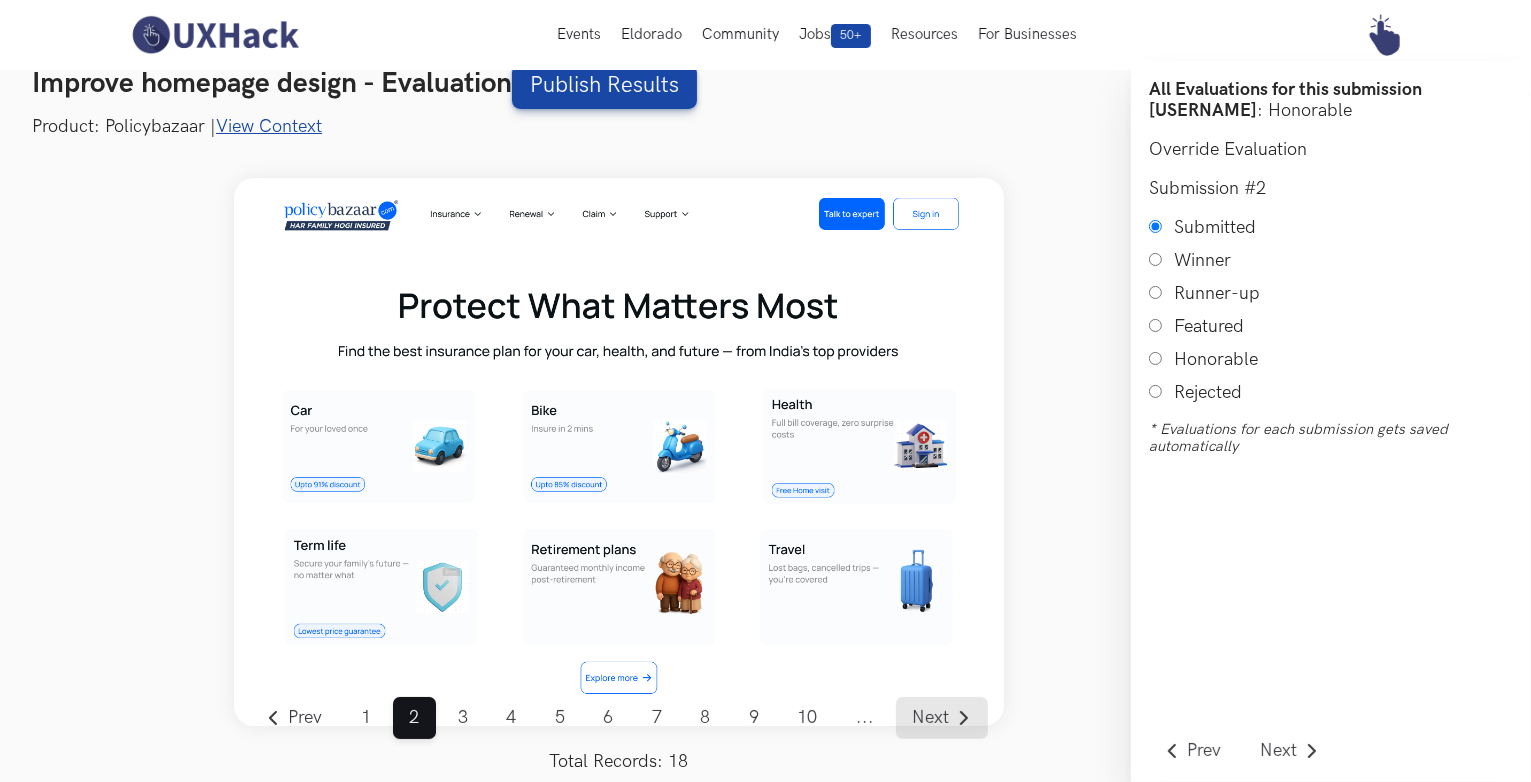 click on "Next" at bounding box center (931, 718) 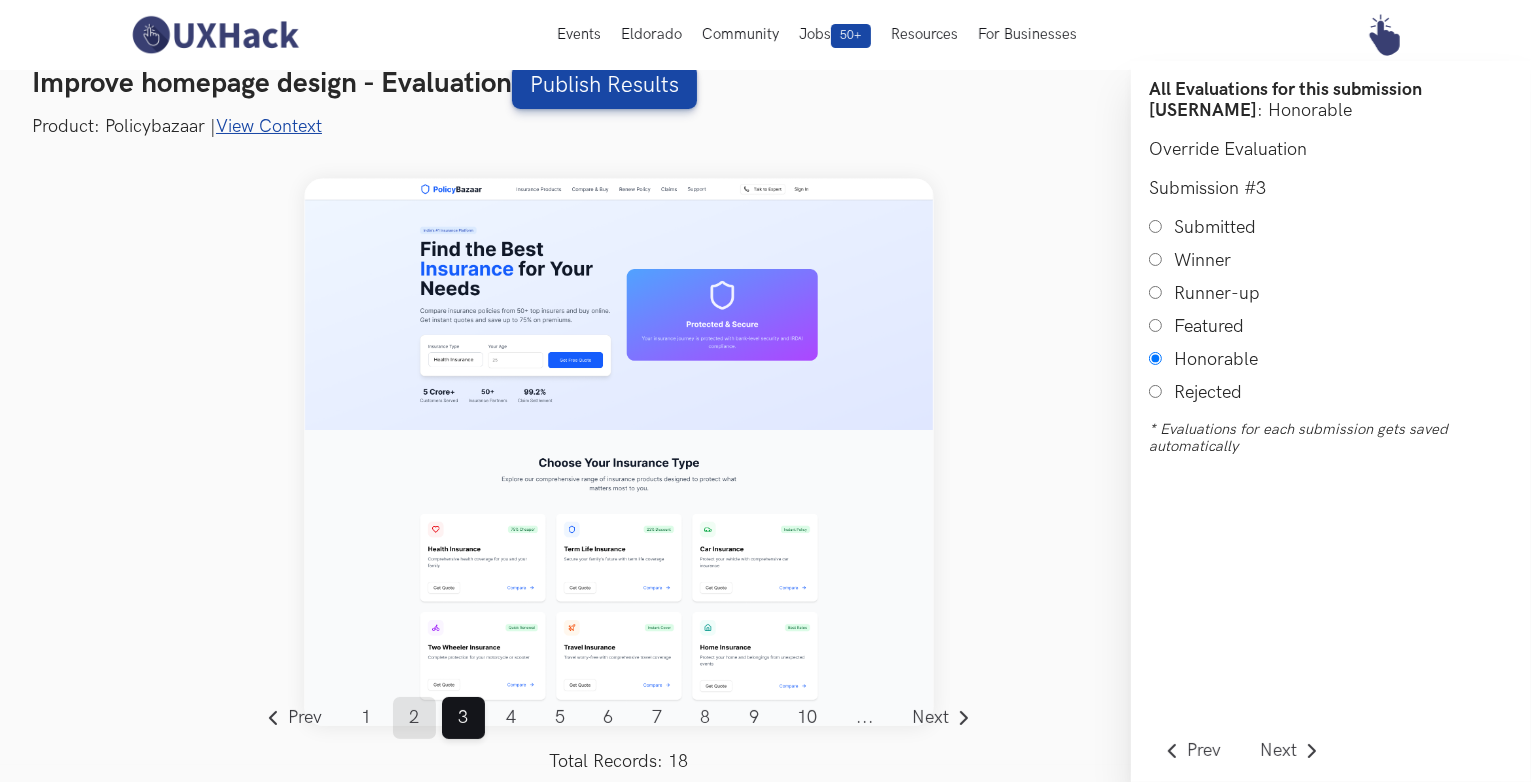 click on "2" at bounding box center [414, 718] 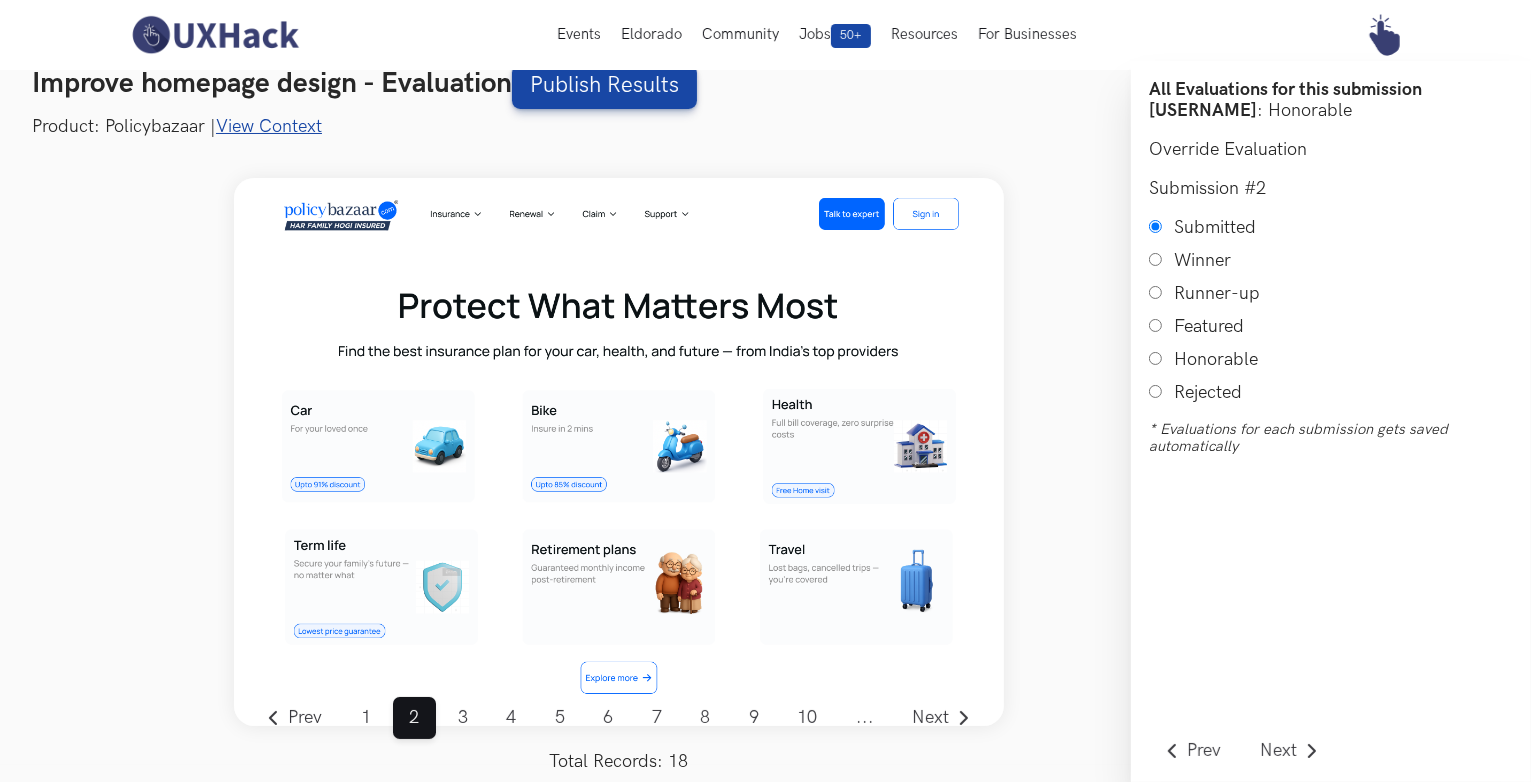 click on "Honorable" at bounding box center [1155, 358] 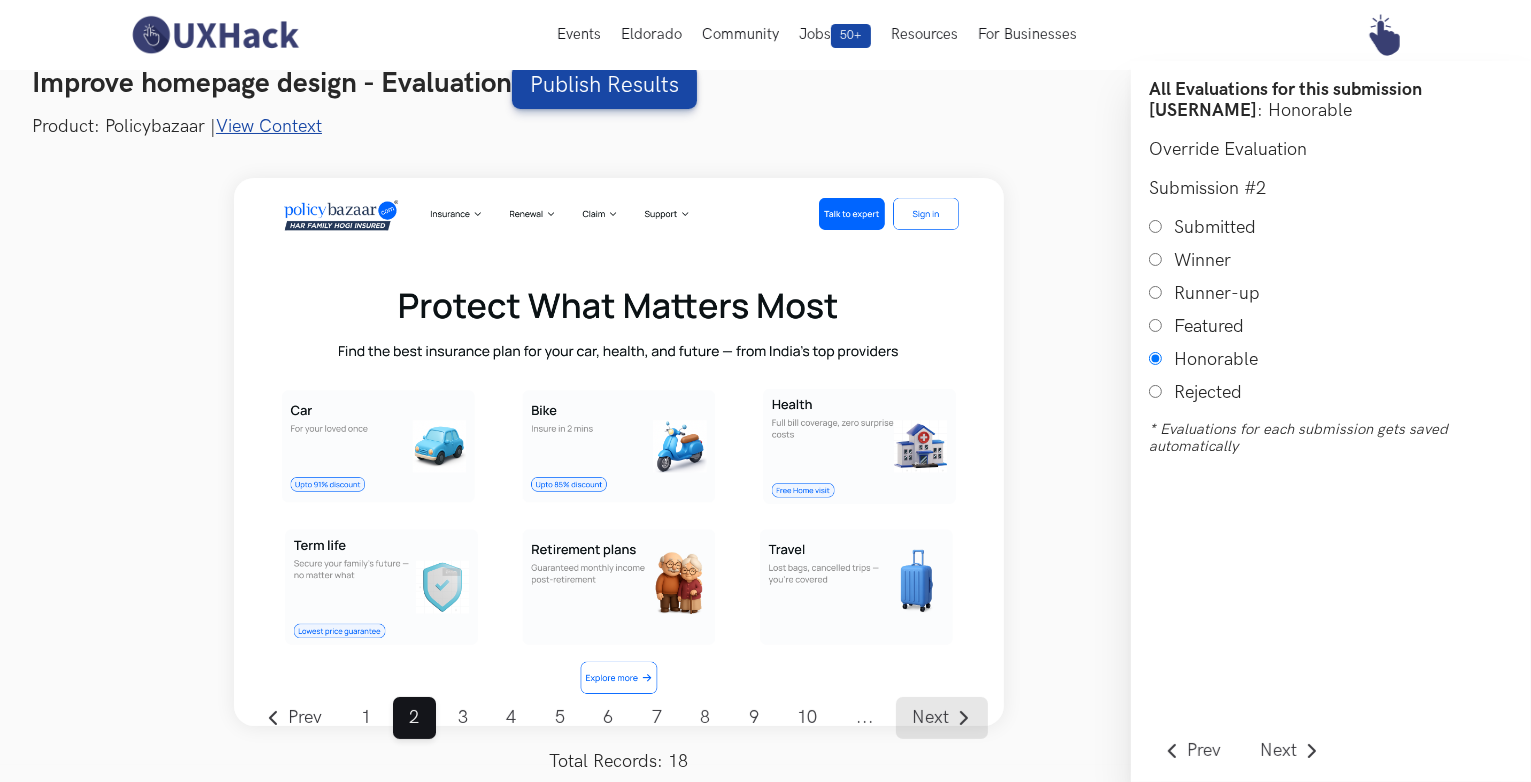 click on "Next" at bounding box center [931, 718] 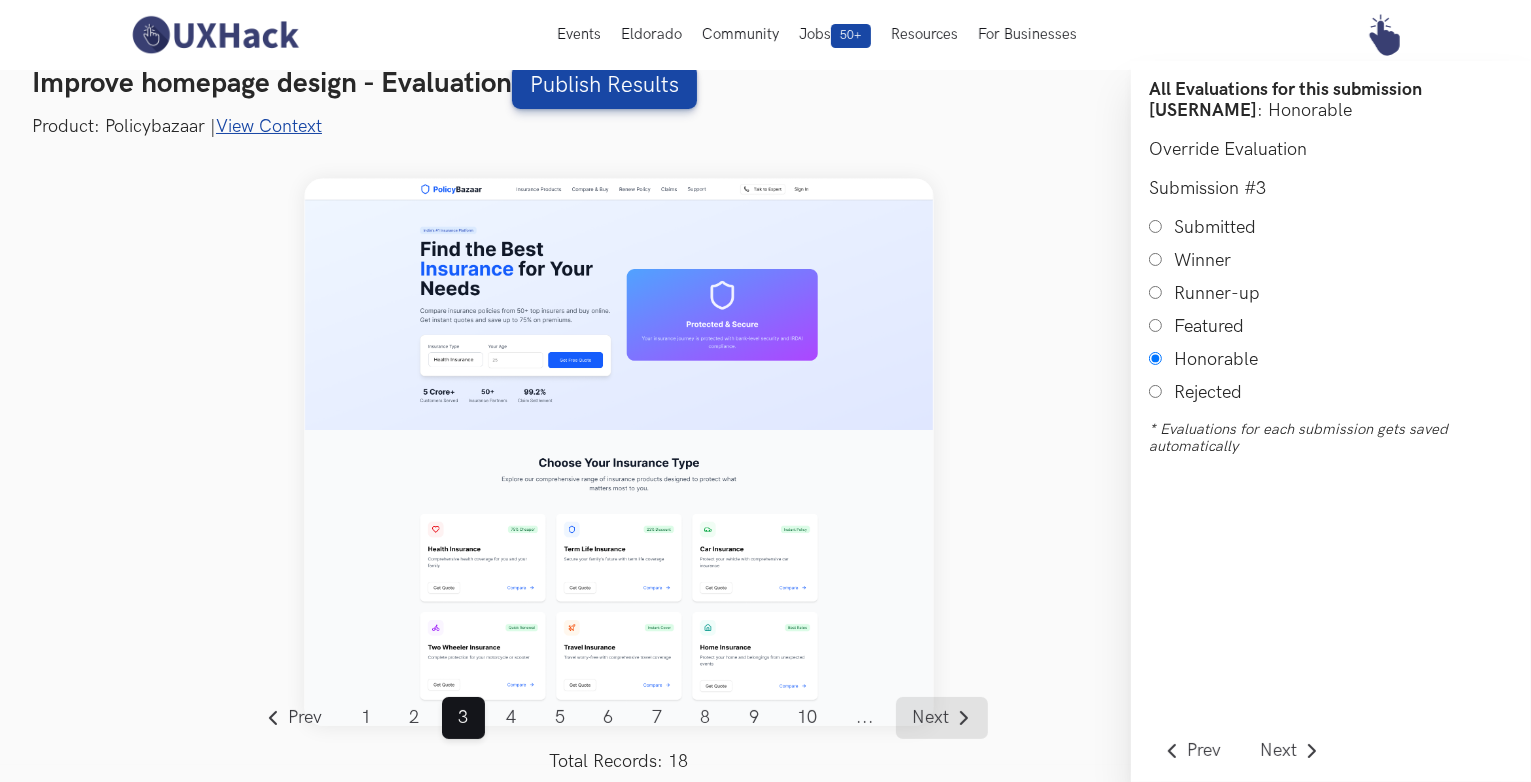 click on "Next" at bounding box center (931, 718) 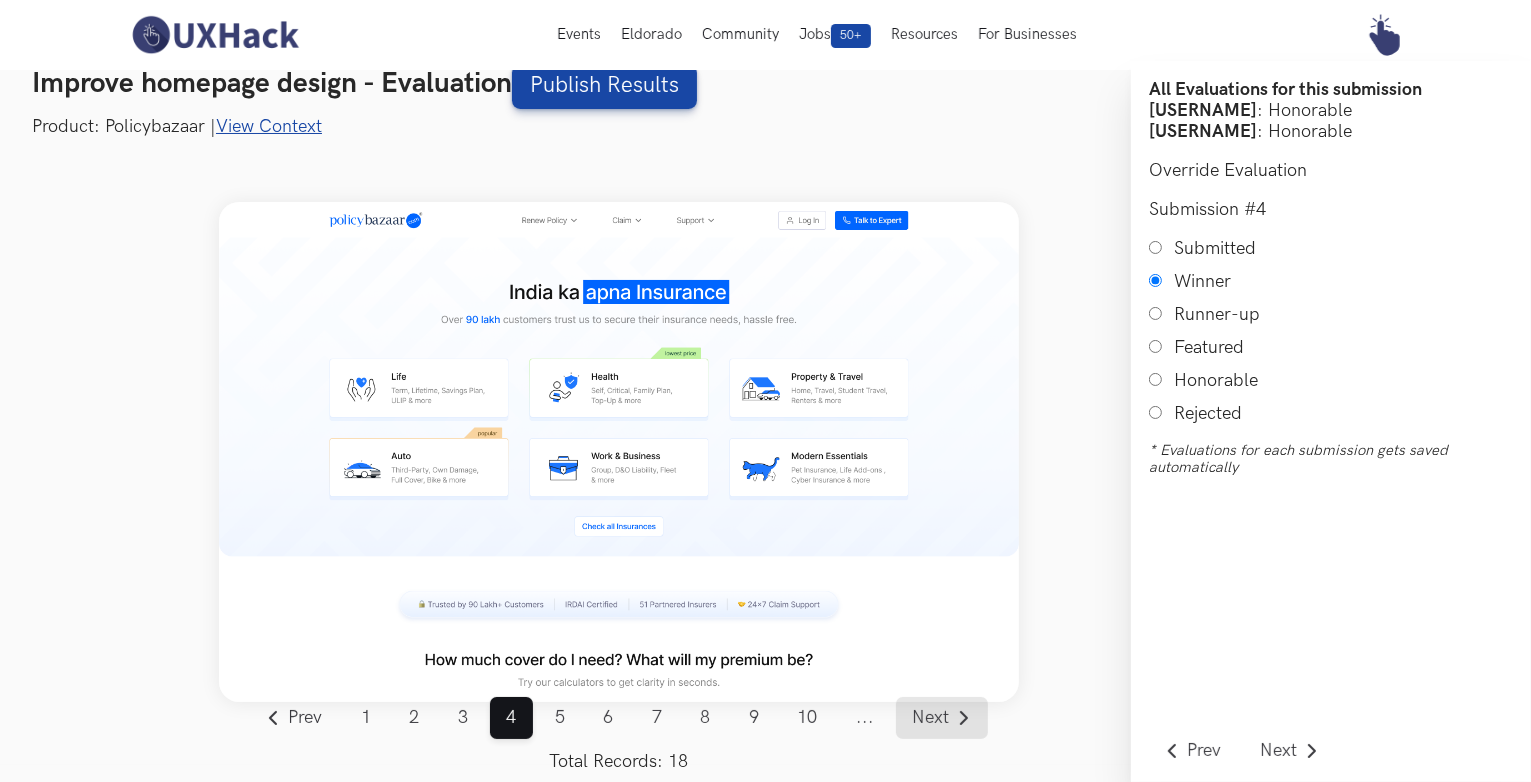 click on "Next" at bounding box center [942, 718] 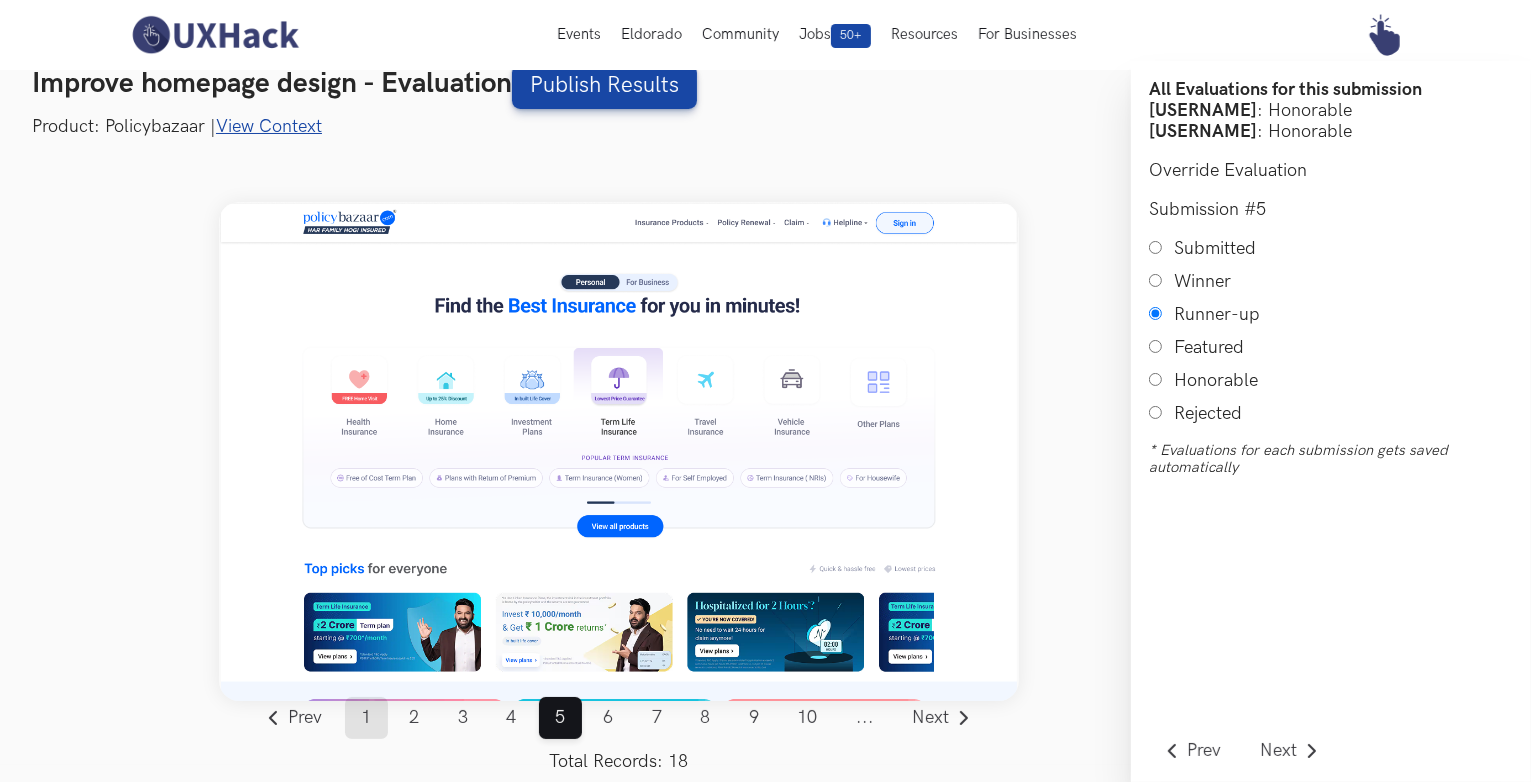 click on "1" at bounding box center [366, 718] 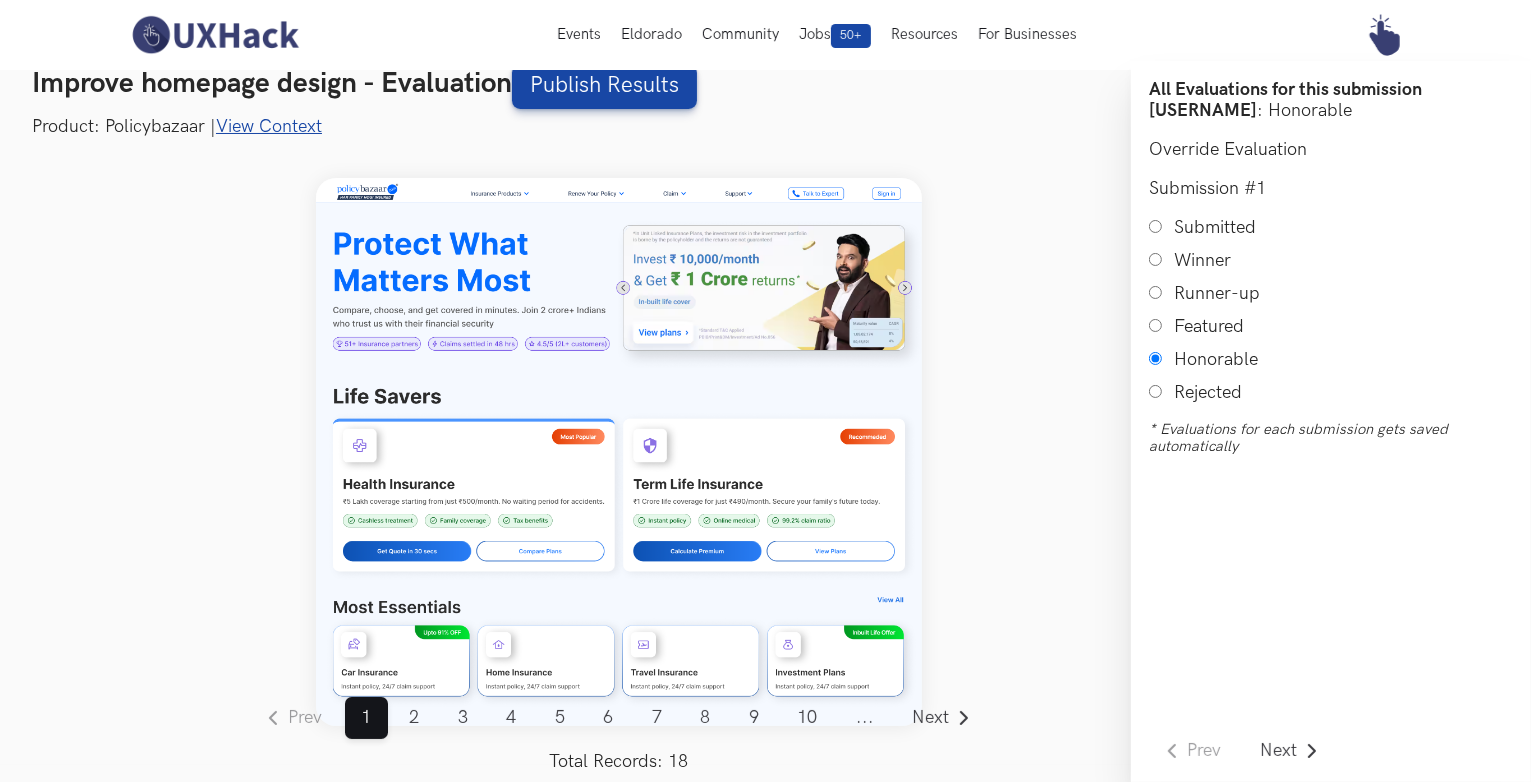 click on "Submitted" at bounding box center (1155, 226) 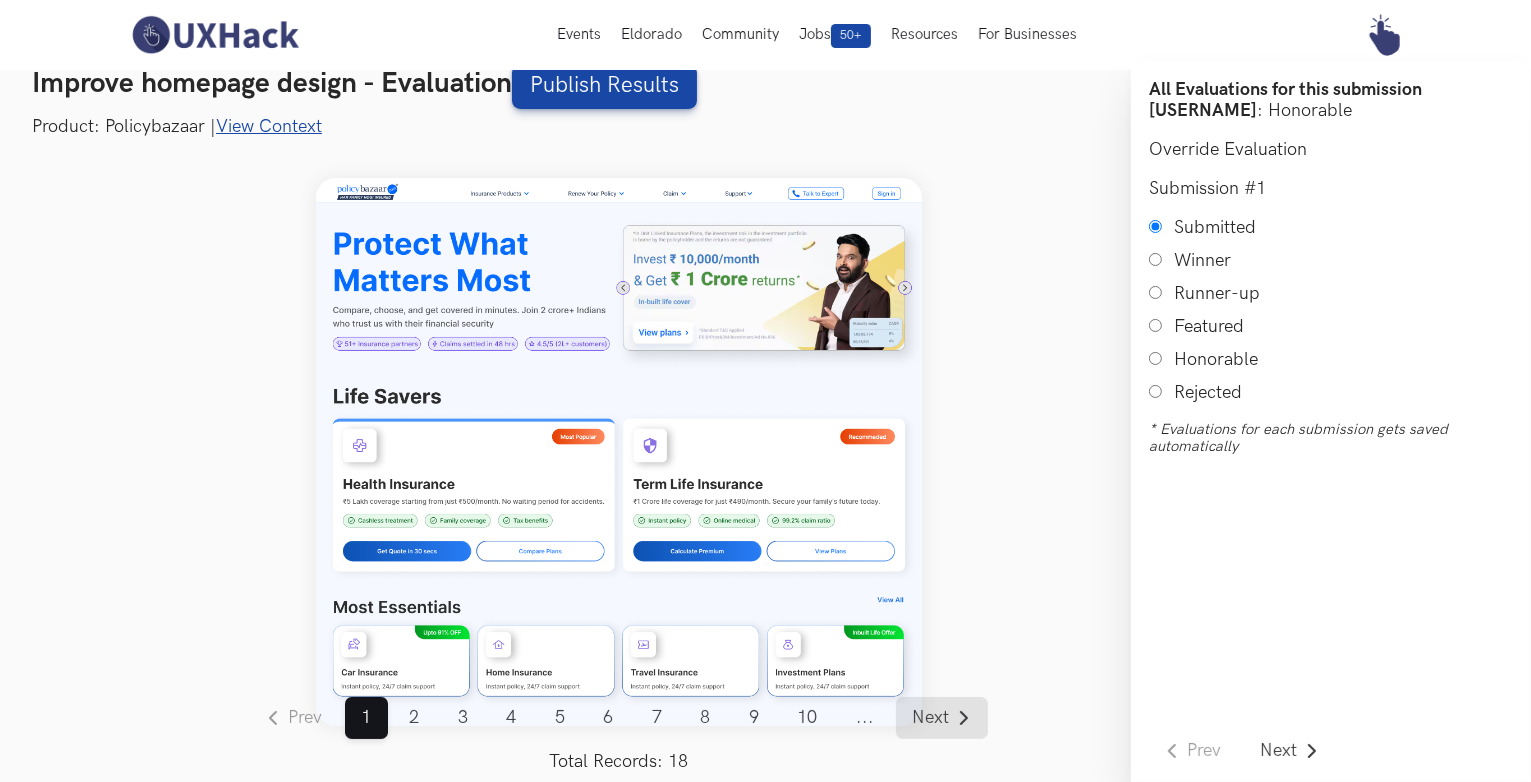 click on "Next" at bounding box center (942, 718) 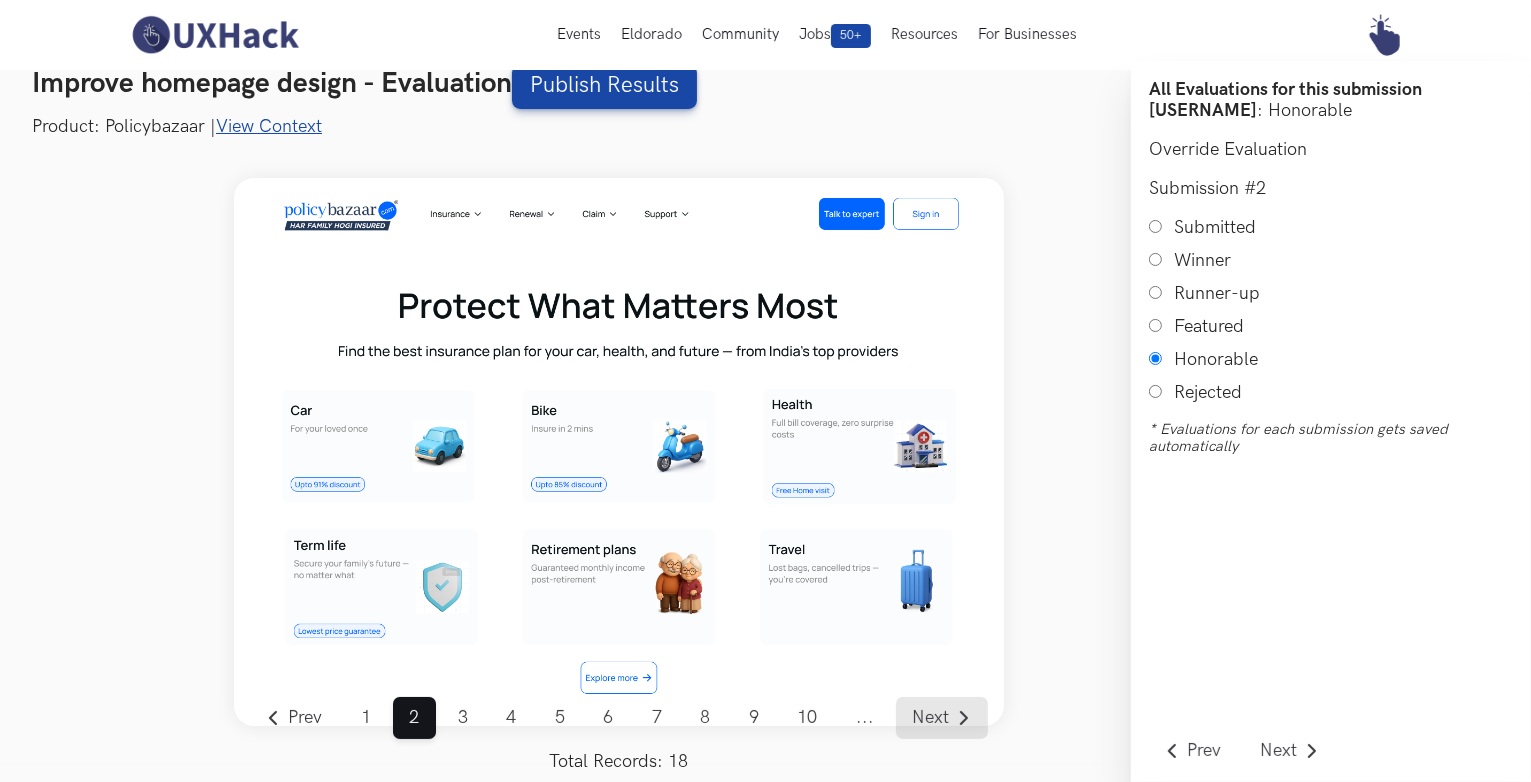 click on "Next" at bounding box center (942, 718) 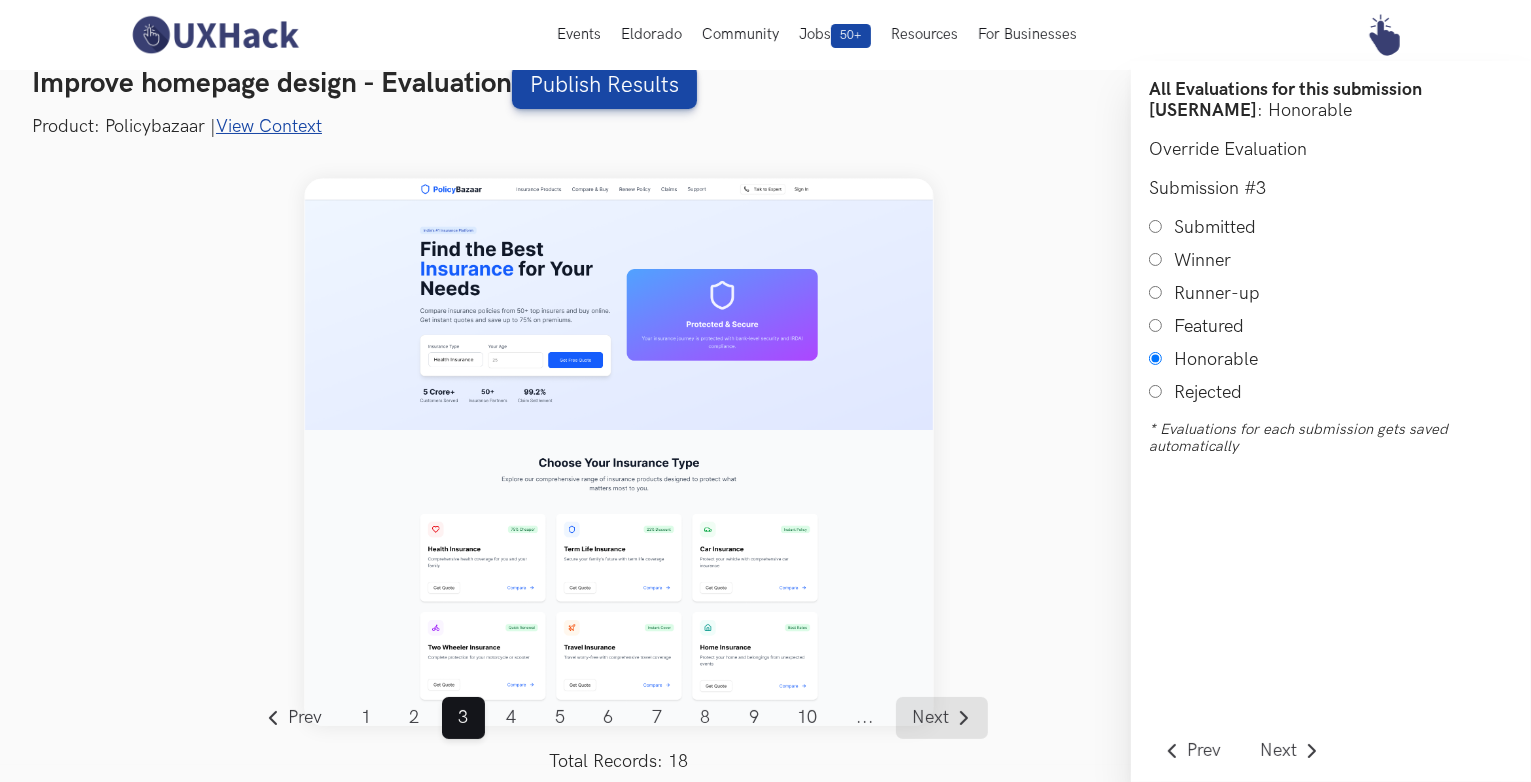 click on "Next" at bounding box center [942, 718] 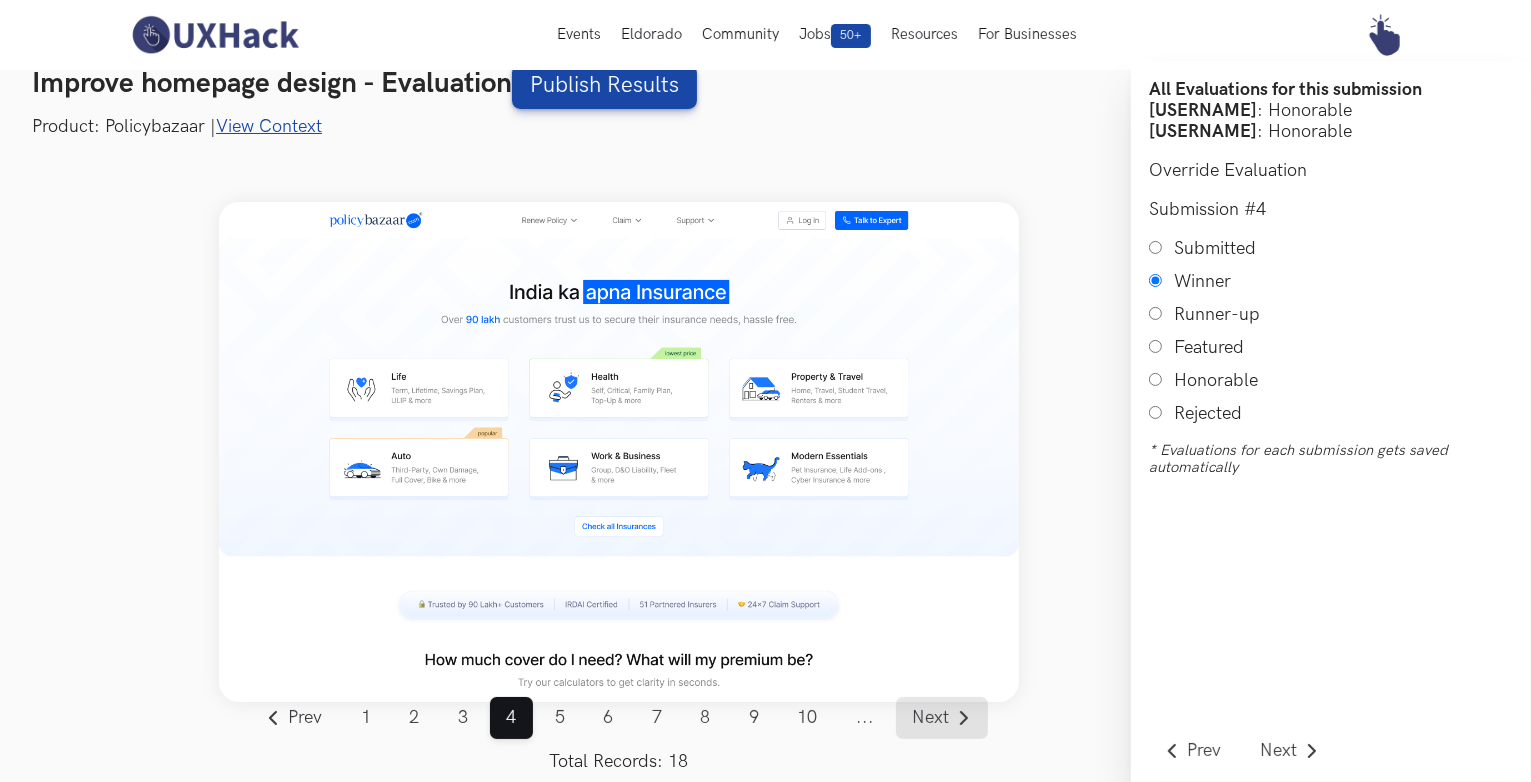 click on "Next" at bounding box center (942, 718) 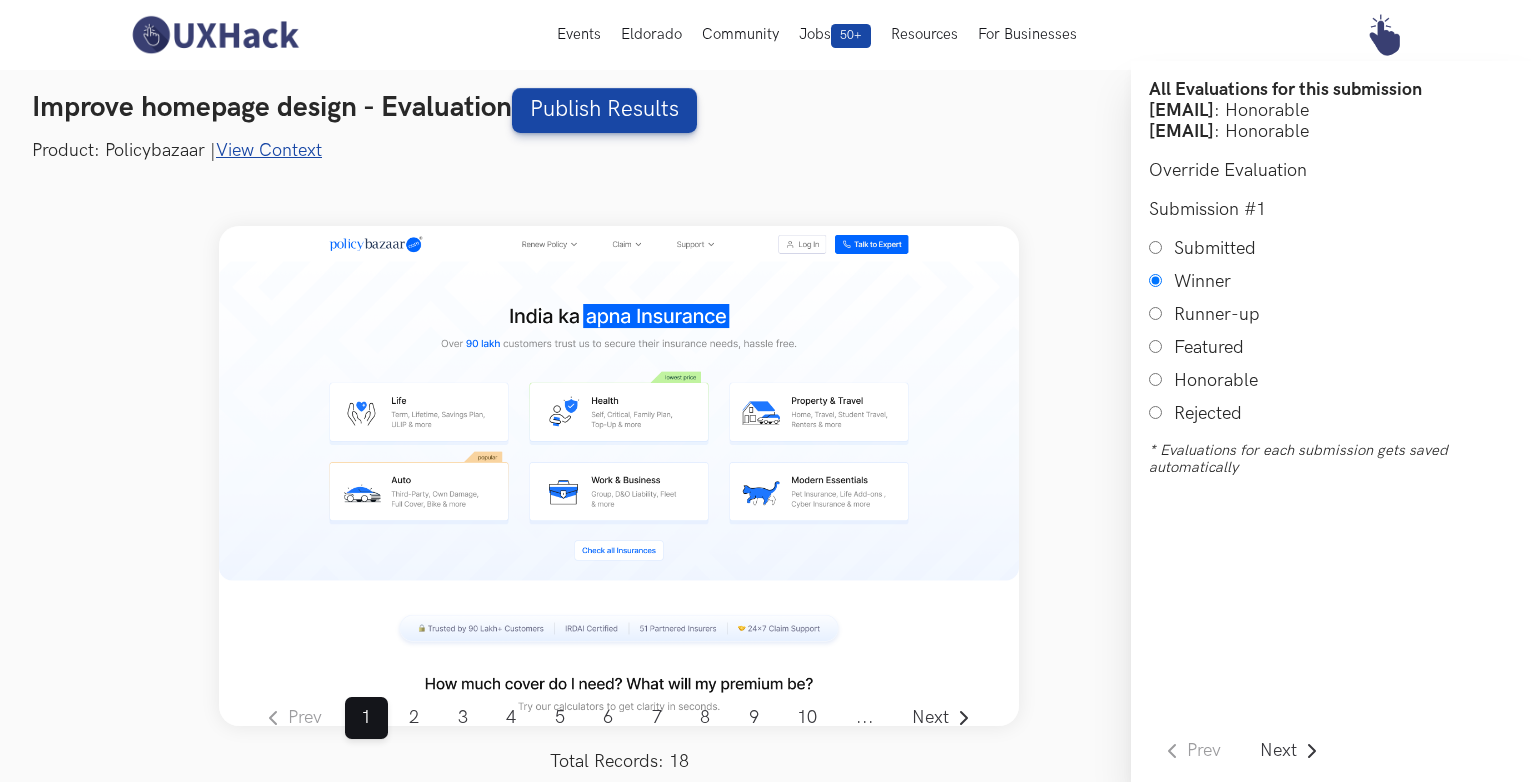 scroll, scrollTop: 0, scrollLeft: 0, axis: both 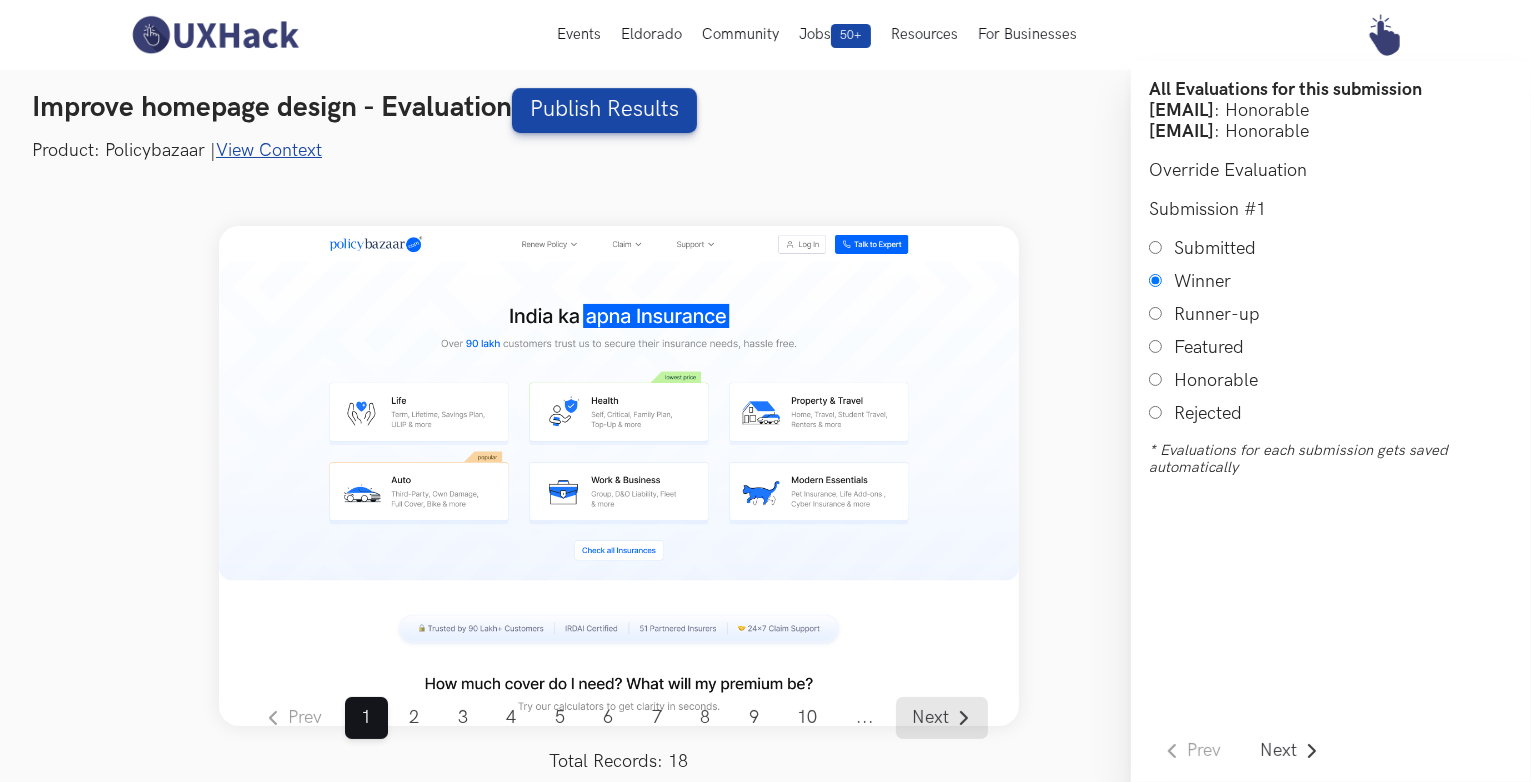 click on "Next" at bounding box center [942, 718] 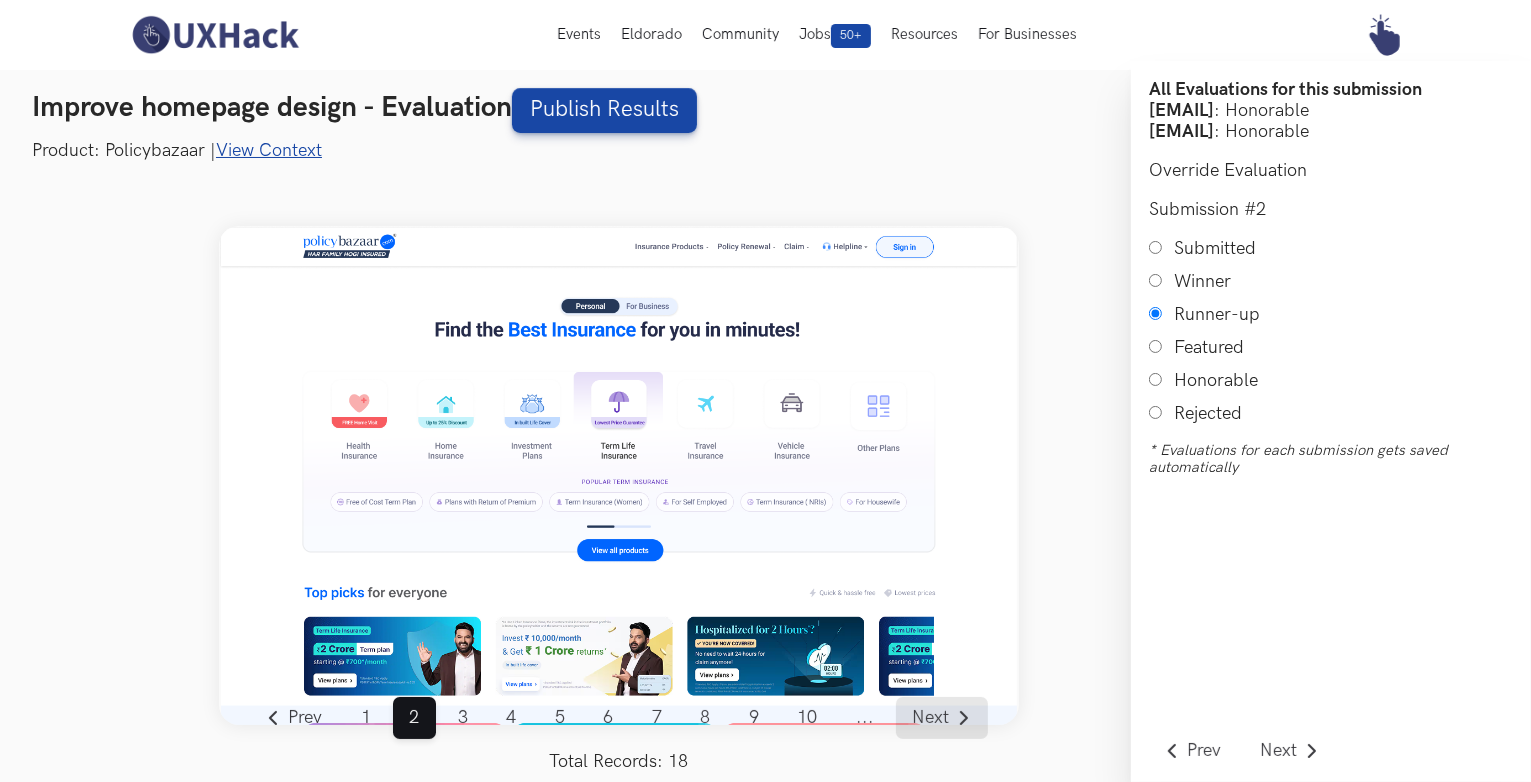 click on "Next" at bounding box center [942, 718] 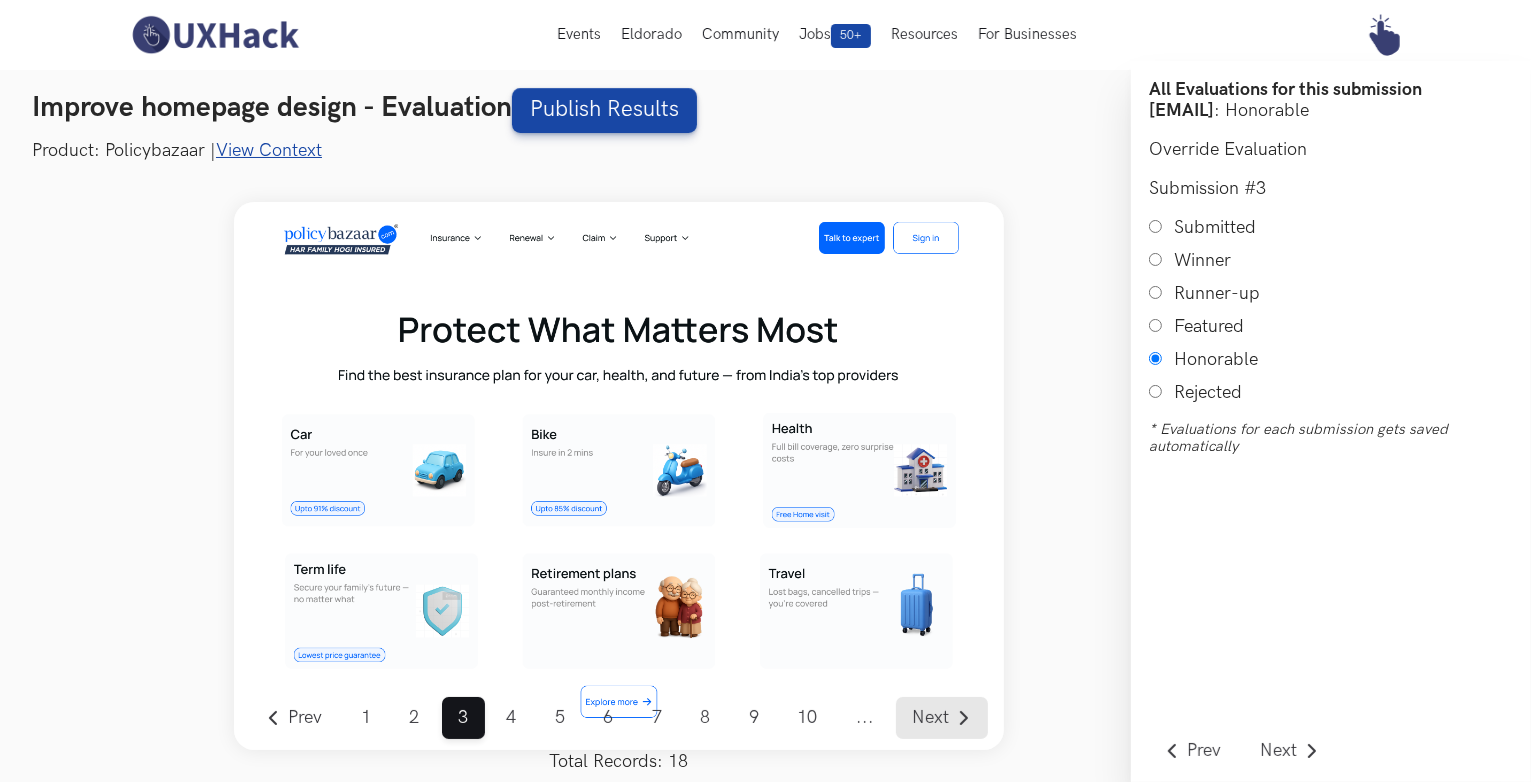 click on "Next" at bounding box center (942, 718) 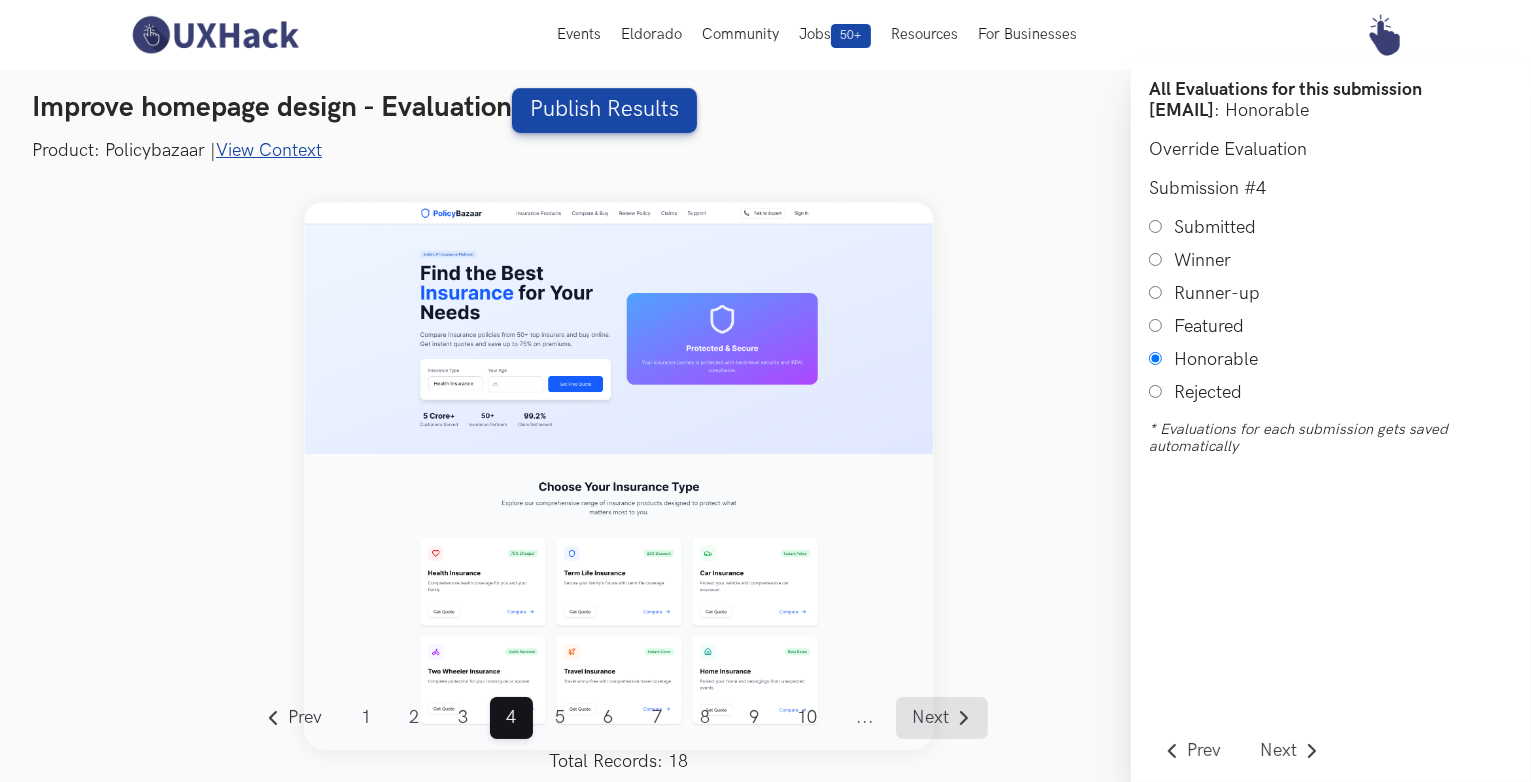 click on "Next" at bounding box center [942, 718] 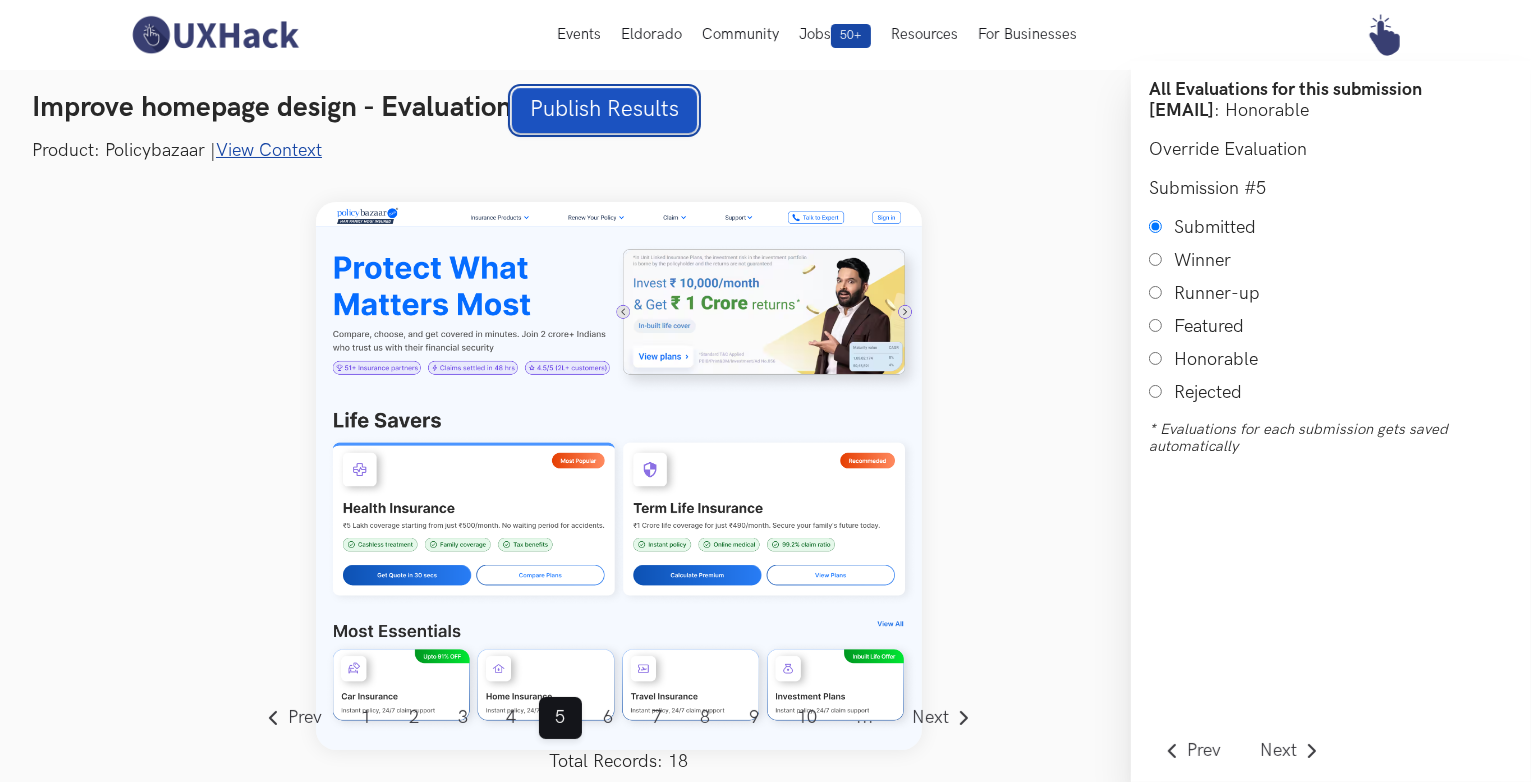 click on "Publish Results" at bounding box center (604, 110) 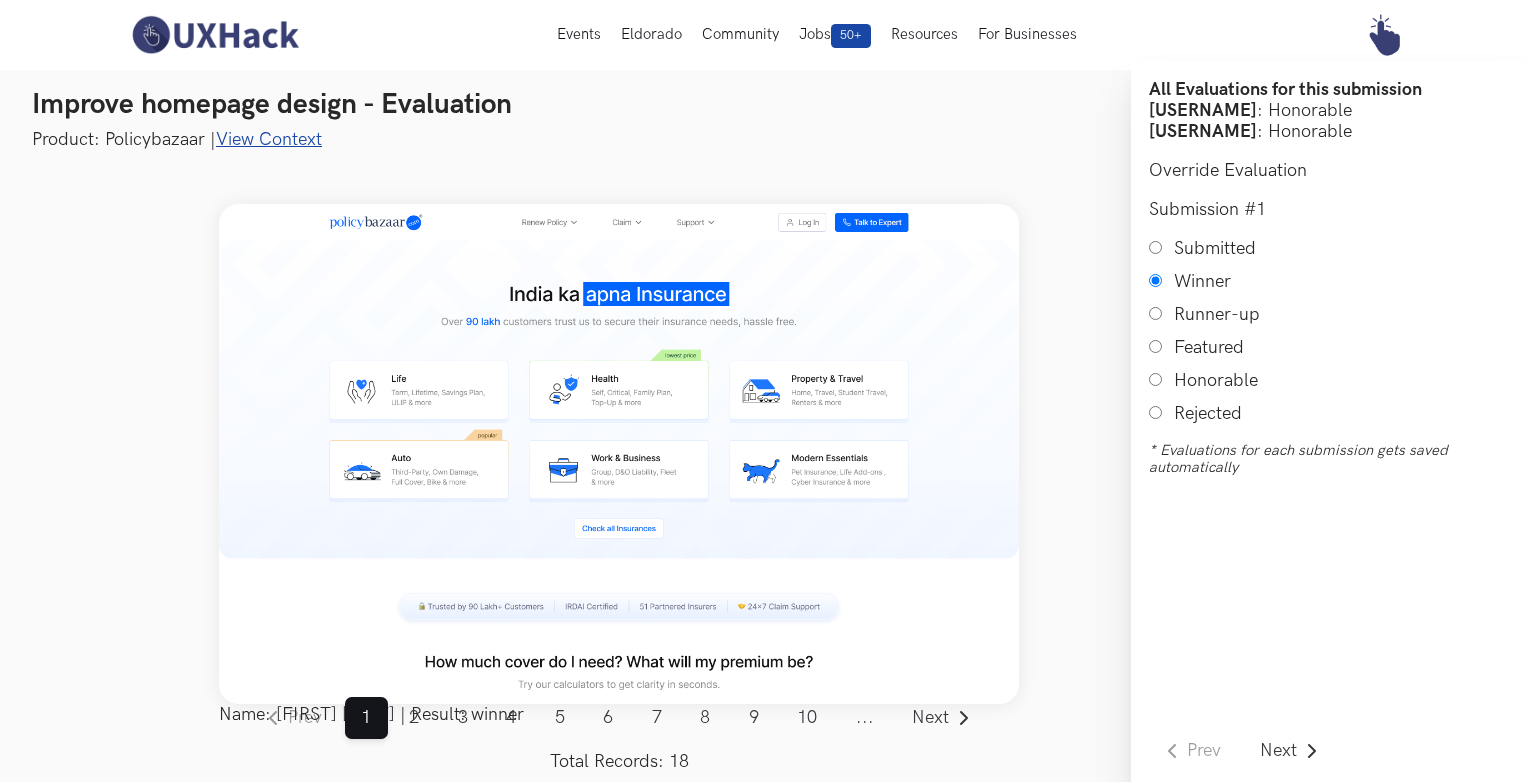 scroll, scrollTop: 0, scrollLeft: 0, axis: both 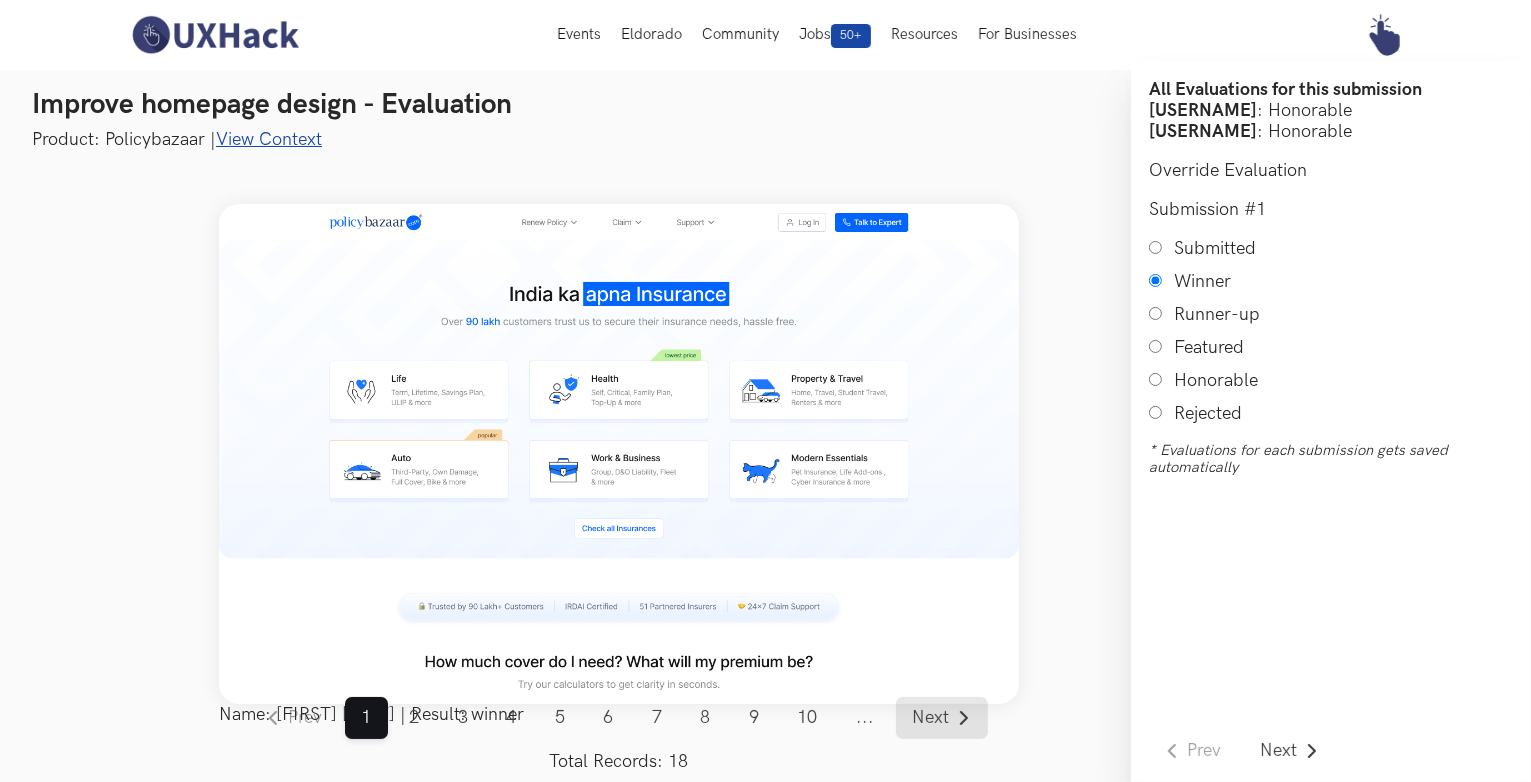 click on "Next" at bounding box center (931, 718) 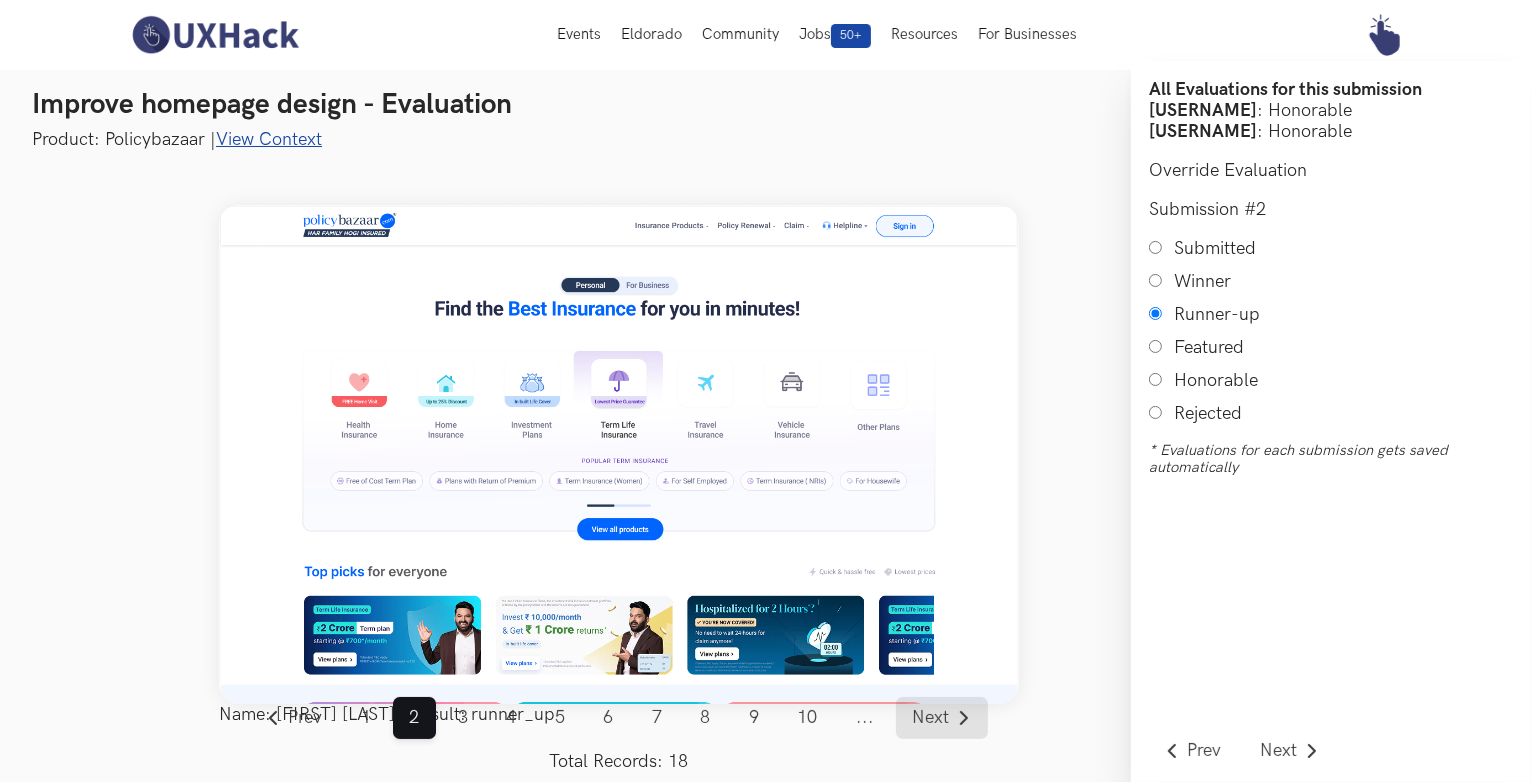 click on "Next" at bounding box center [931, 718] 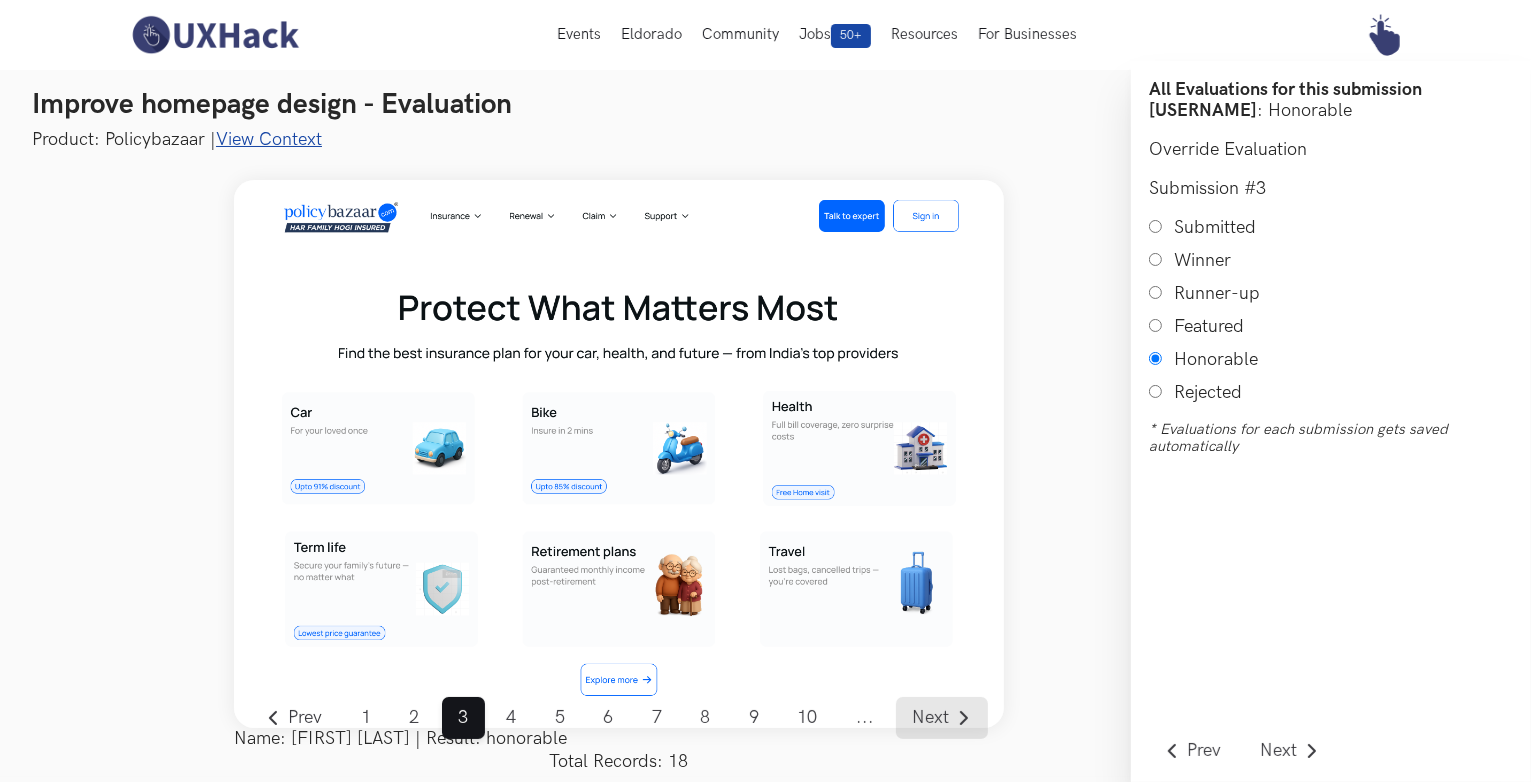 click on "Next" at bounding box center [931, 718] 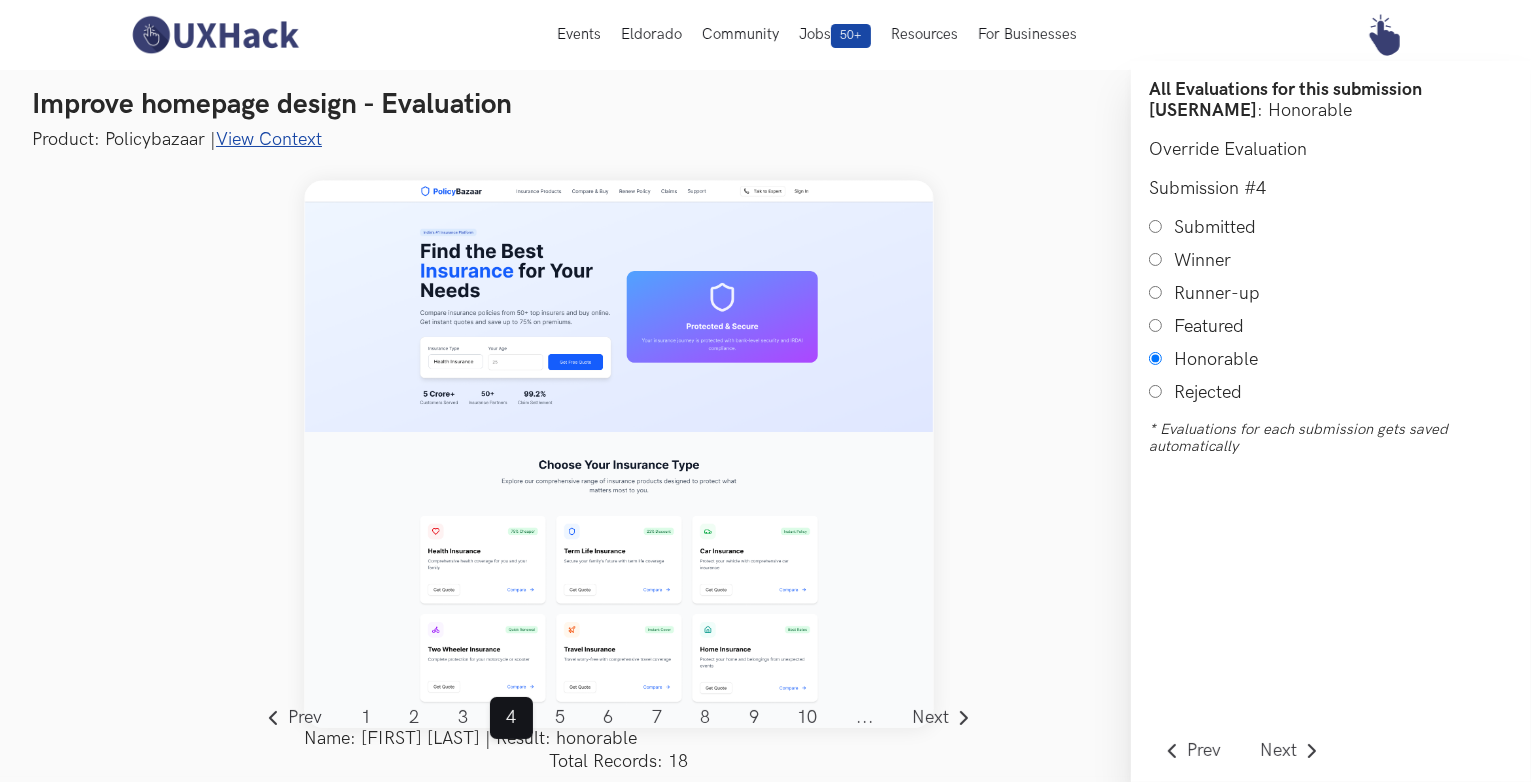 scroll, scrollTop: 13, scrollLeft: 0, axis: vertical 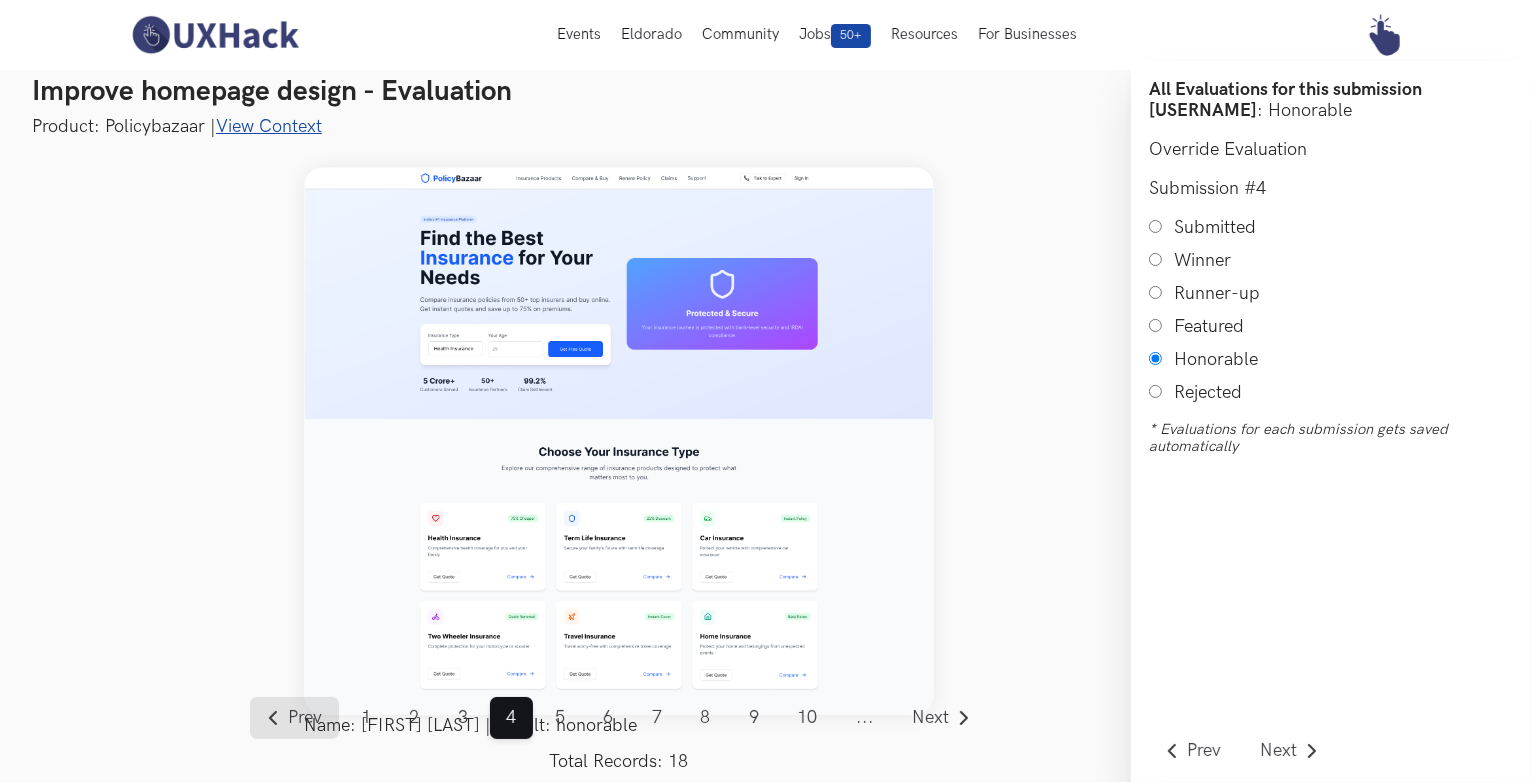 click on "Prev" at bounding box center (306, 718) 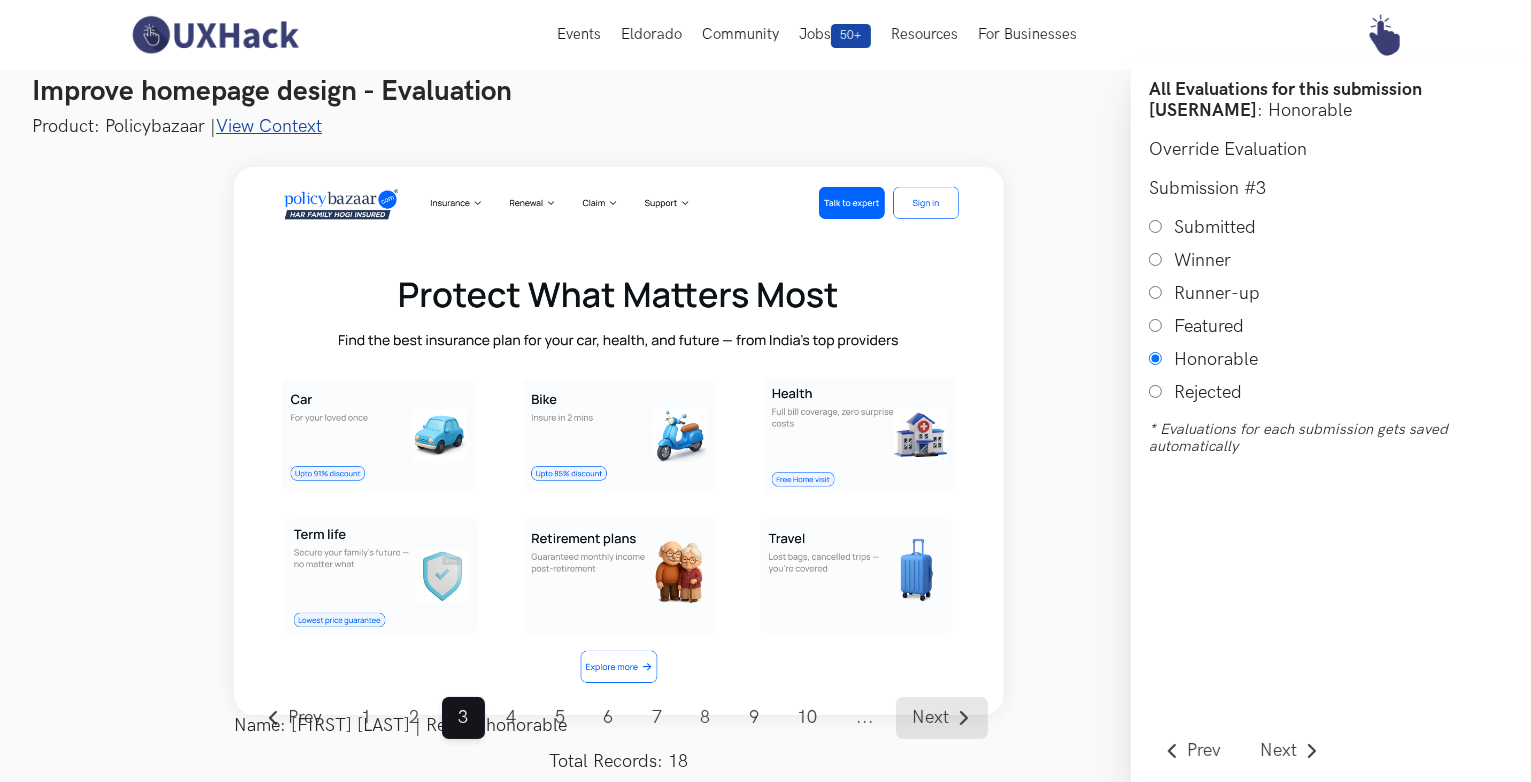 click on "Next" at bounding box center [931, 718] 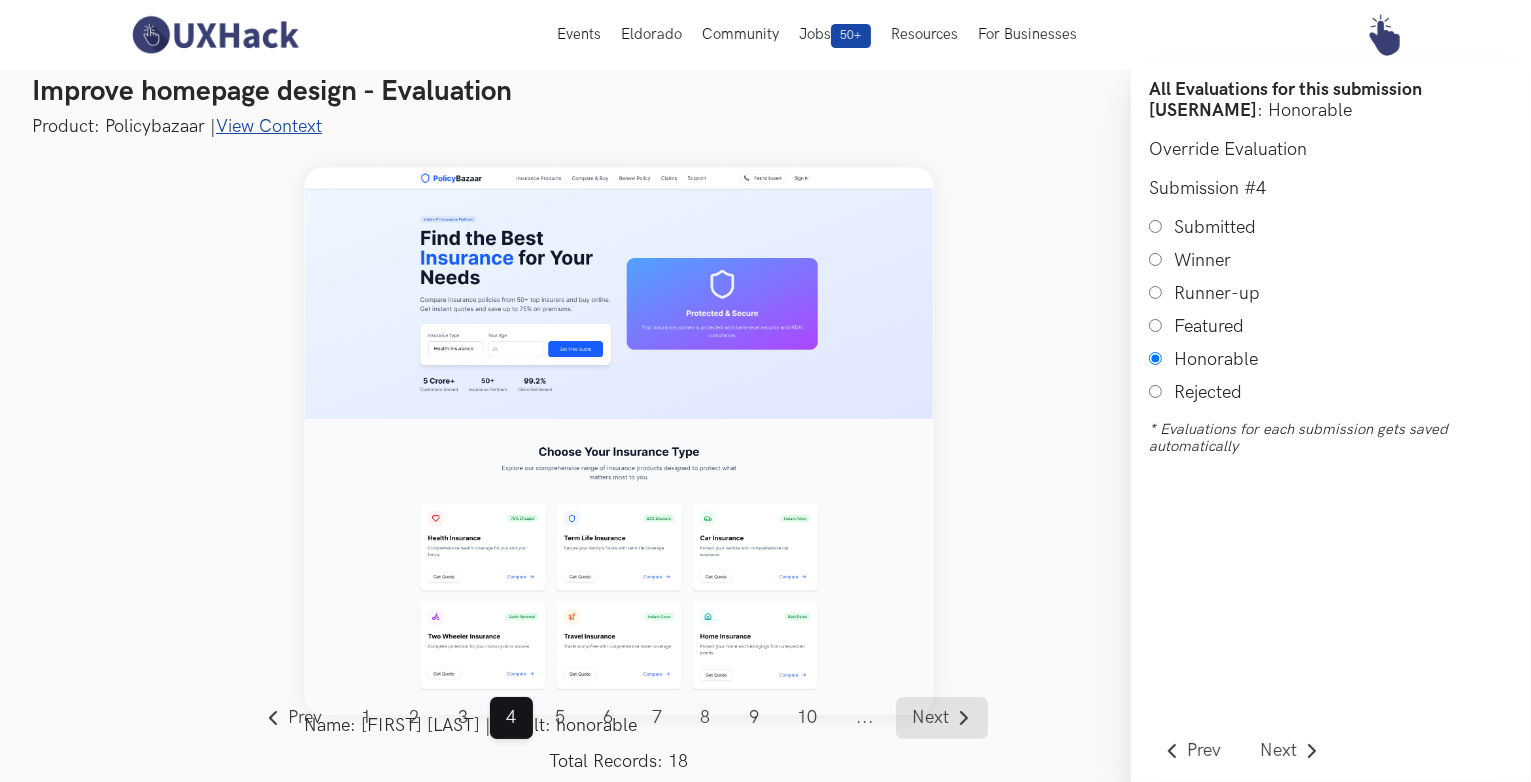 click on "Next" at bounding box center (931, 718) 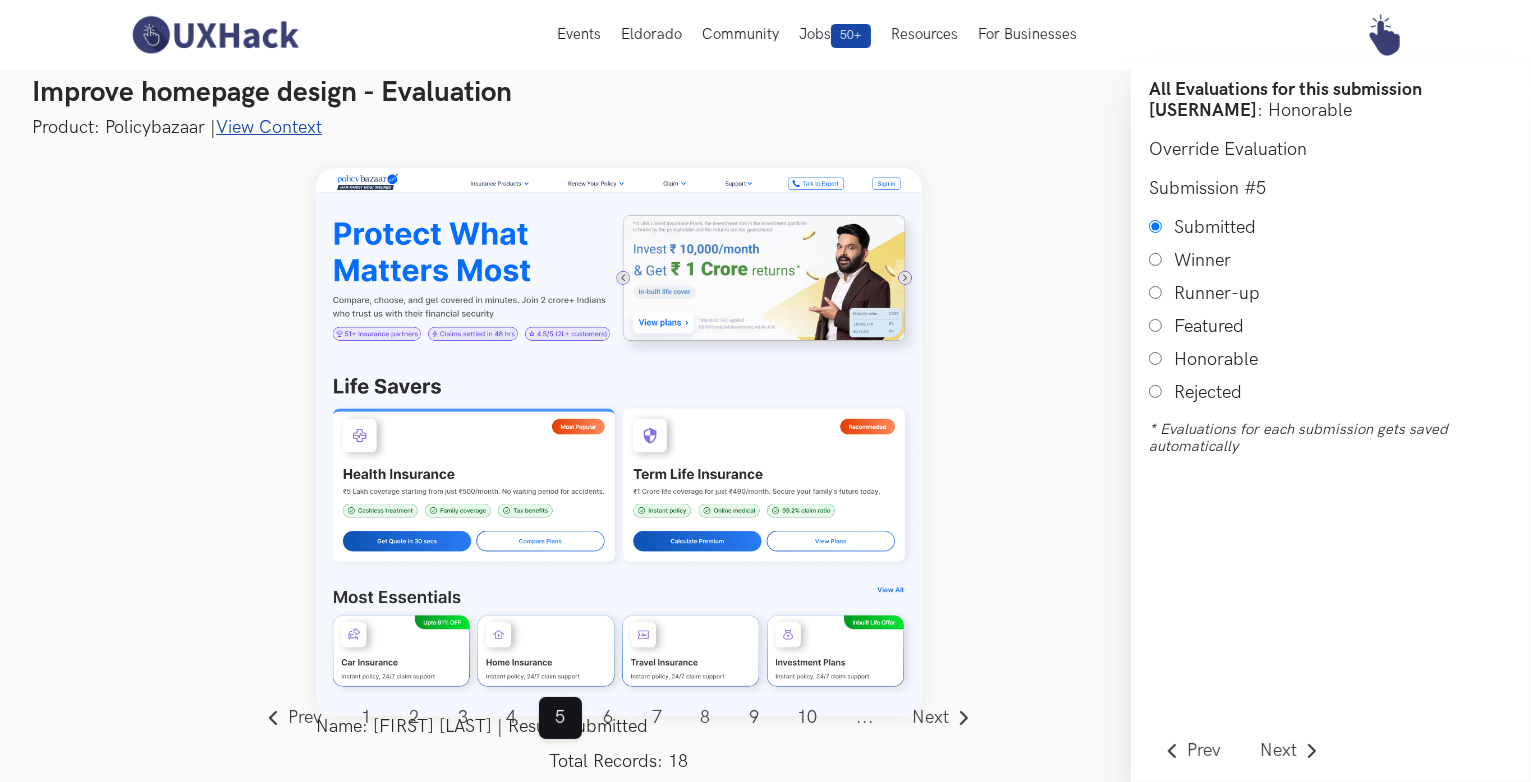 scroll, scrollTop: 13, scrollLeft: 0, axis: vertical 